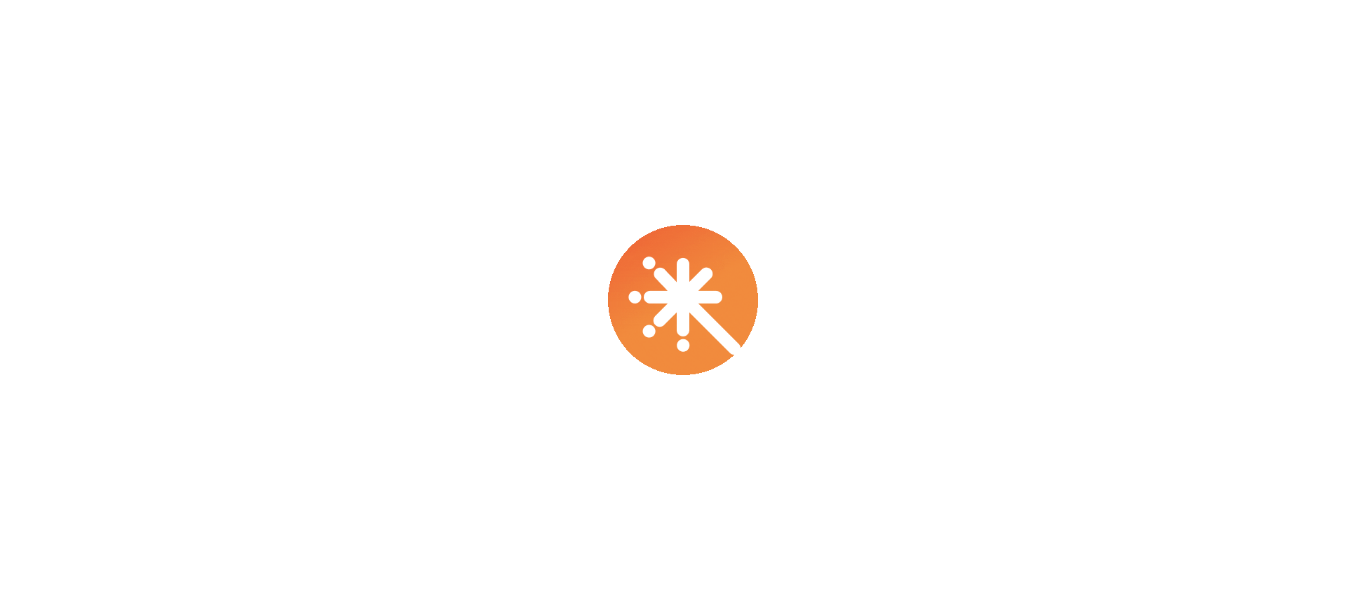 scroll, scrollTop: 0, scrollLeft: 0, axis: both 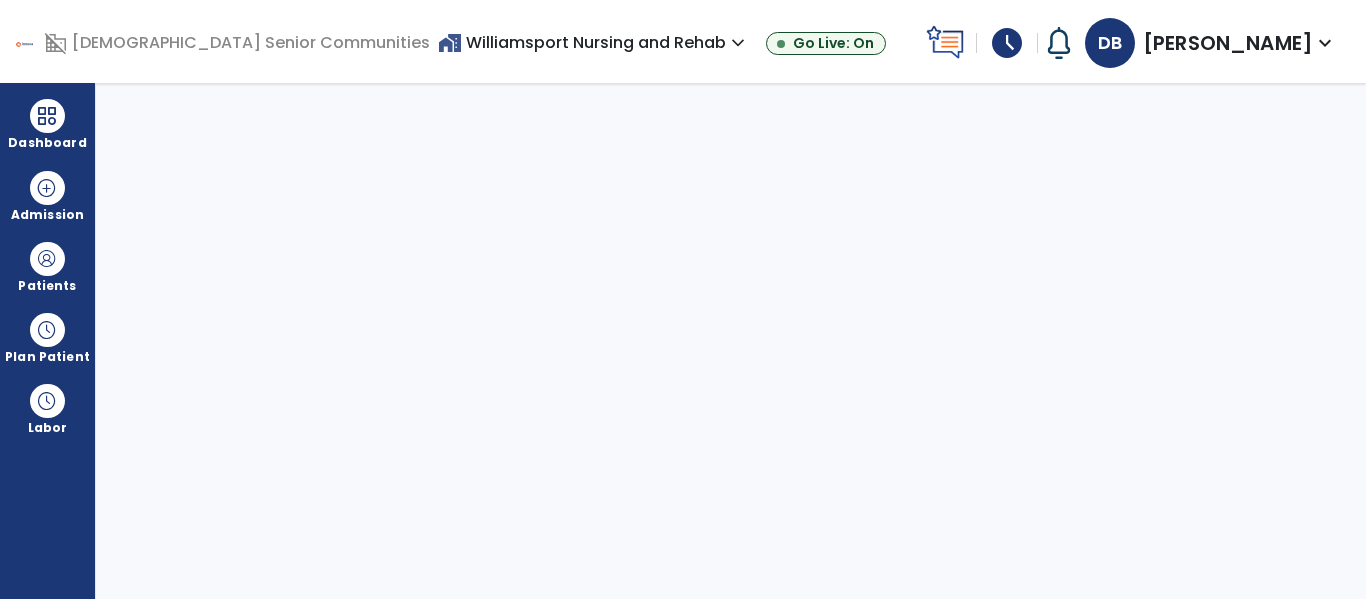 select on "****" 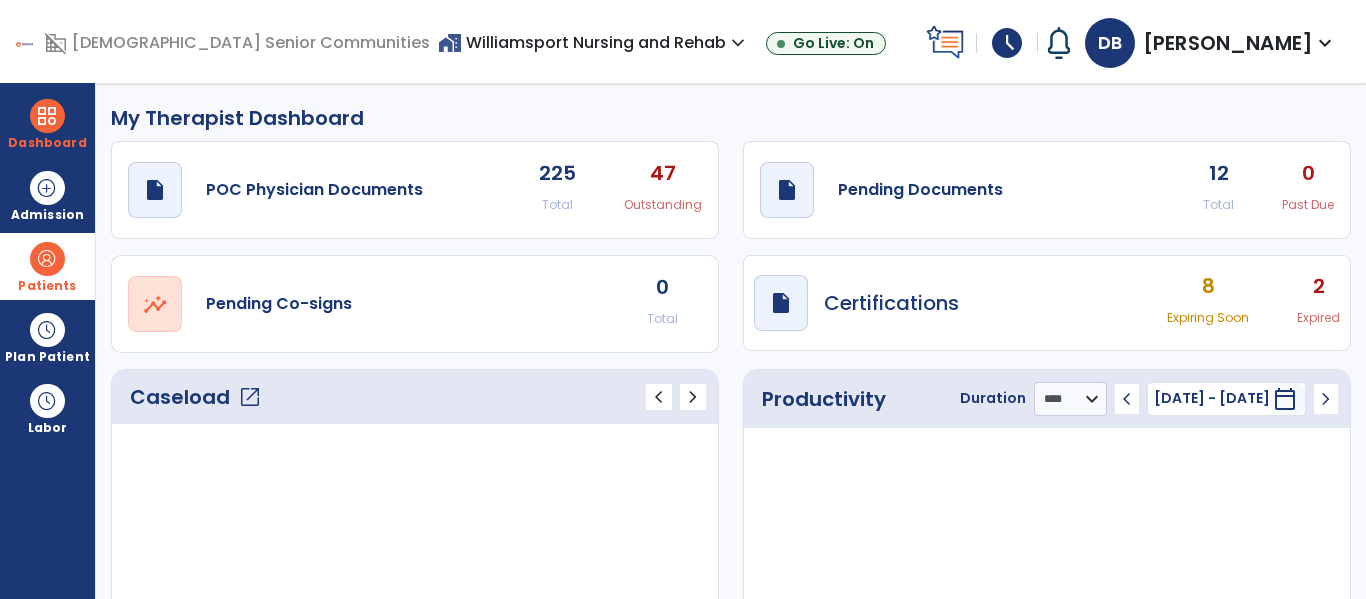 click at bounding box center [47, 259] 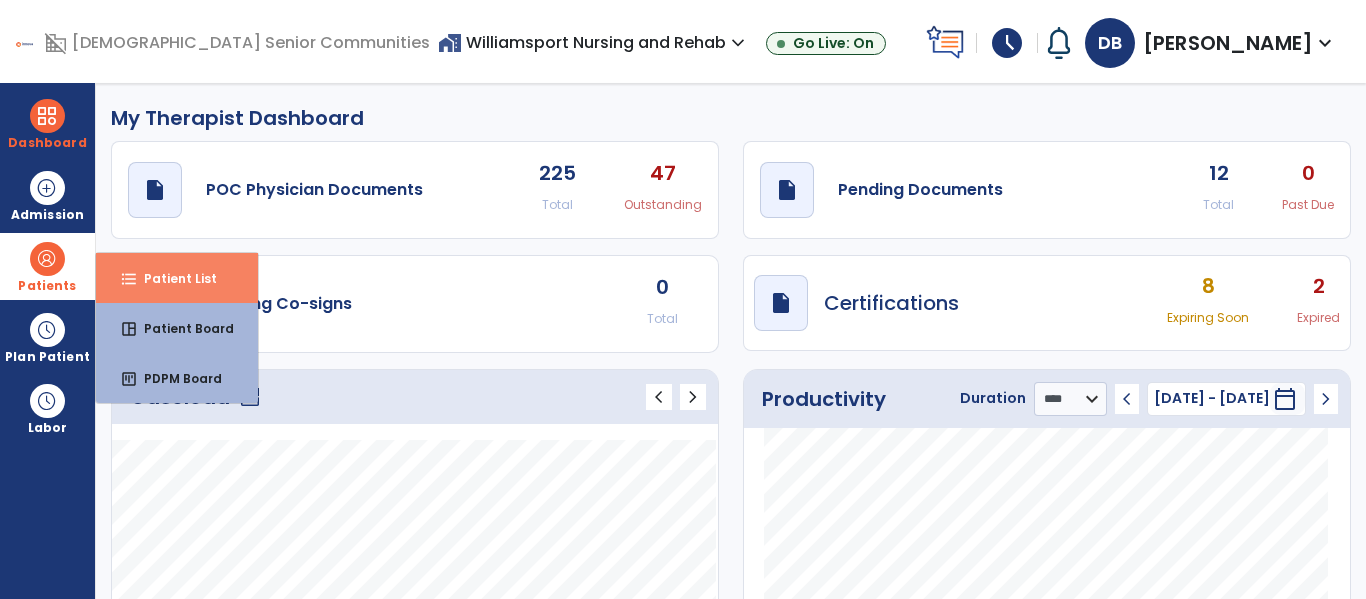 click on "format_list_bulleted" at bounding box center [129, 279] 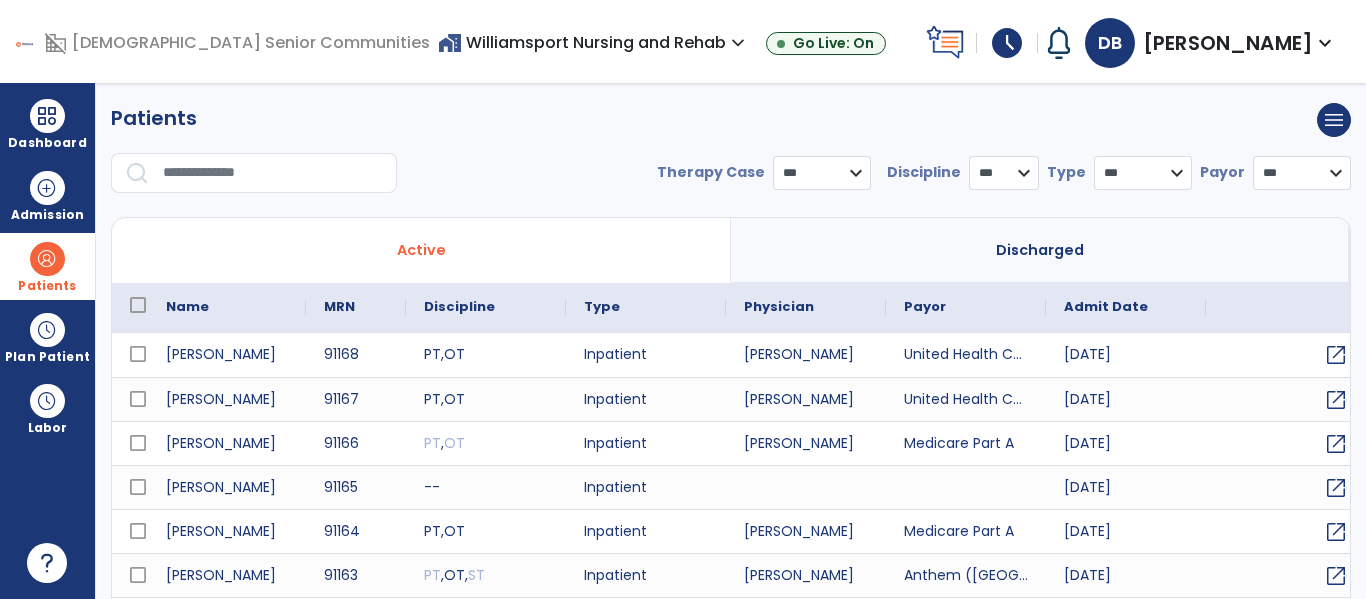 select on "***" 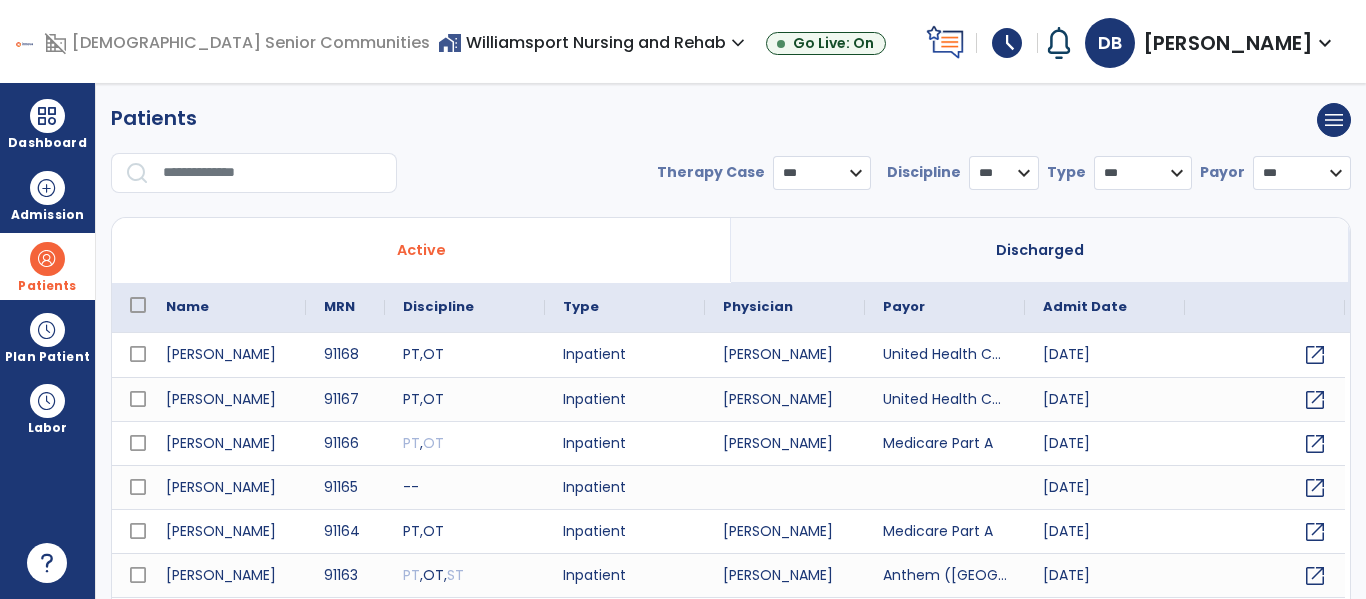 click at bounding box center (273, 173) 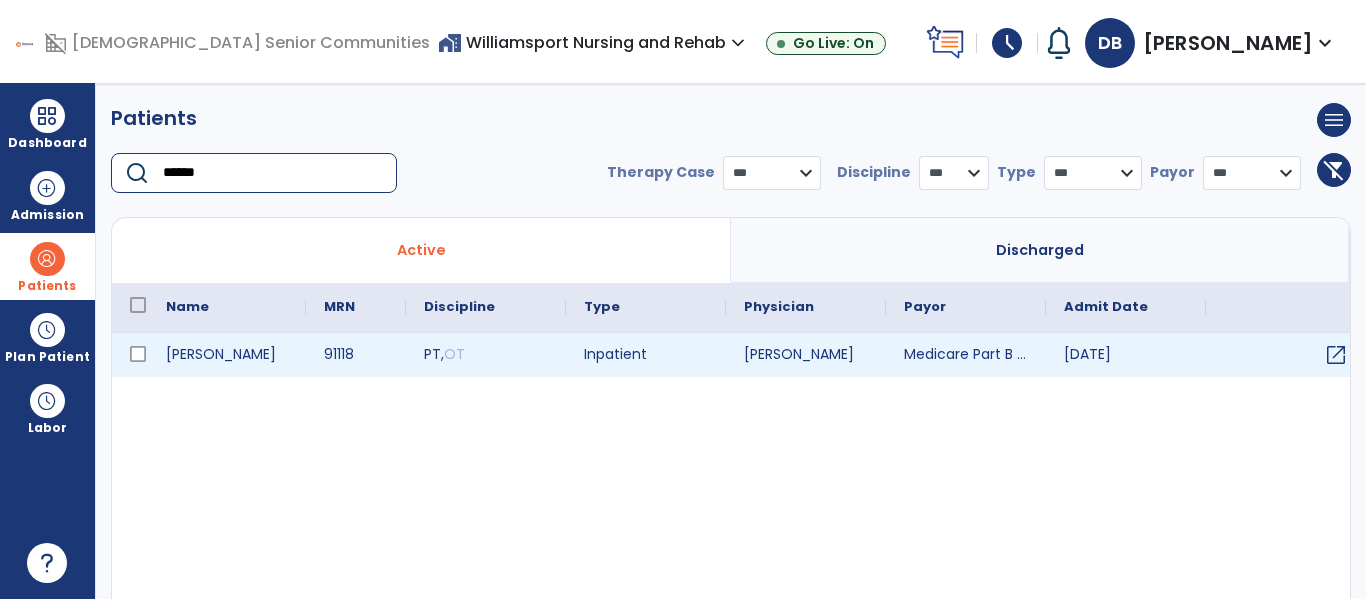 type on "******" 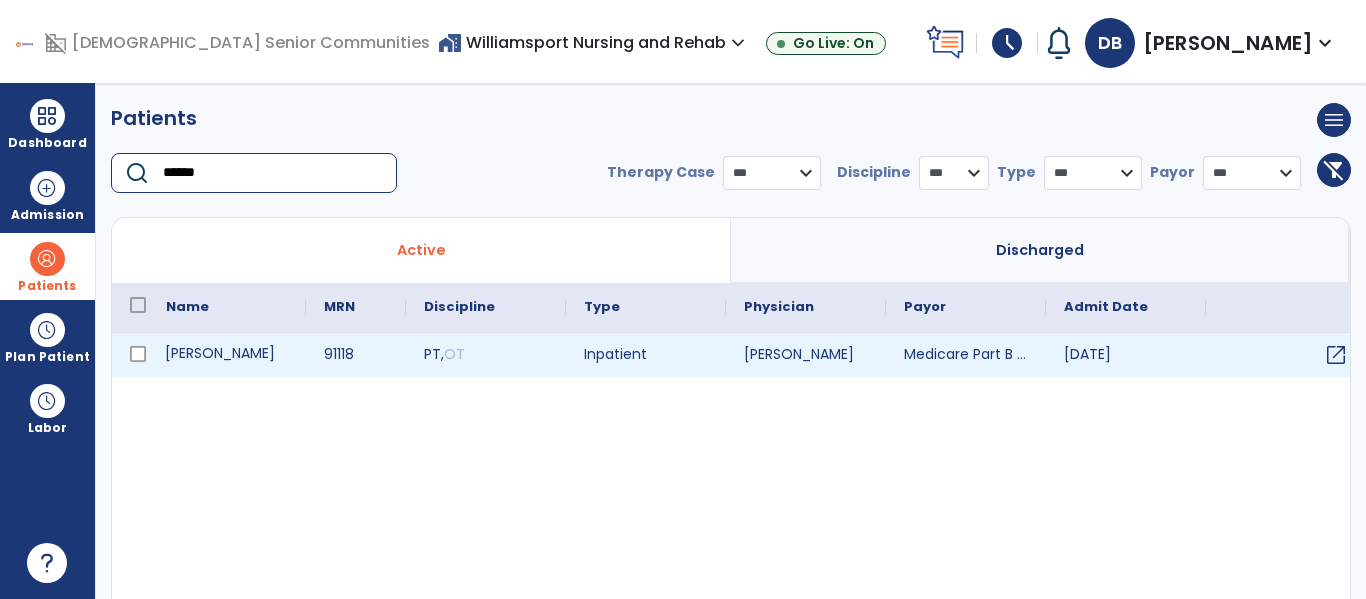 click on "[PERSON_NAME]" at bounding box center (227, 355) 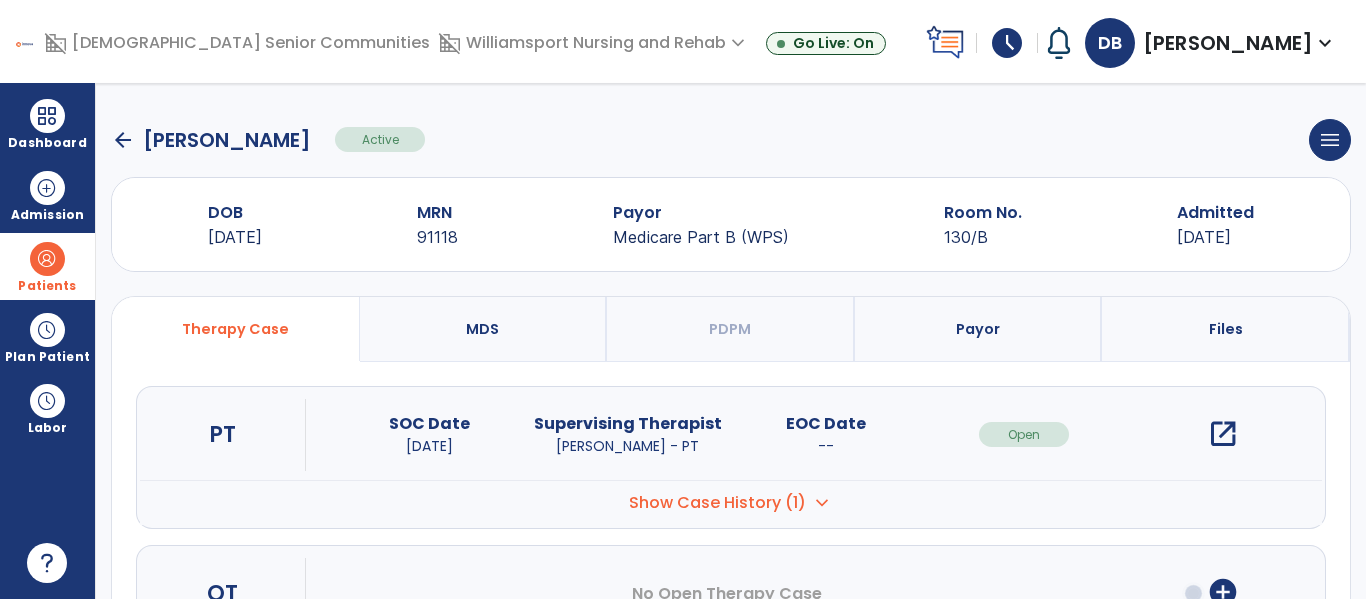 click on "open_in_new" at bounding box center [1223, 434] 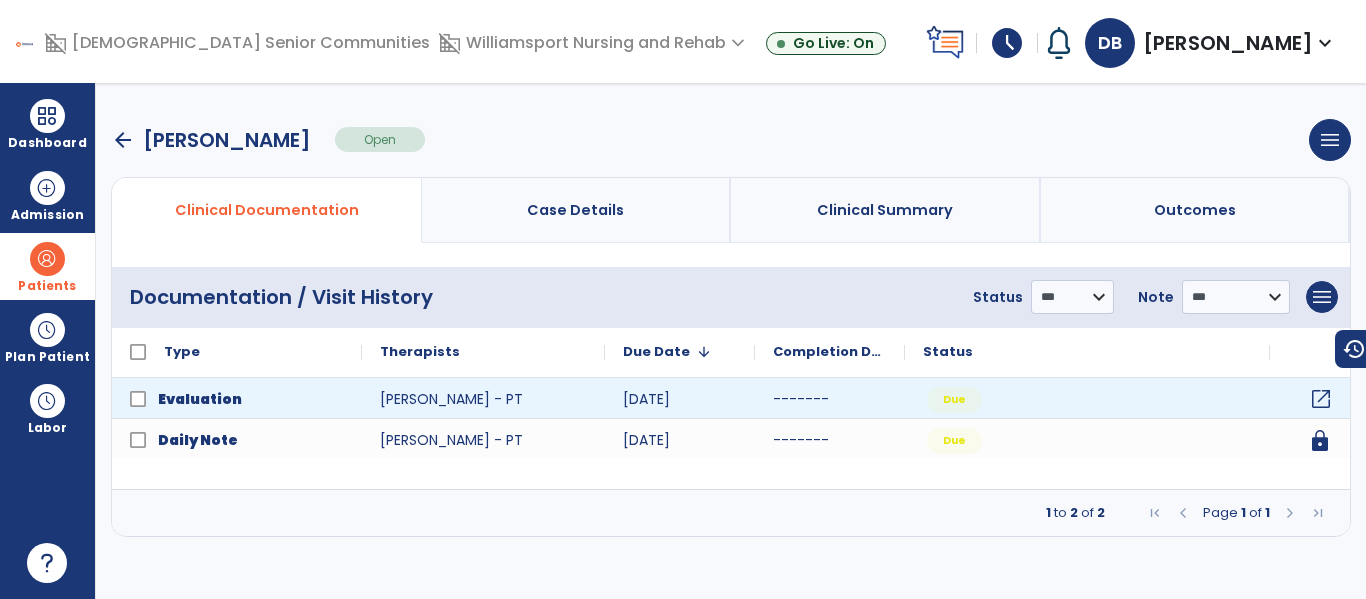 click on "open_in_new" 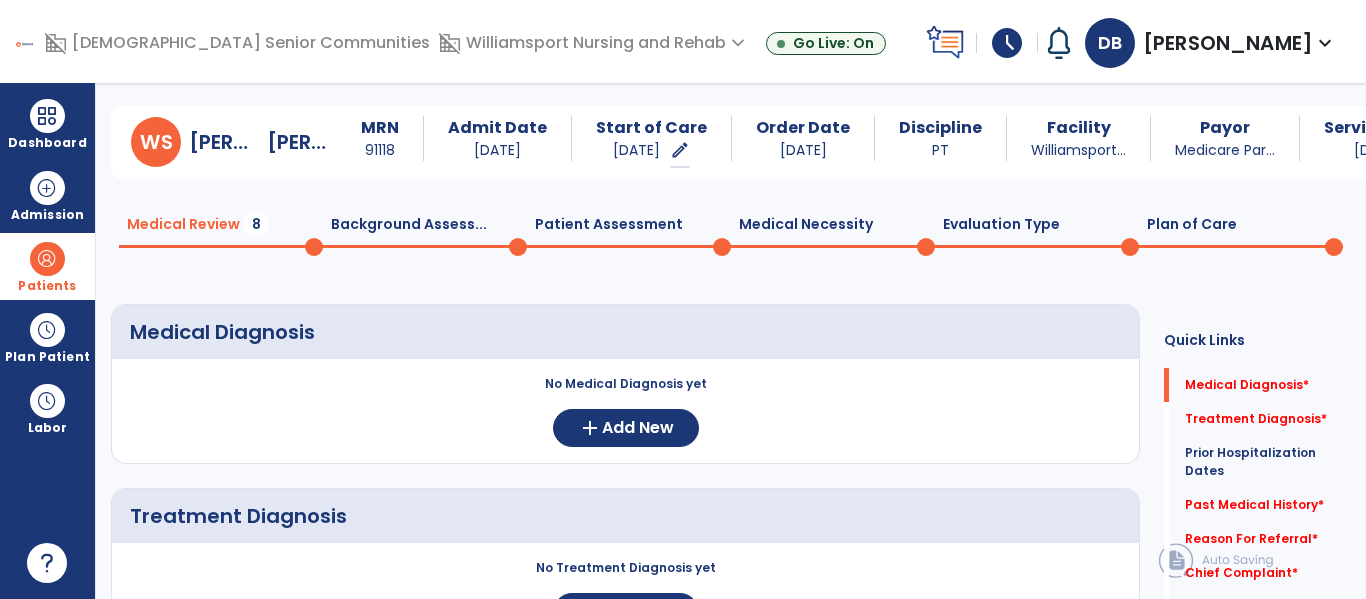 scroll, scrollTop: 48, scrollLeft: 0, axis: vertical 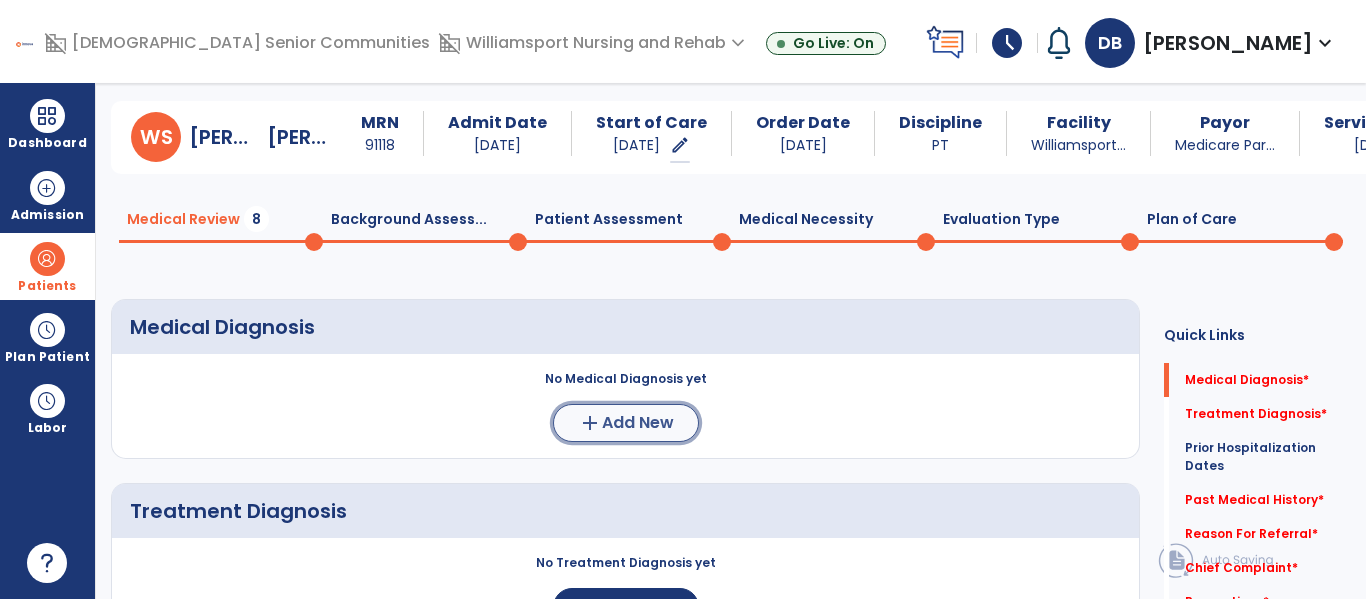 click on "Add New" 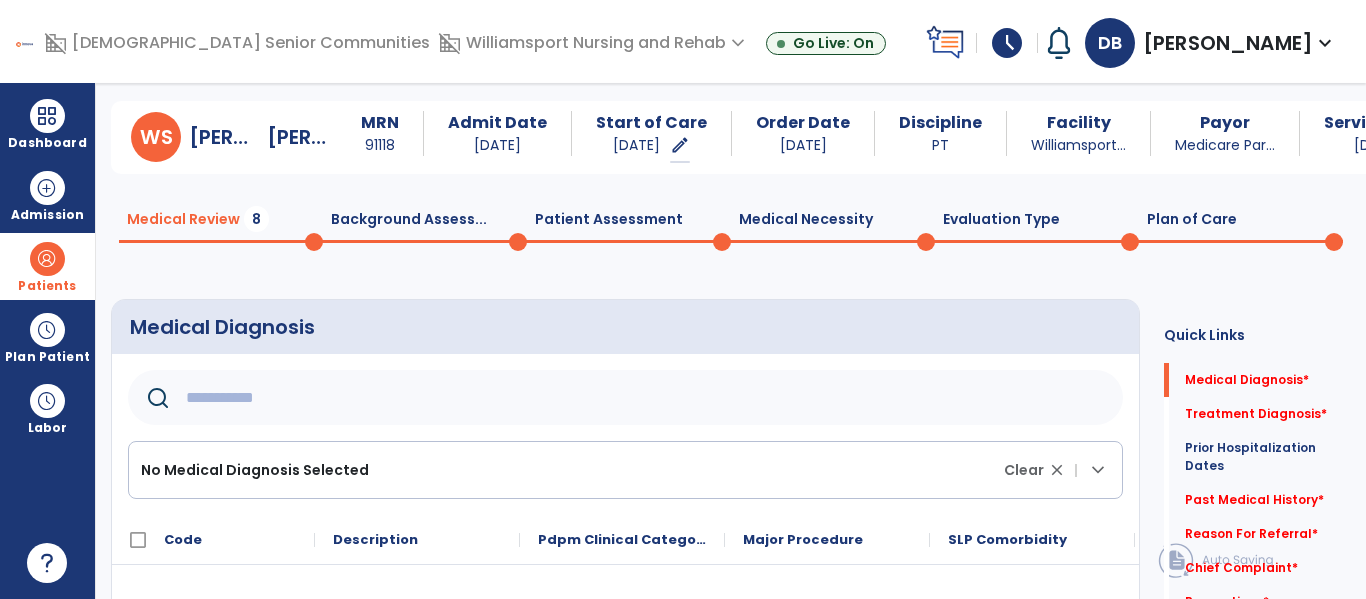 click 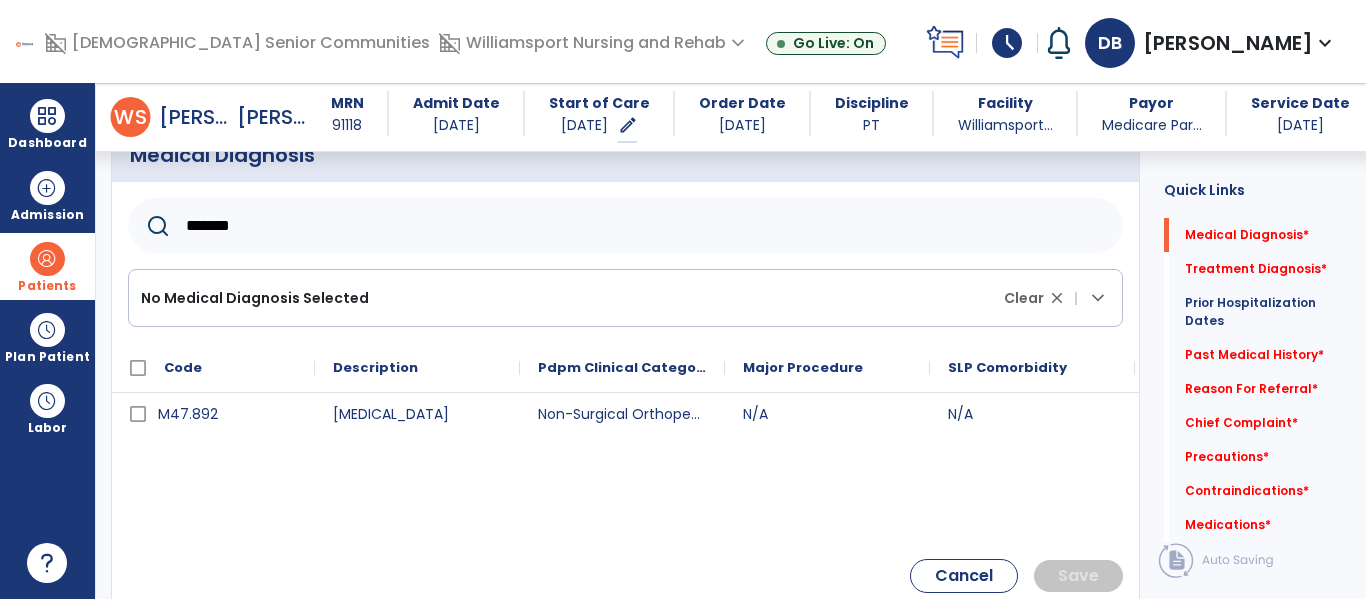 scroll, scrollTop: 207, scrollLeft: 0, axis: vertical 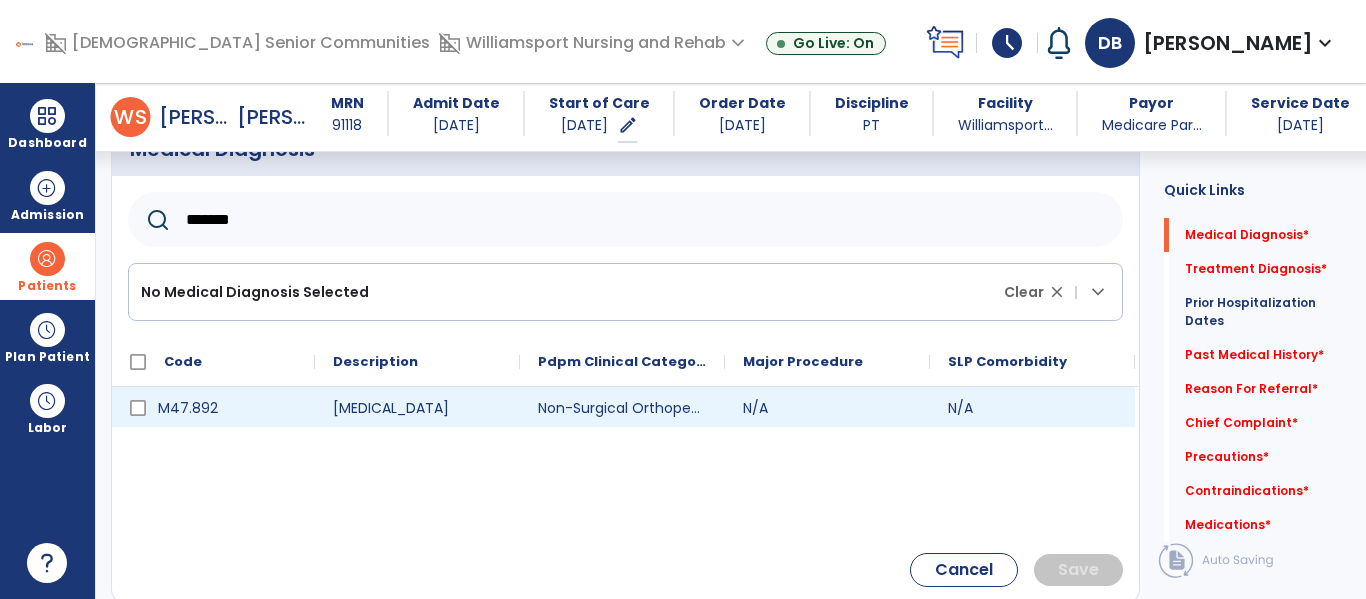type on "*******" 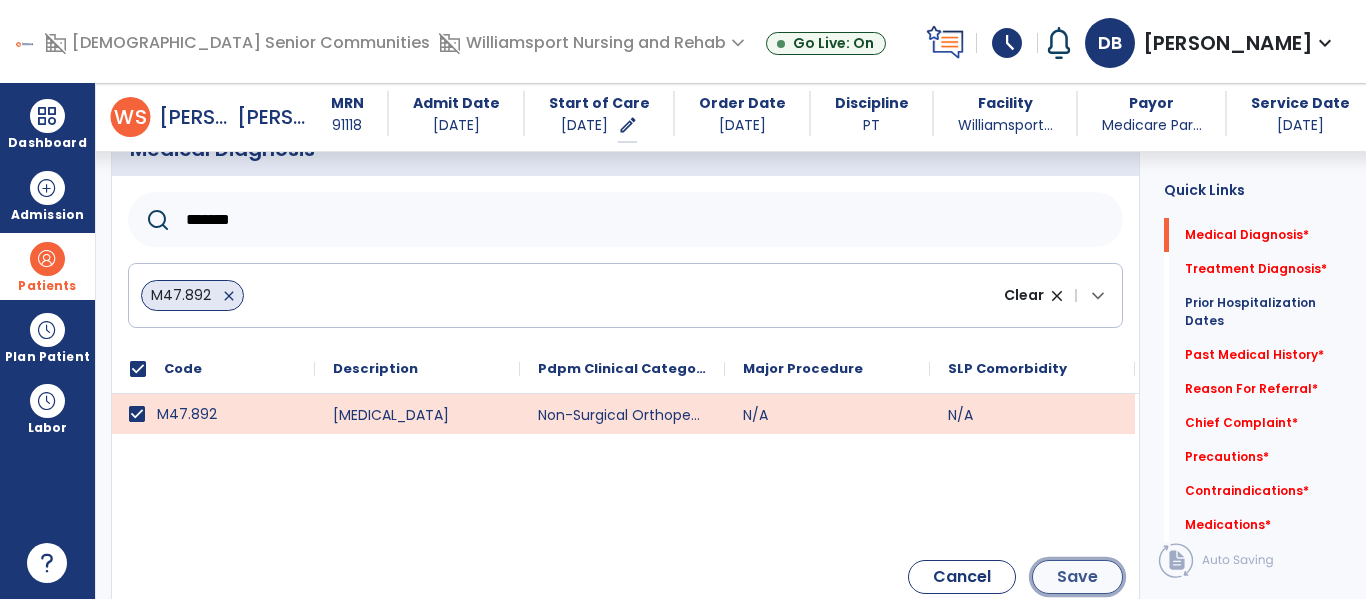 click on "Save" 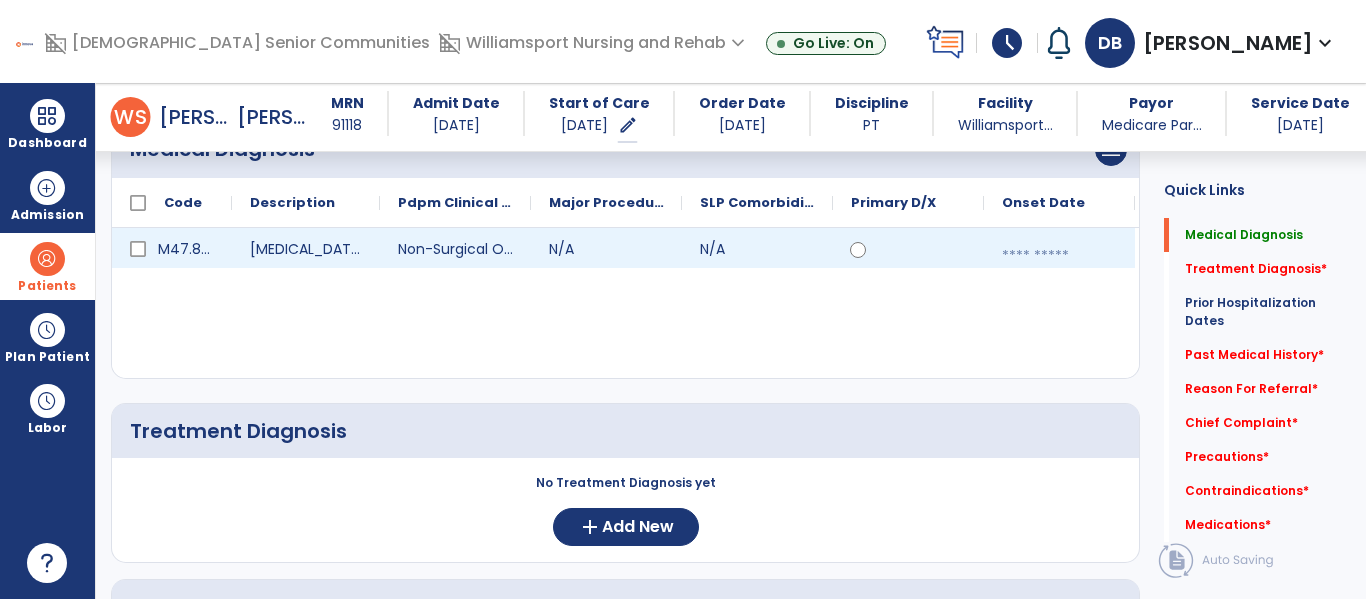 click at bounding box center (1059, 256) 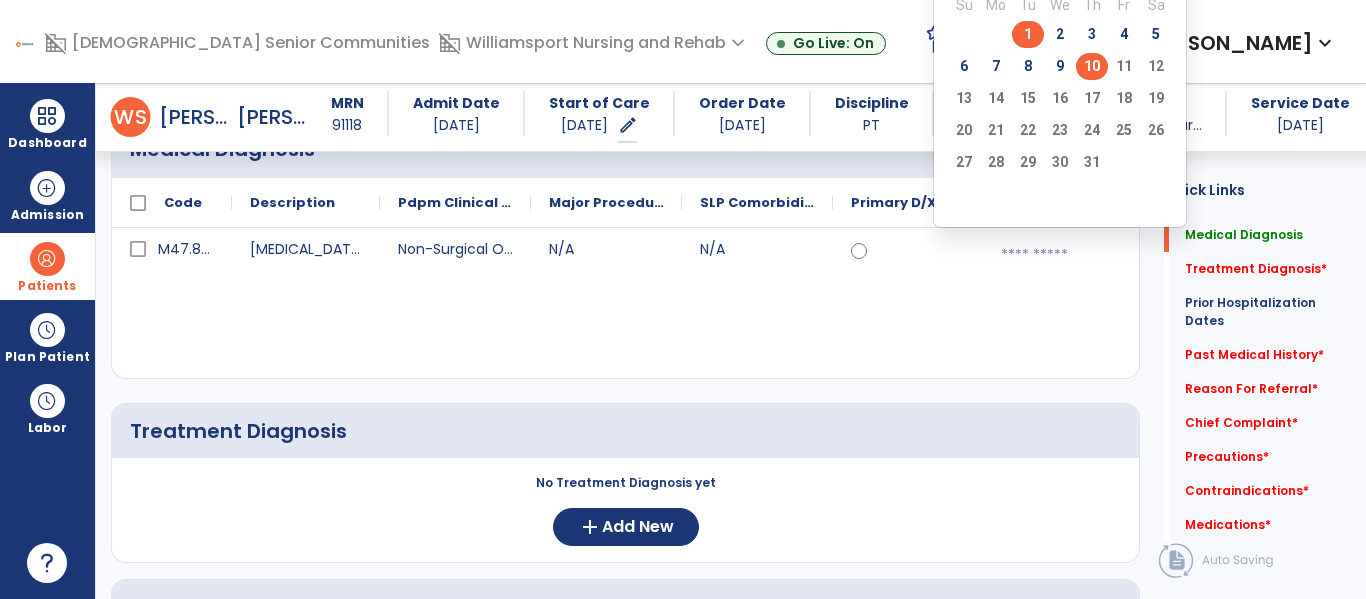 click on "1" 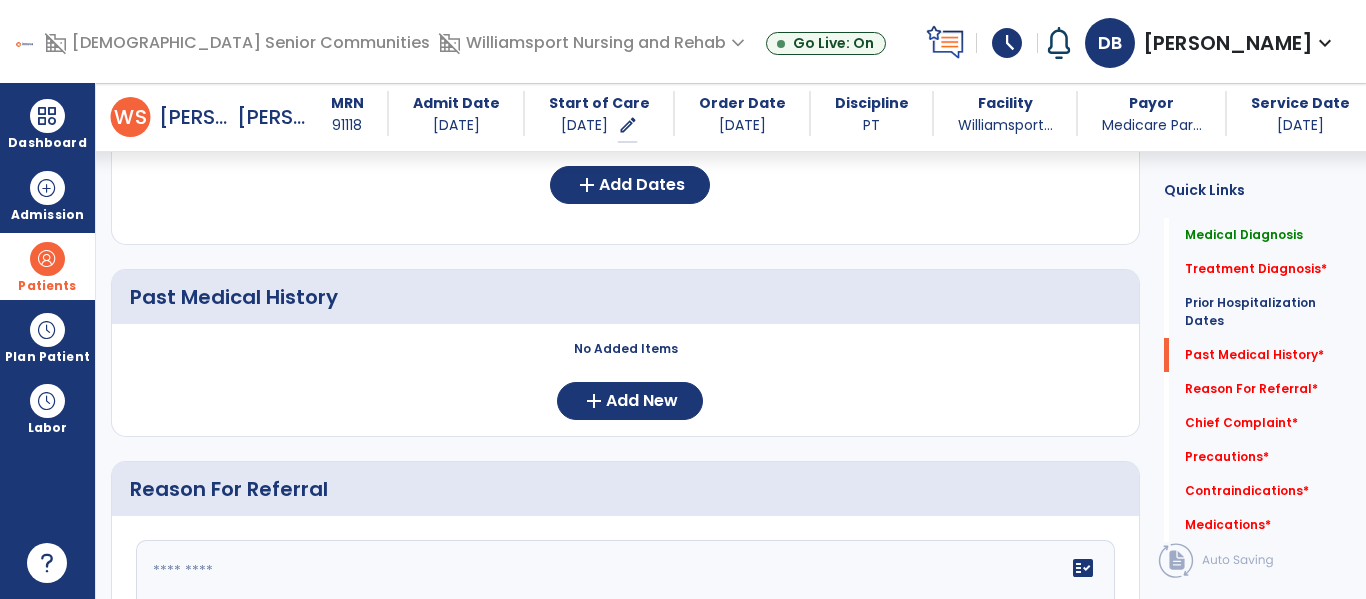 scroll, scrollTop: 764, scrollLeft: 0, axis: vertical 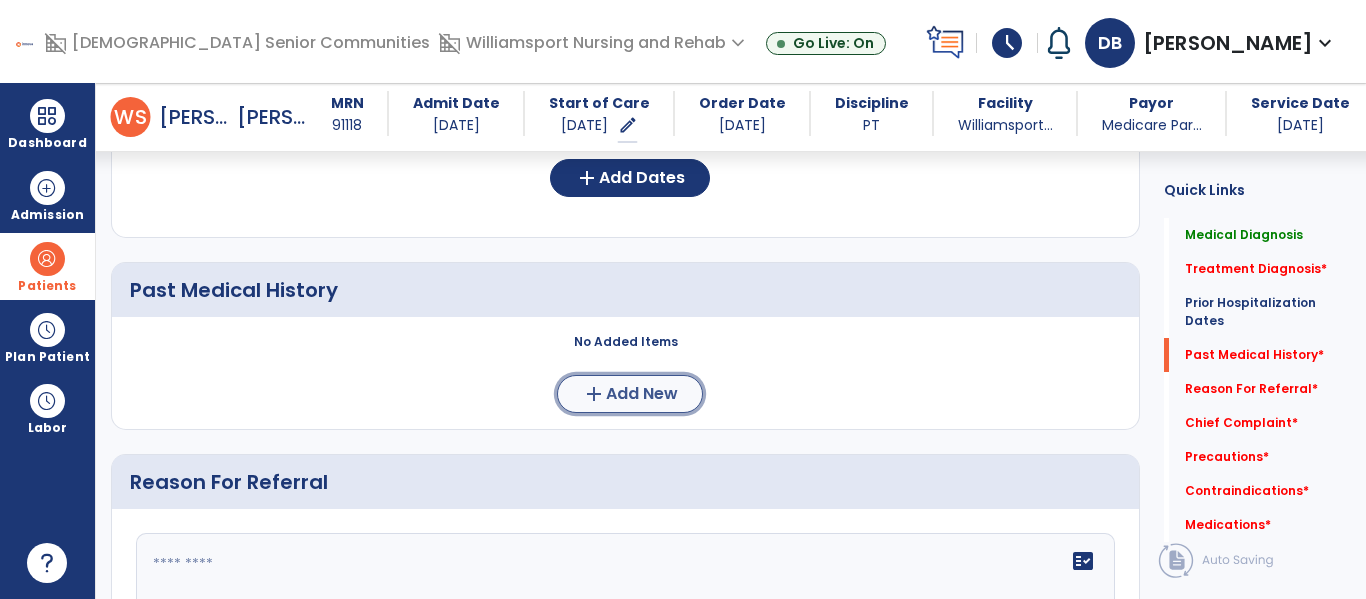 click on "Add New" 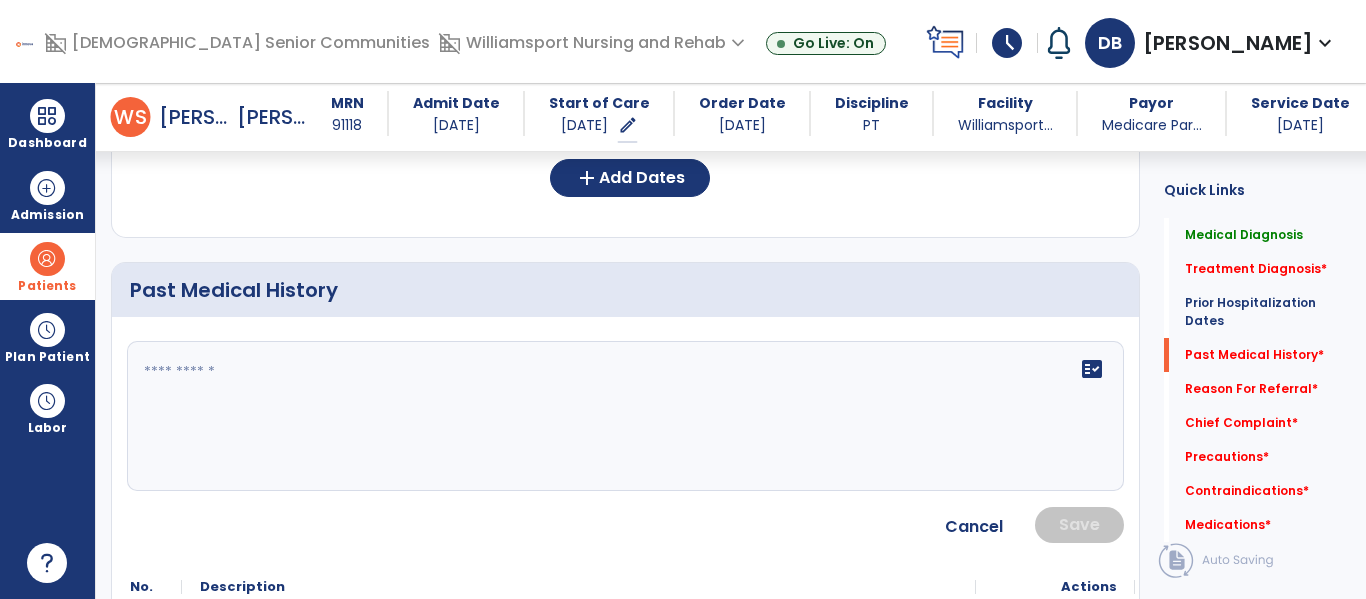 click on "fact_check" 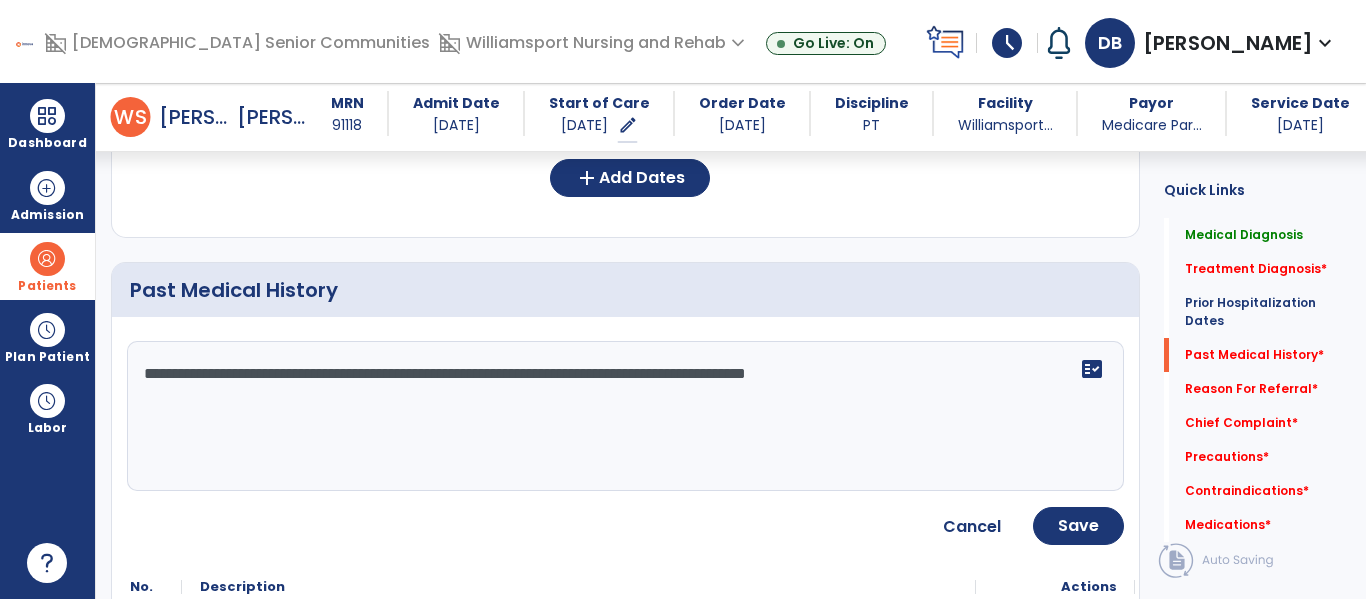 click on "**********" 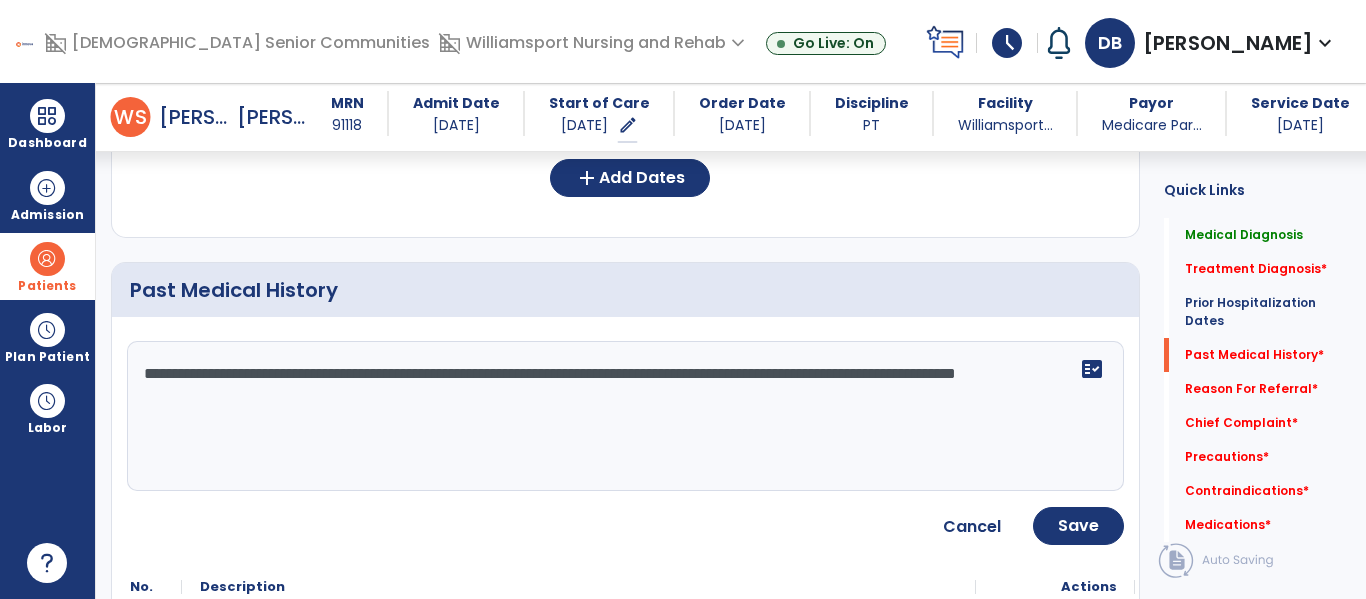 click on "**********" 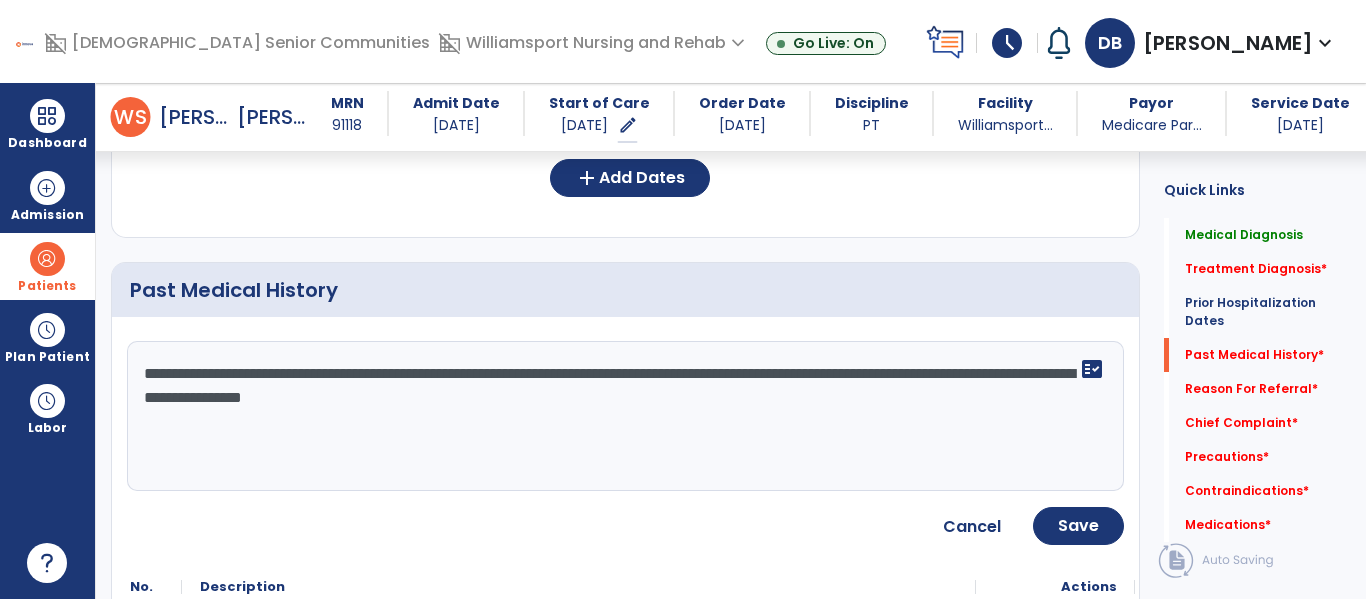 type on "**********" 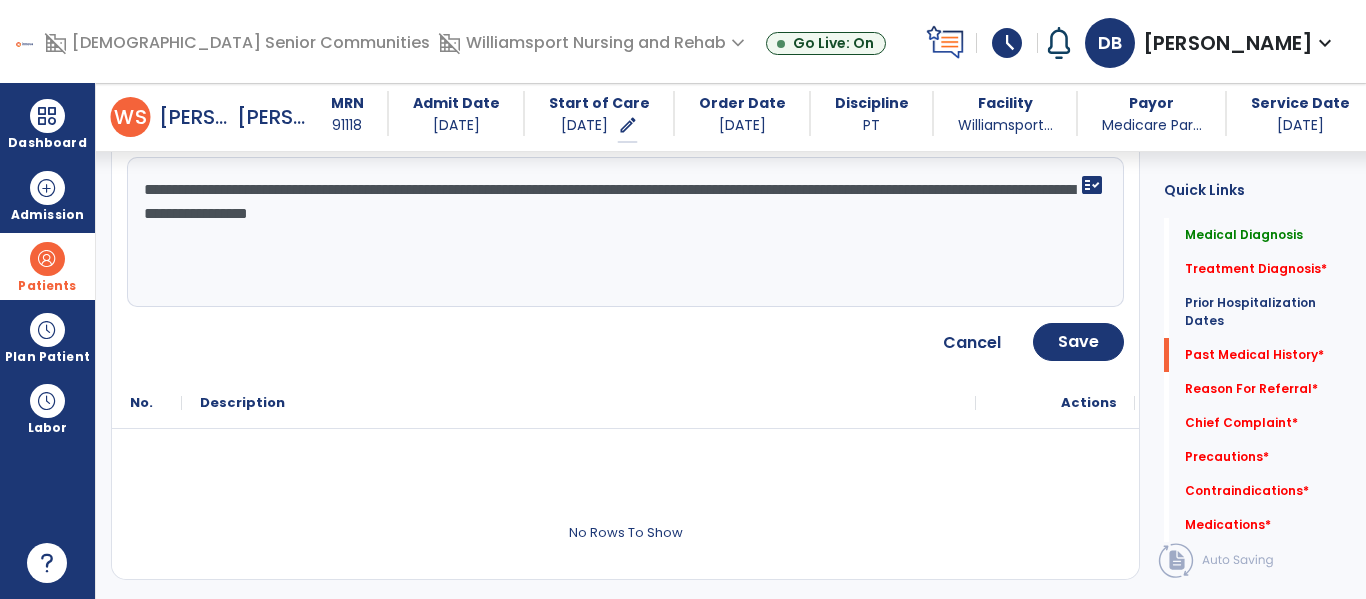 scroll, scrollTop: 946, scrollLeft: 0, axis: vertical 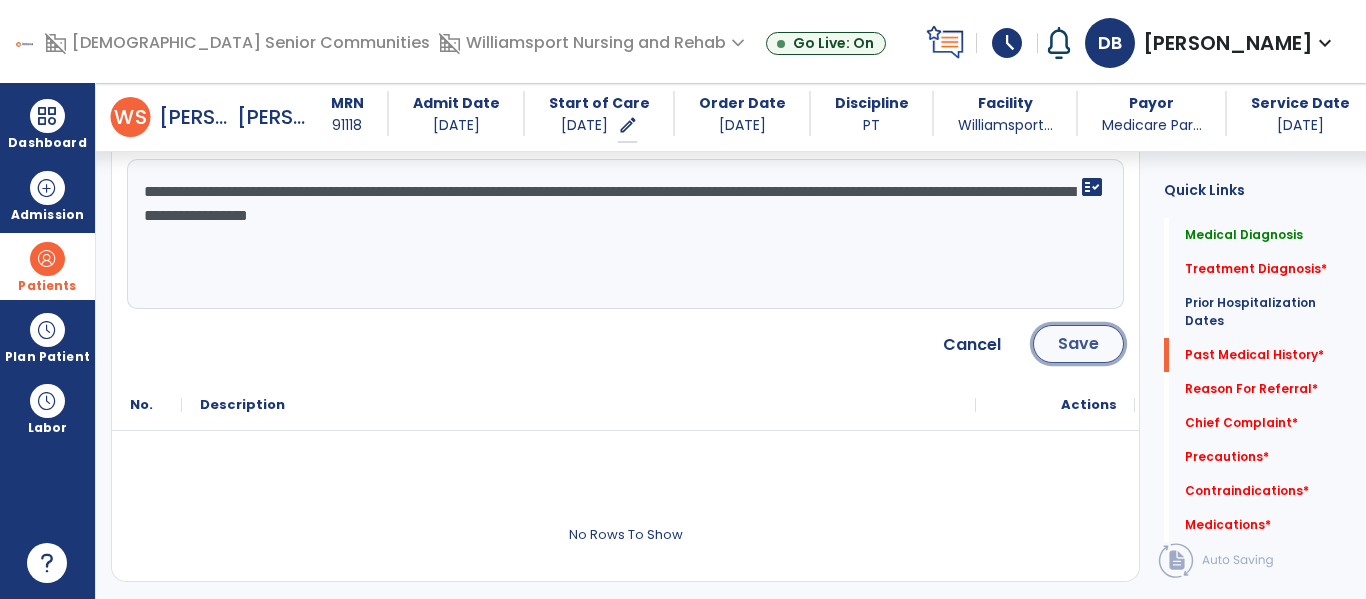 click on "Save" 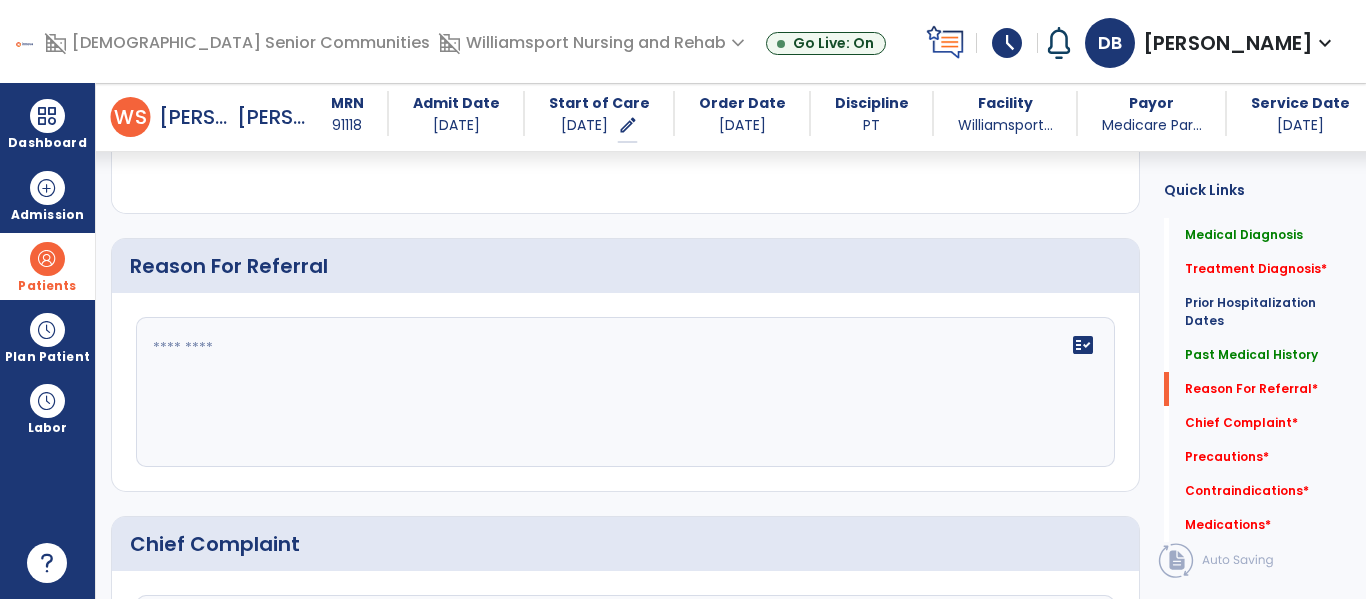 scroll, scrollTop: 1104, scrollLeft: 0, axis: vertical 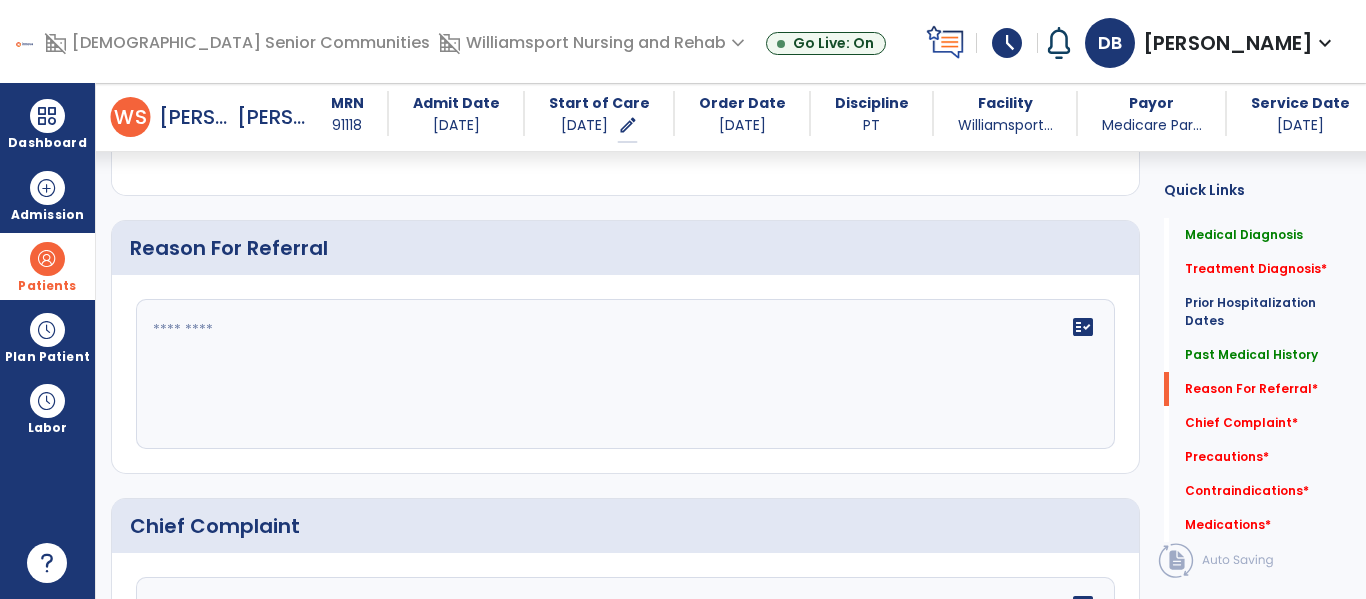 click on "fact_check" 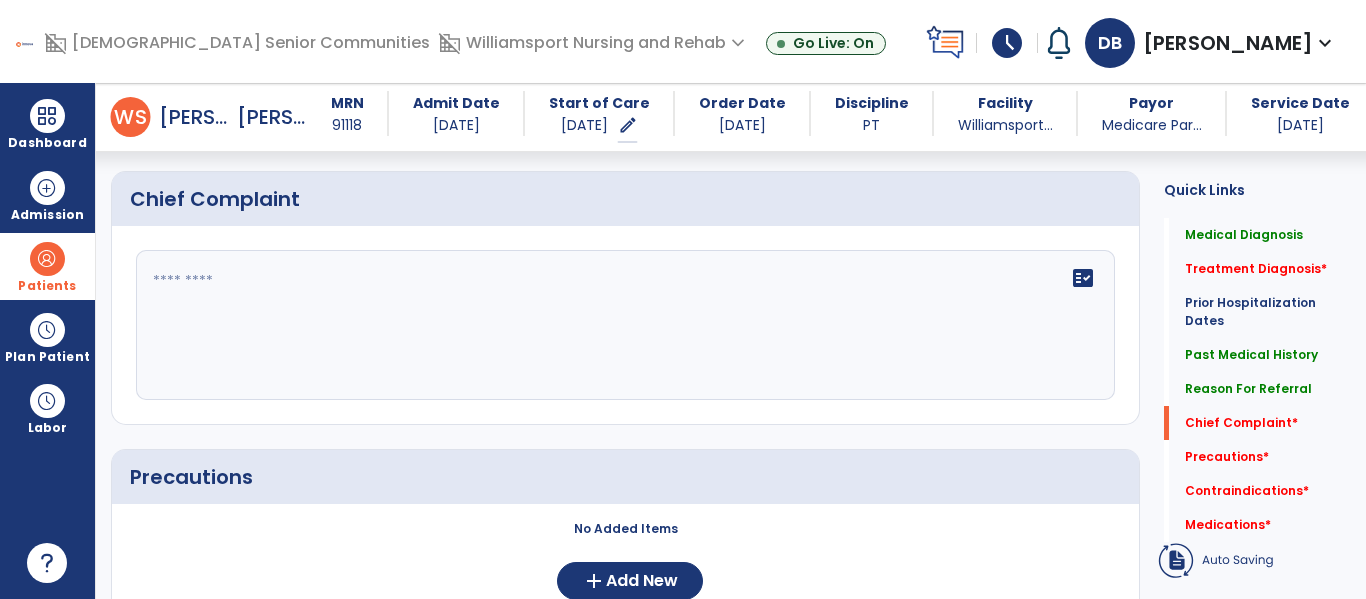 scroll, scrollTop: 1445, scrollLeft: 0, axis: vertical 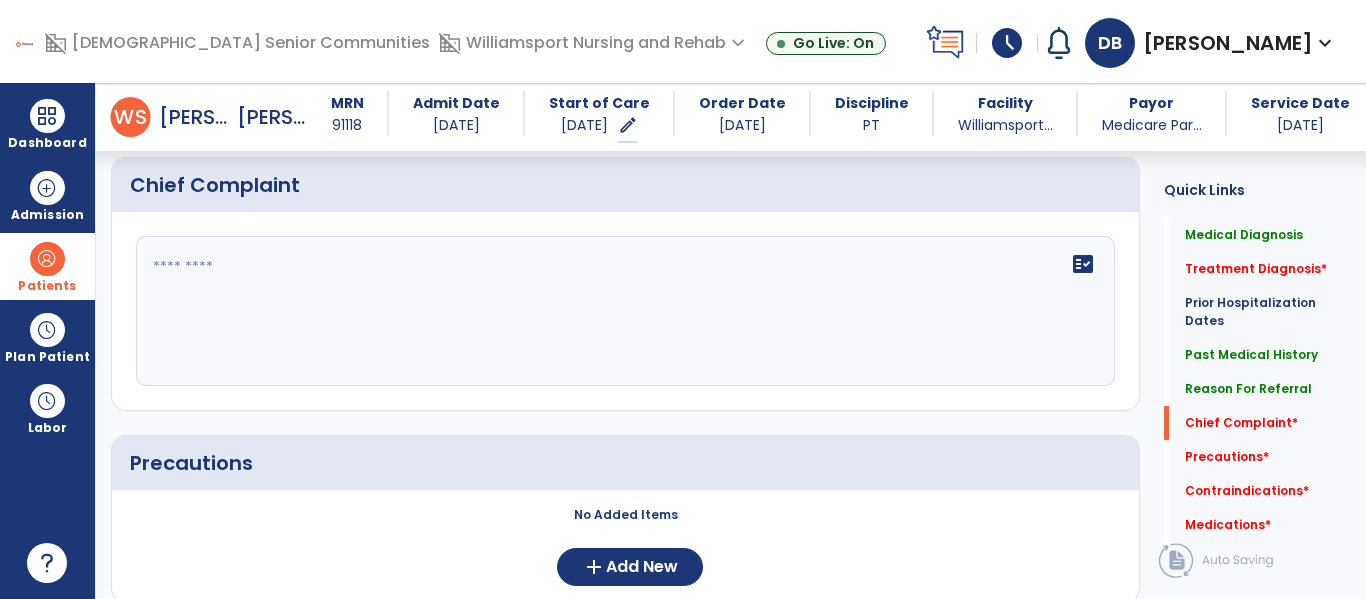type on "**********" 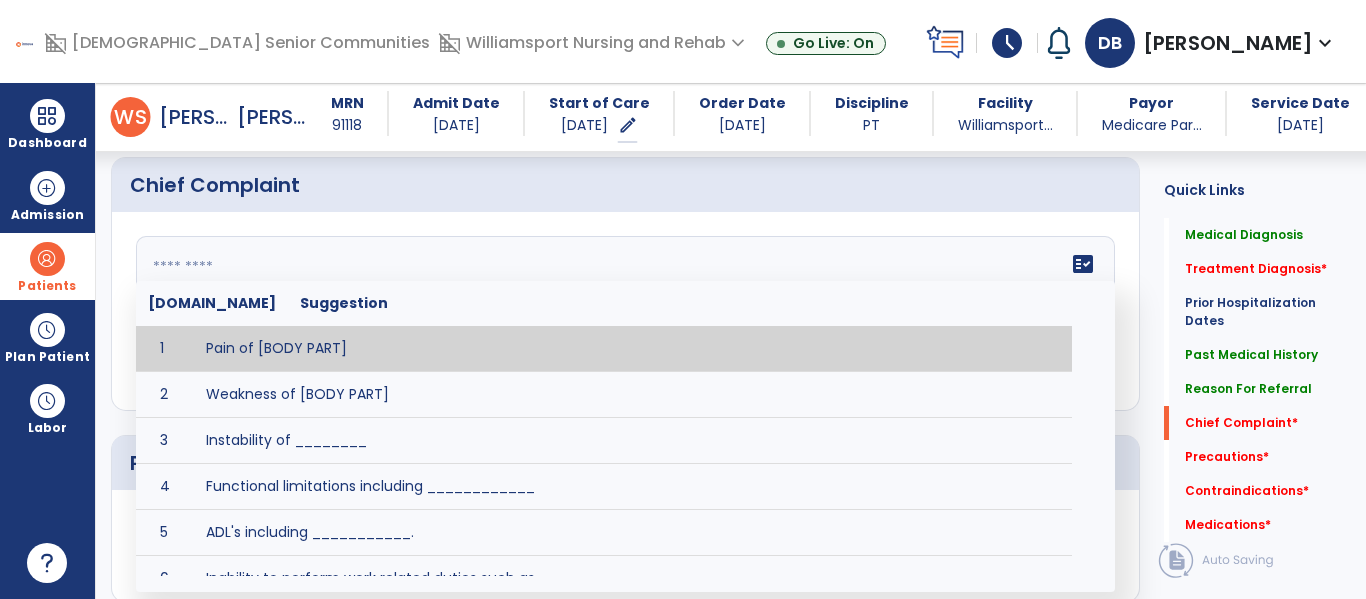 scroll, scrollTop: 164, scrollLeft: 0, axis: vertical 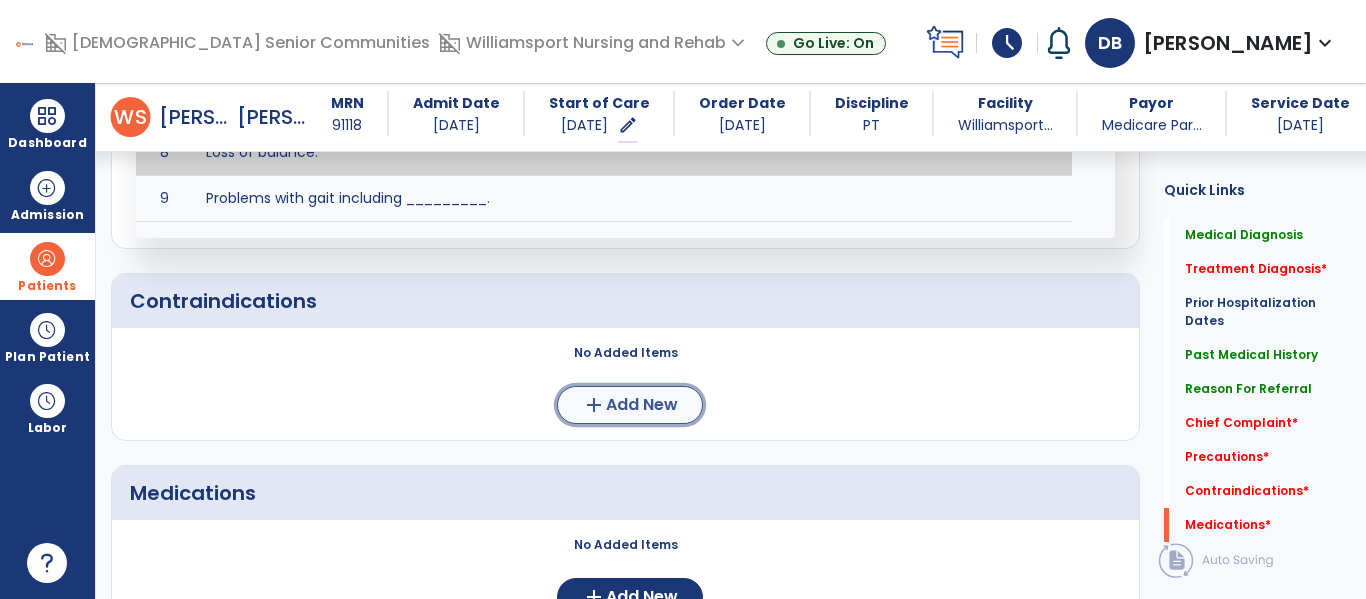 click on "add  Add New" 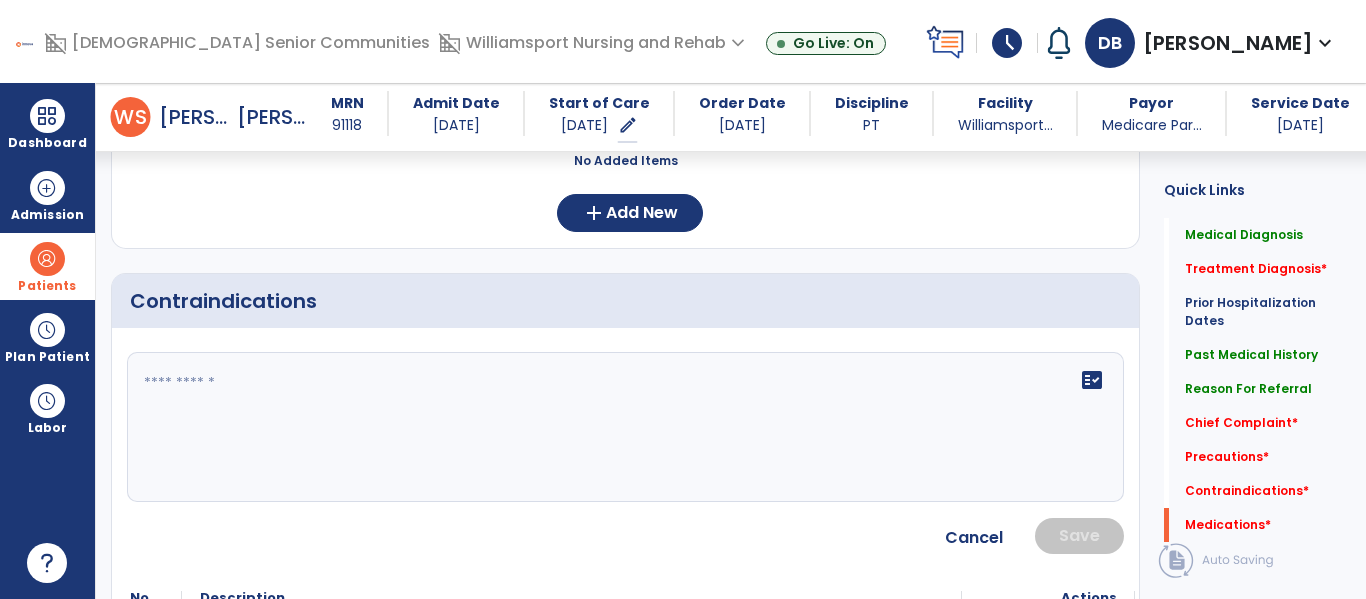 click 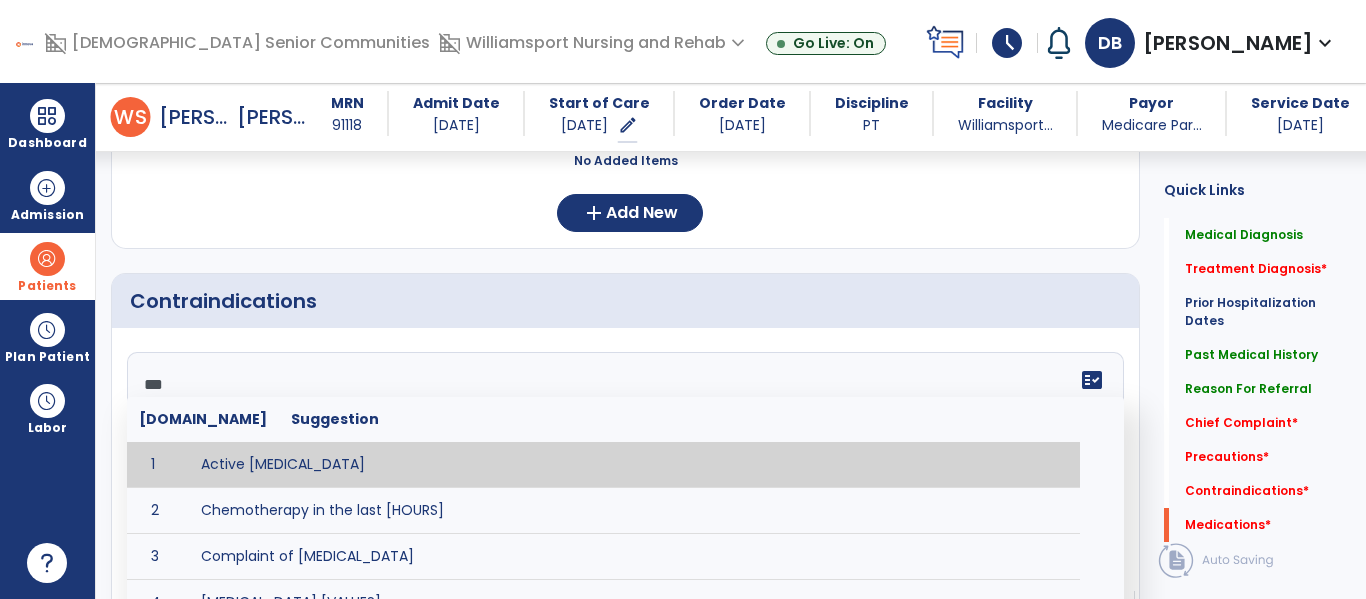 type on "****" 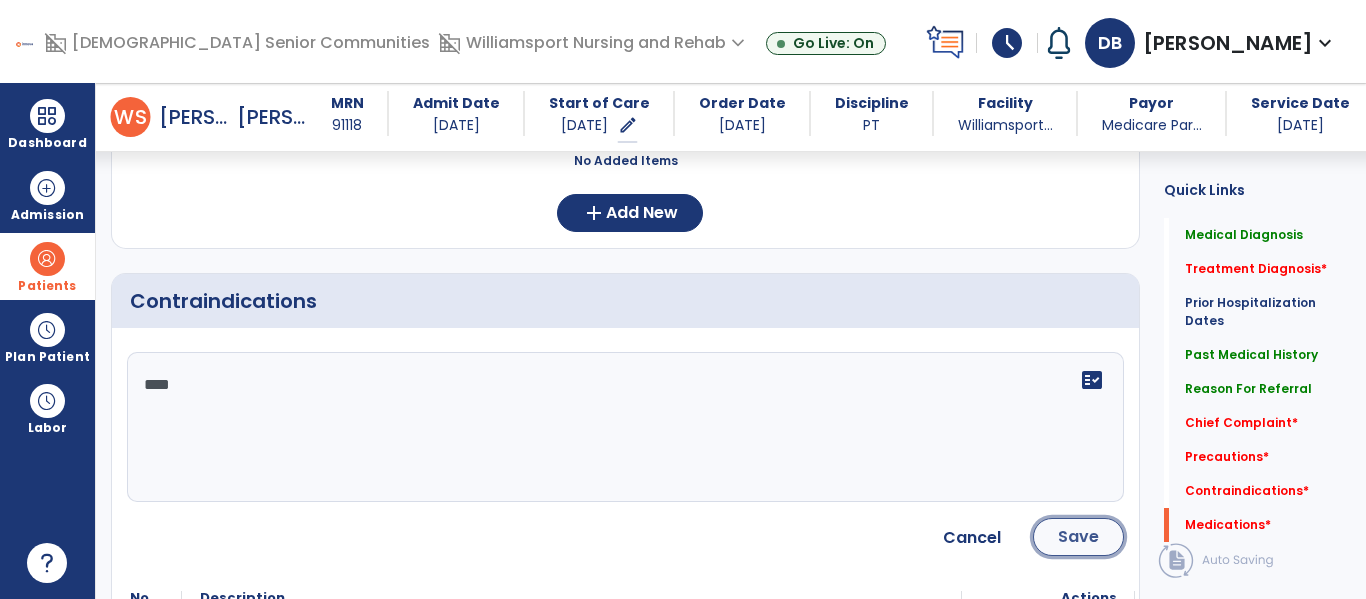 click on "Save" 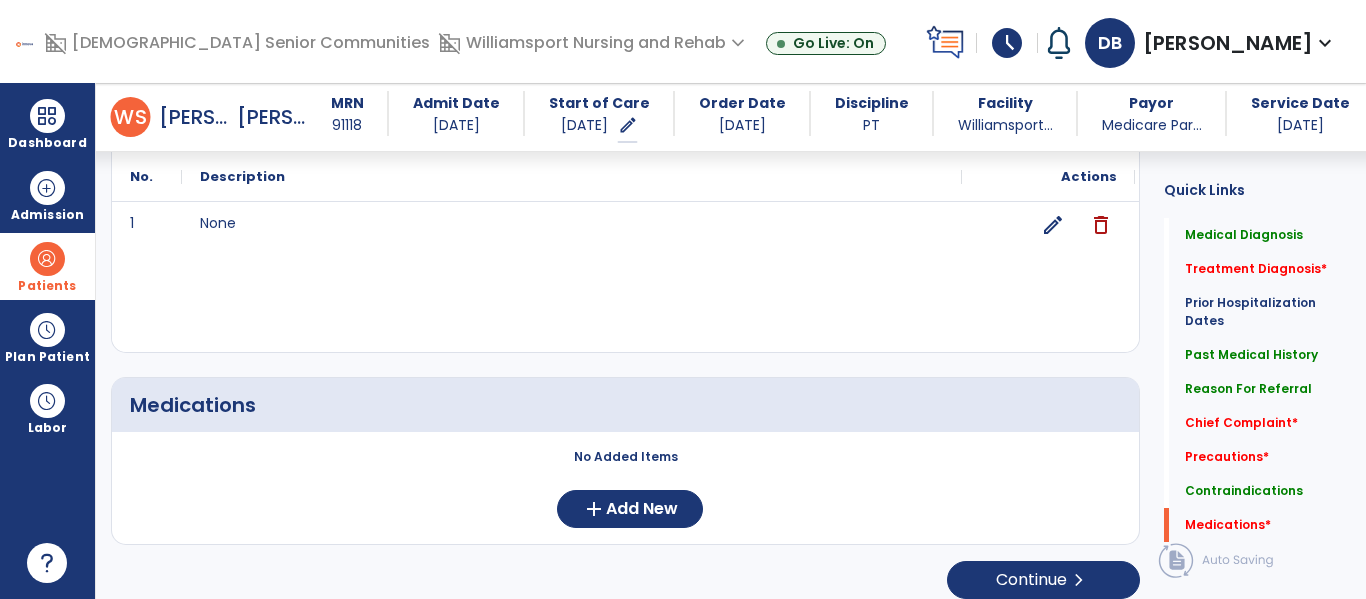 scroll, scrollTop: 2009, scrollLeft: 0, axis: vertical 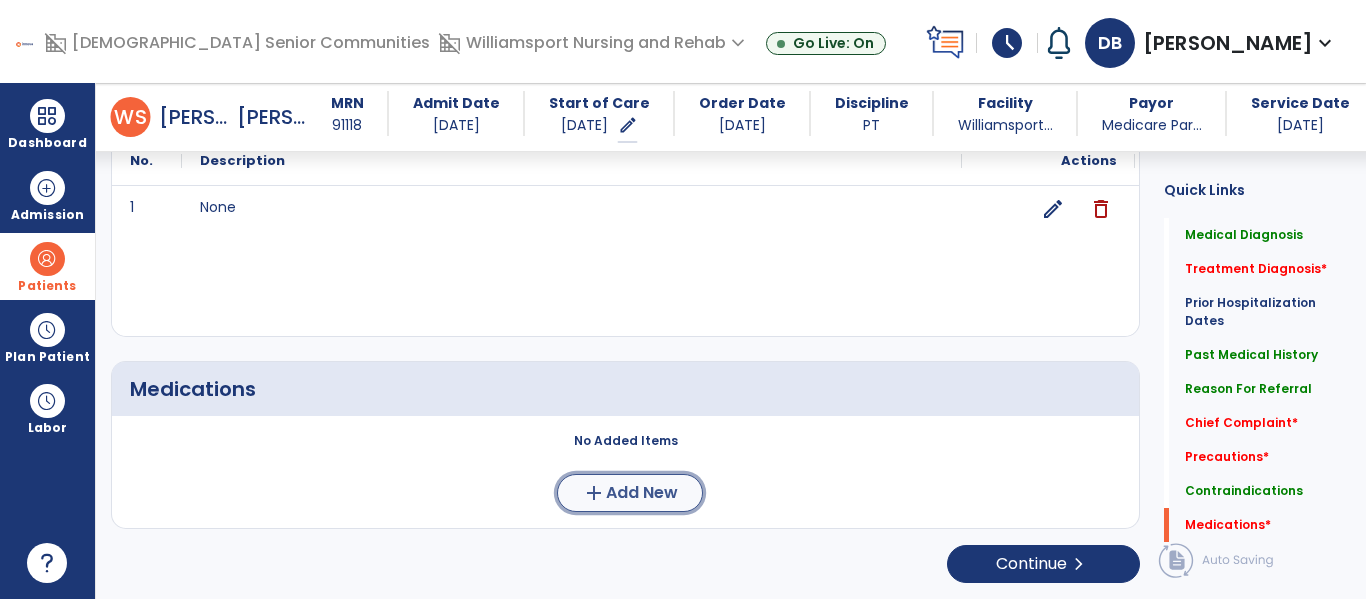click on "Add New" 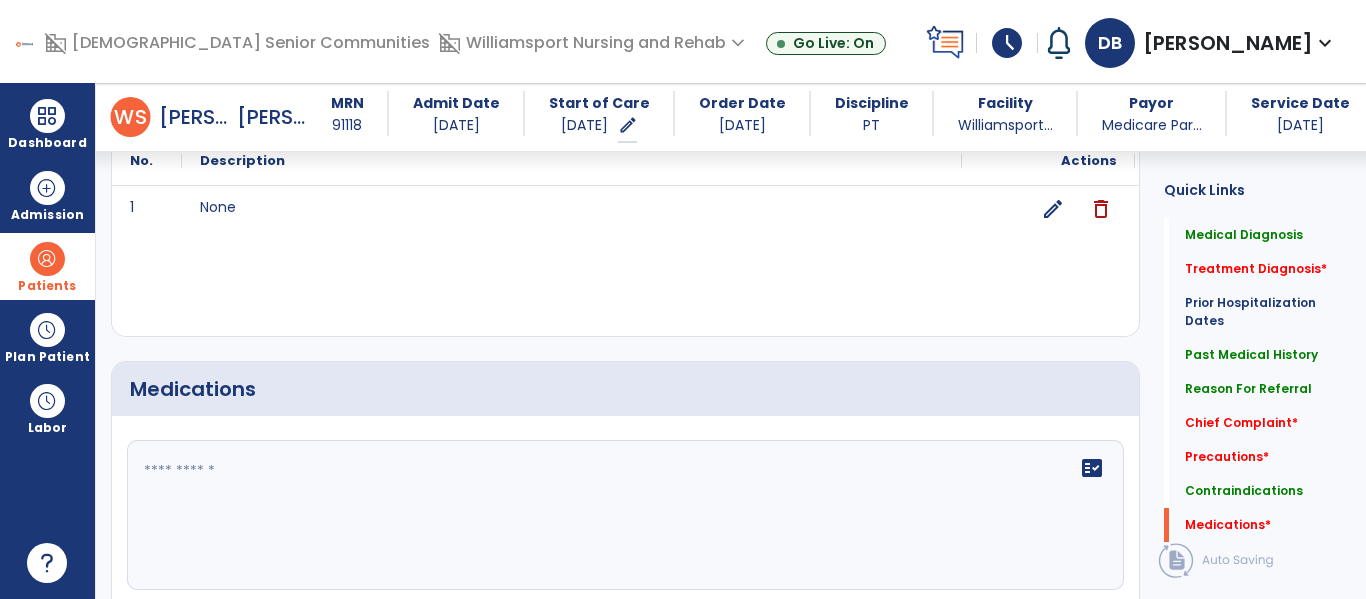 click on "fact_check" 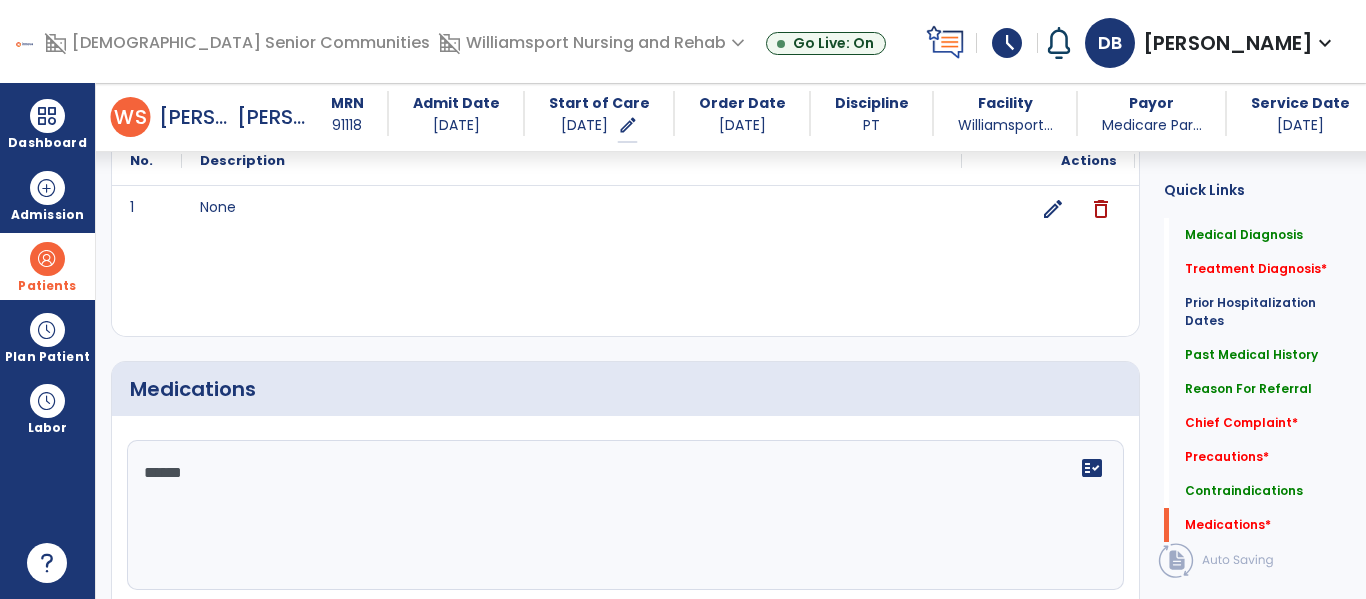 type on "*******" 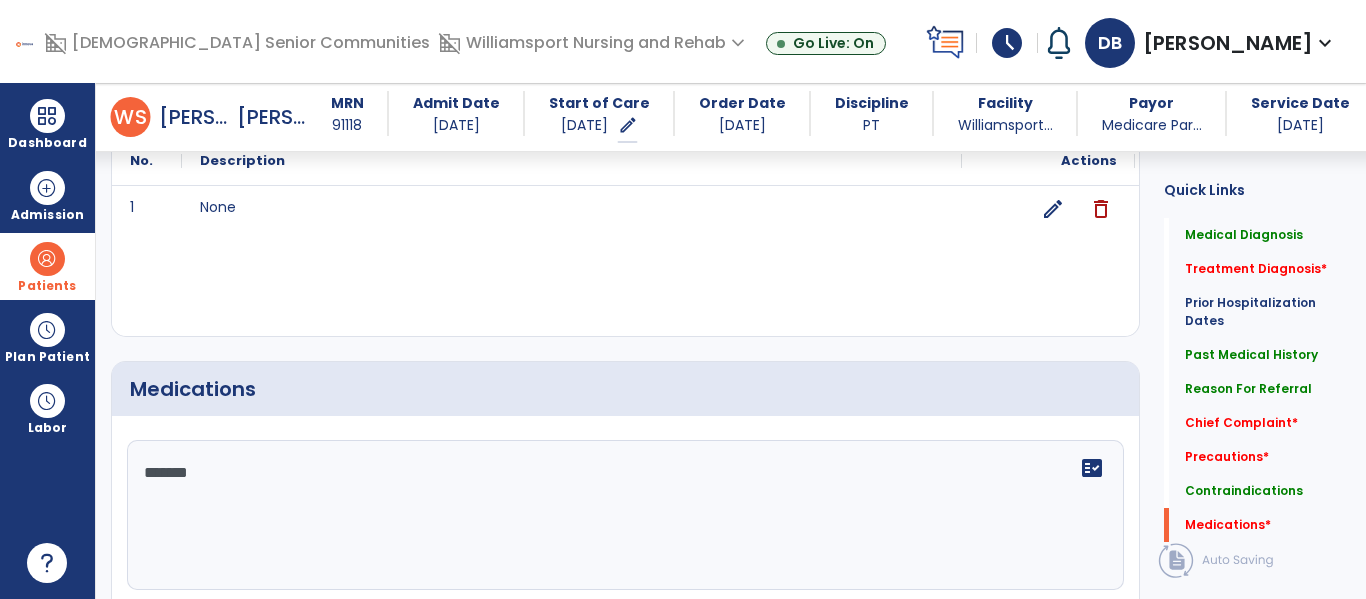 scroll, scrollTop: 2068, scrollLeft: 0, axis: vertical 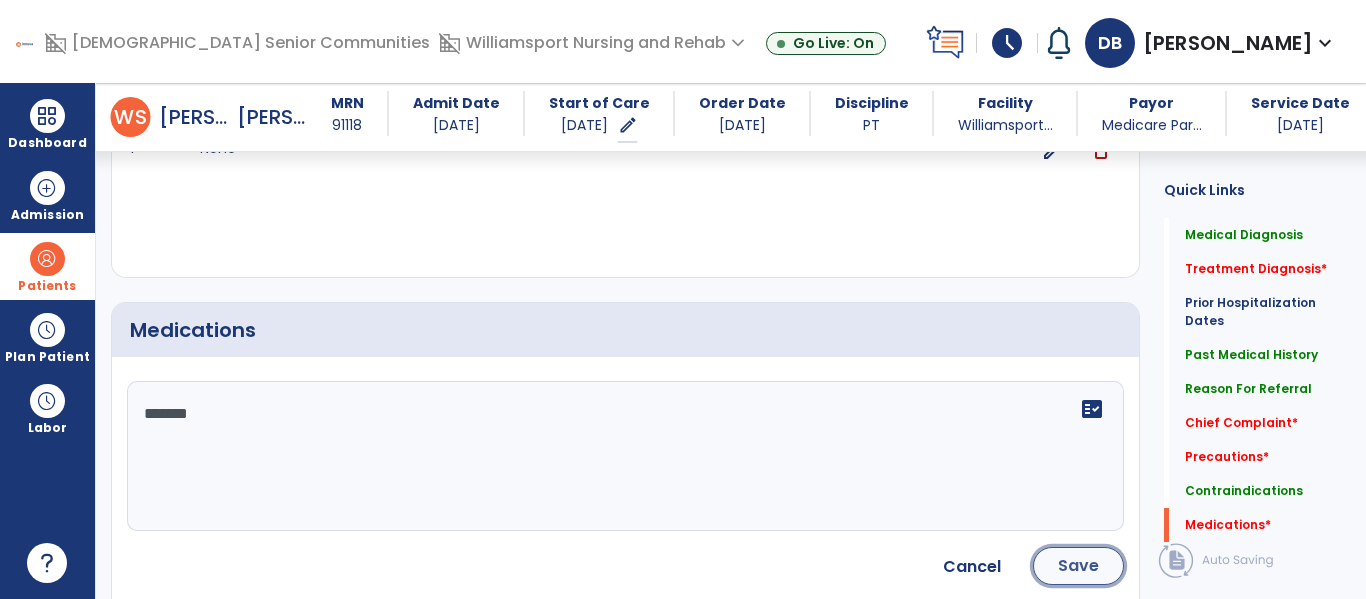 click on "Save" 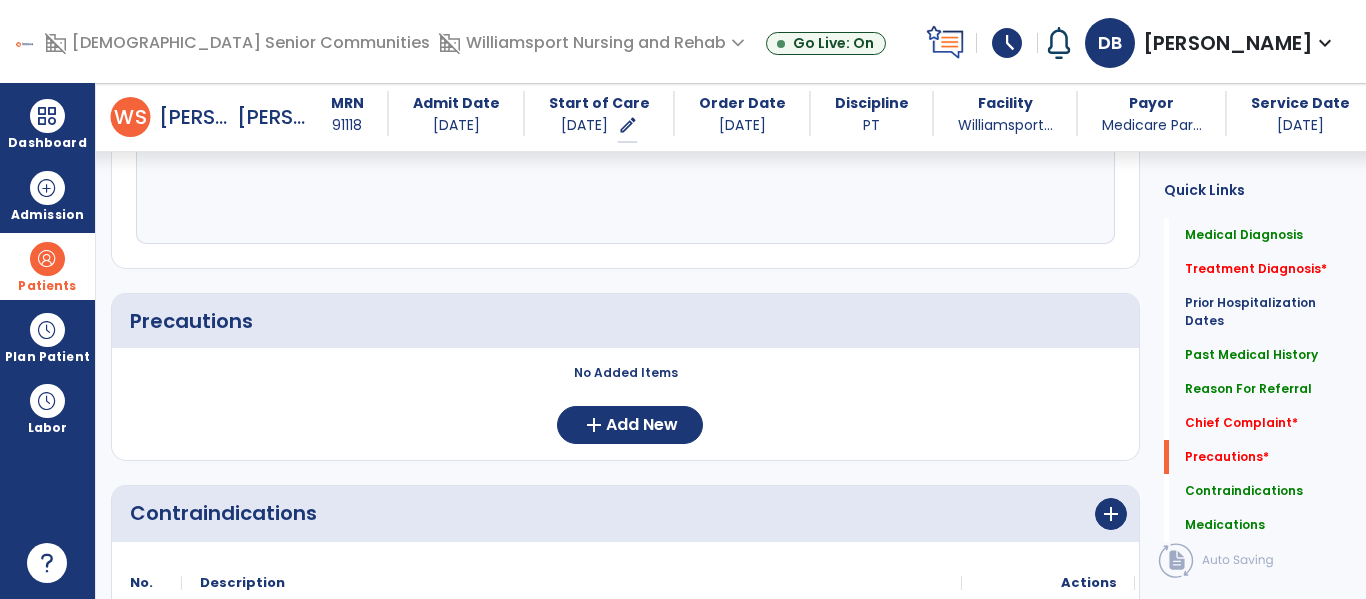 scroll, scrollTop: 1585, scrollLeft: 0, axis: vertical 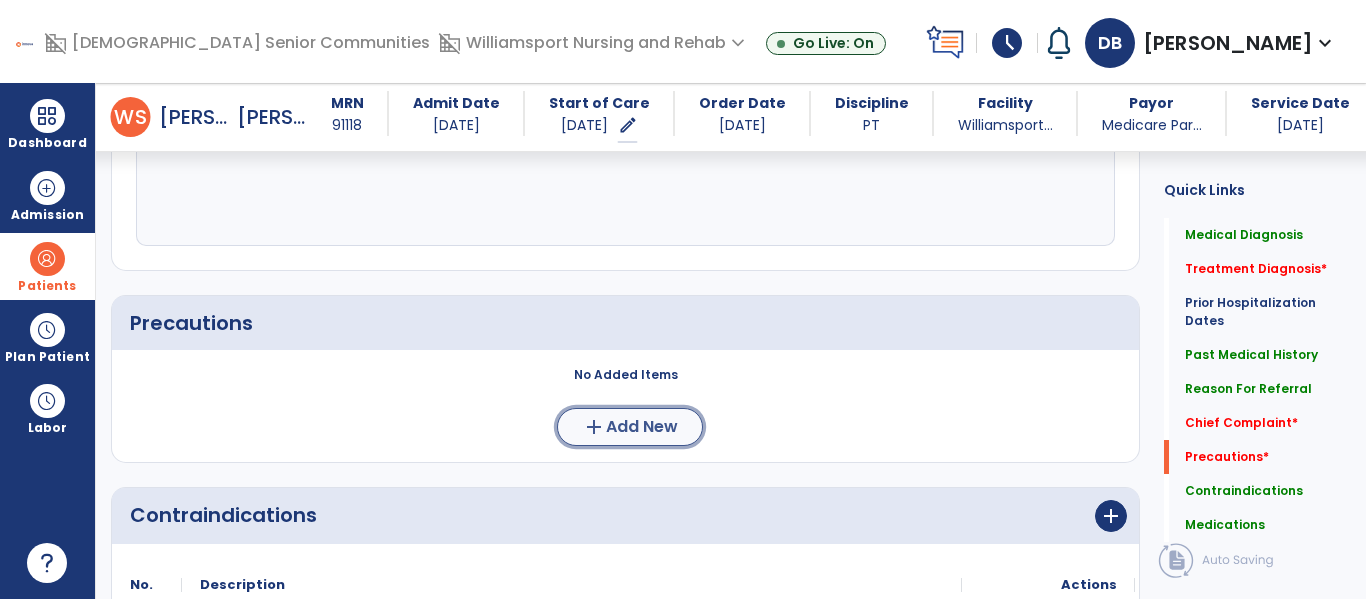 click on "add  Add New" 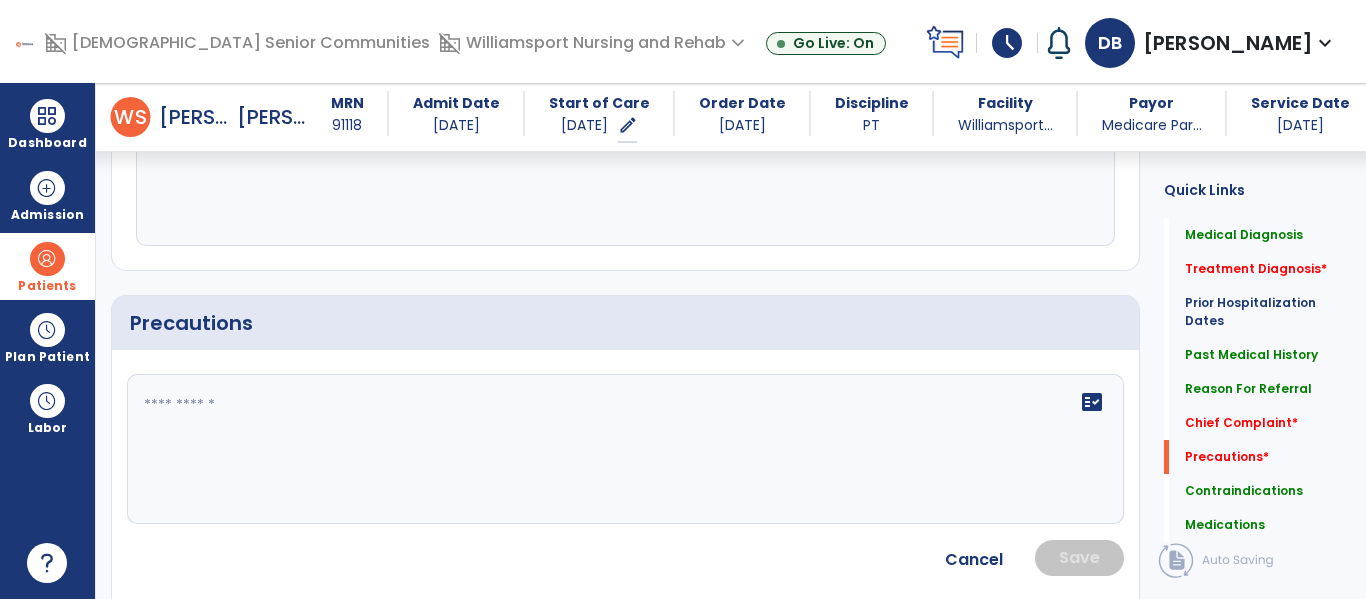 click on "fact_check" 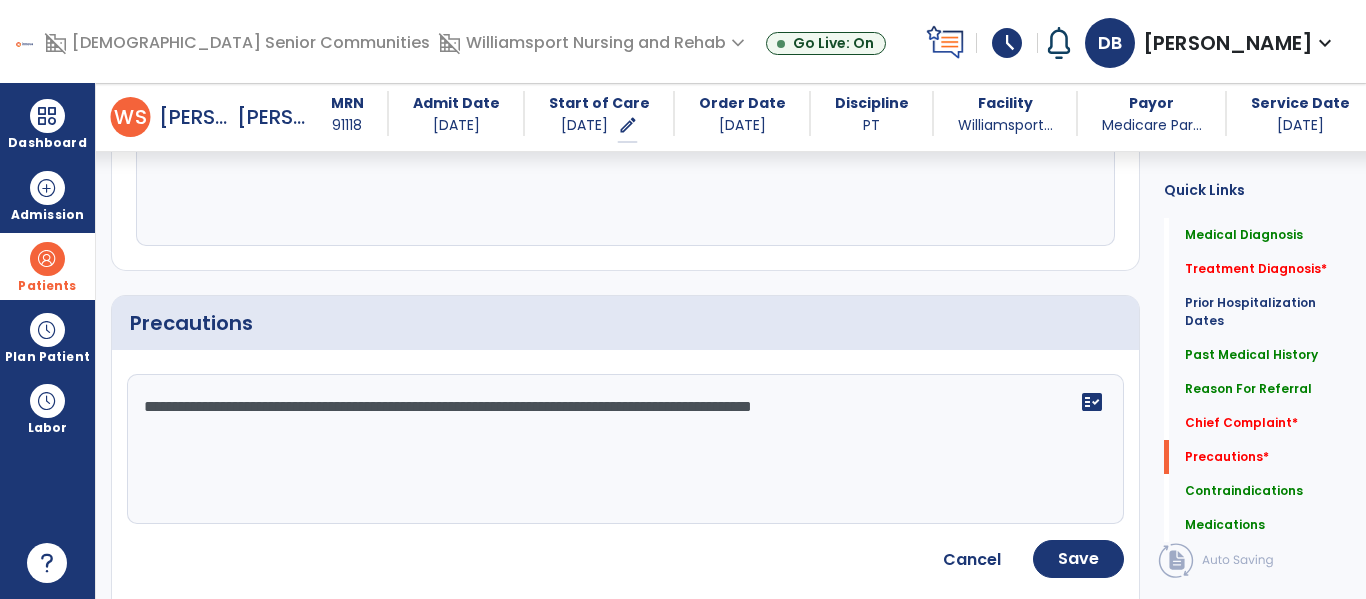 type on "**********" 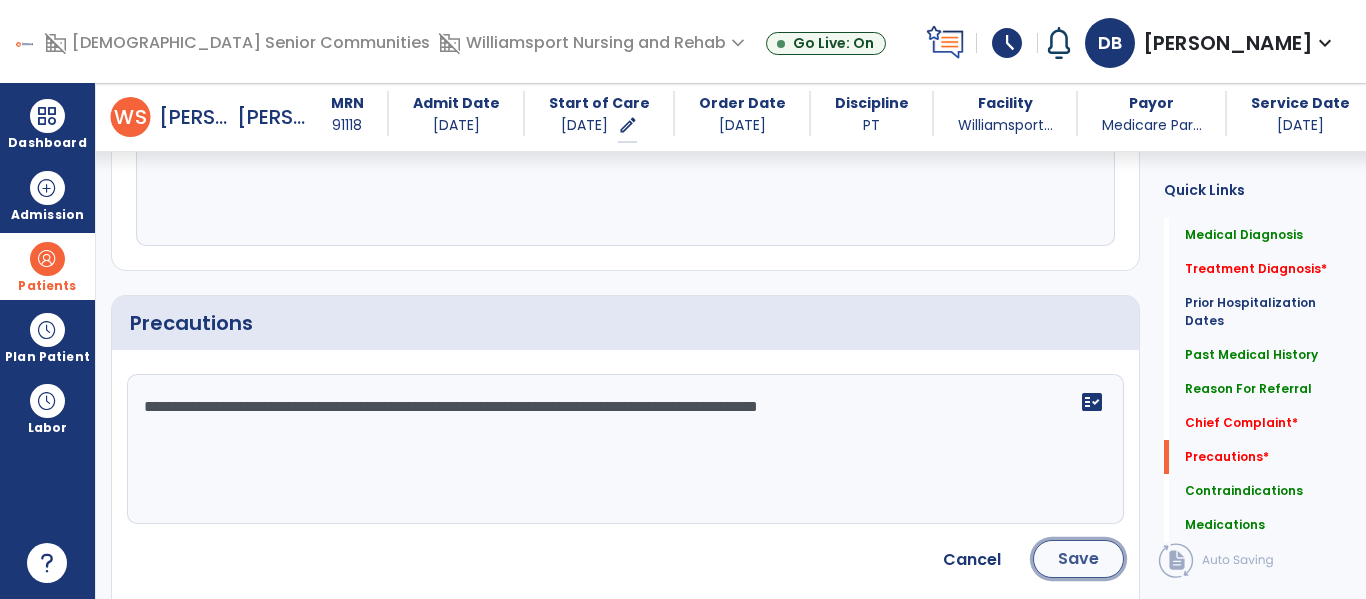 click on "Save" 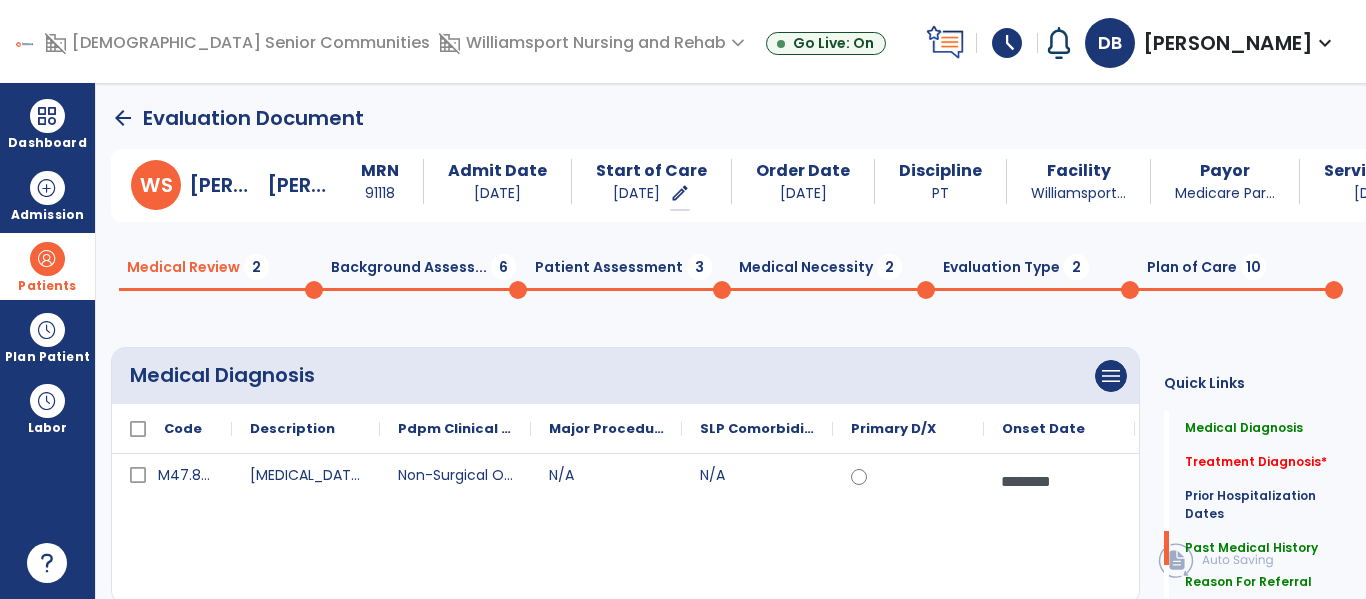 scroll, scrollTop: 2221, scrollLeft: 0, axis: vertical 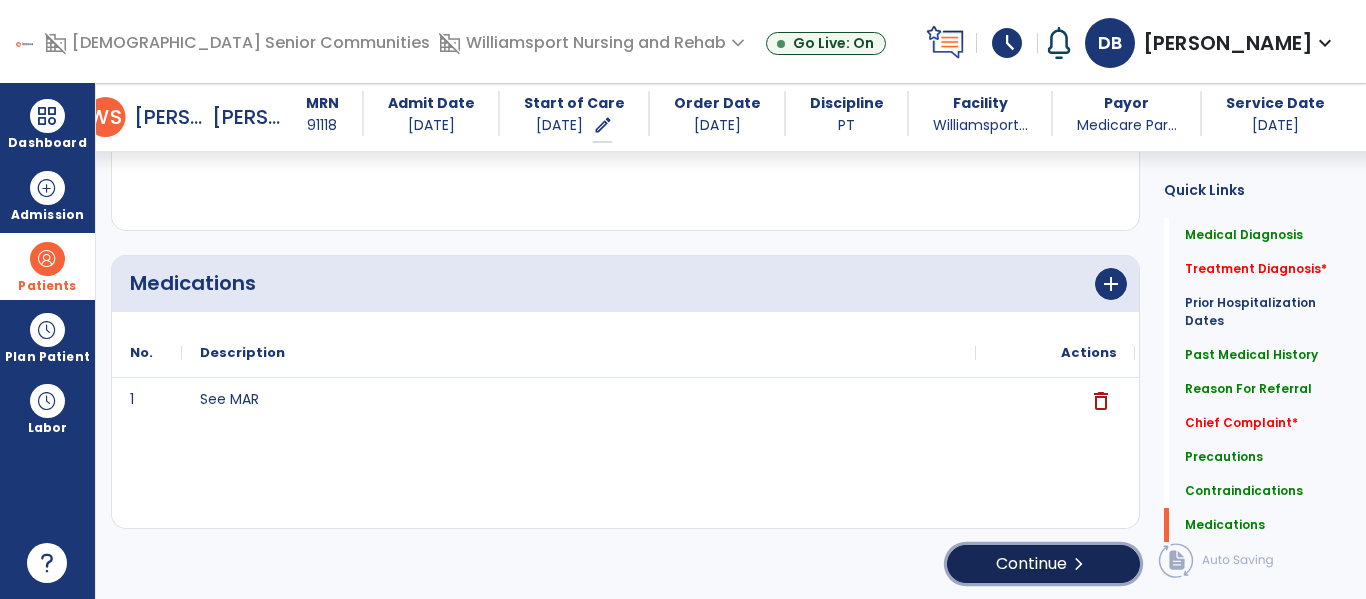 click on "Continue  chevron_right" 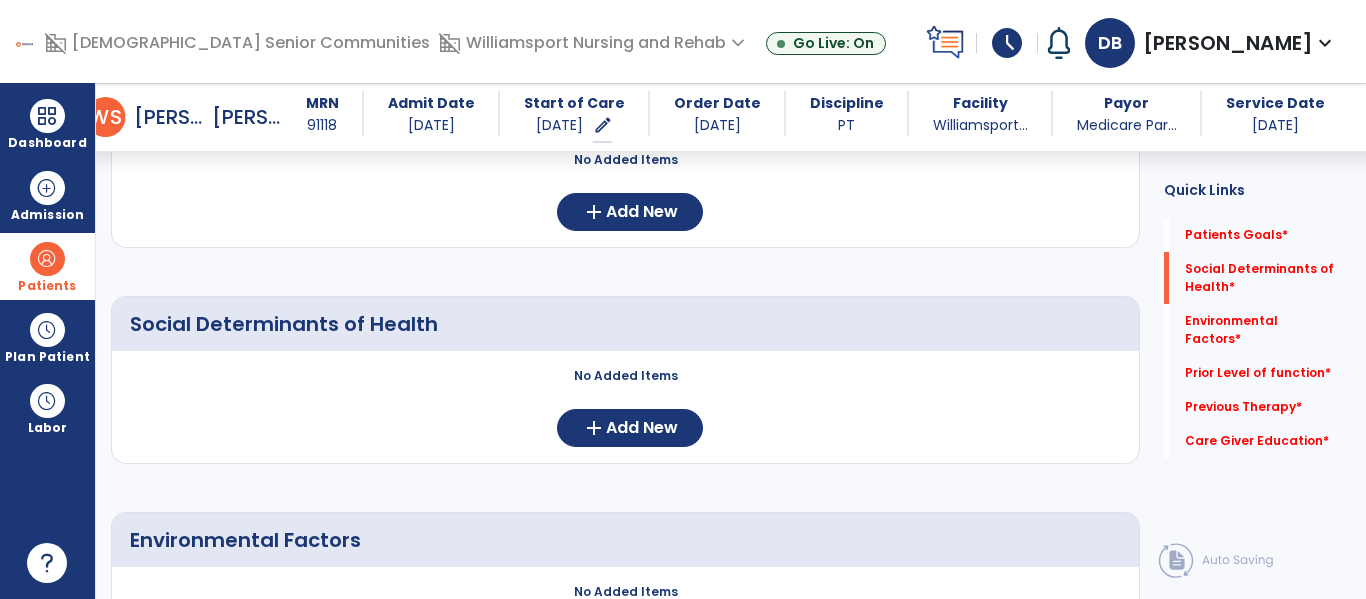 scroll, scrollTop: 251, scrollLeft: 0, axis: vertical 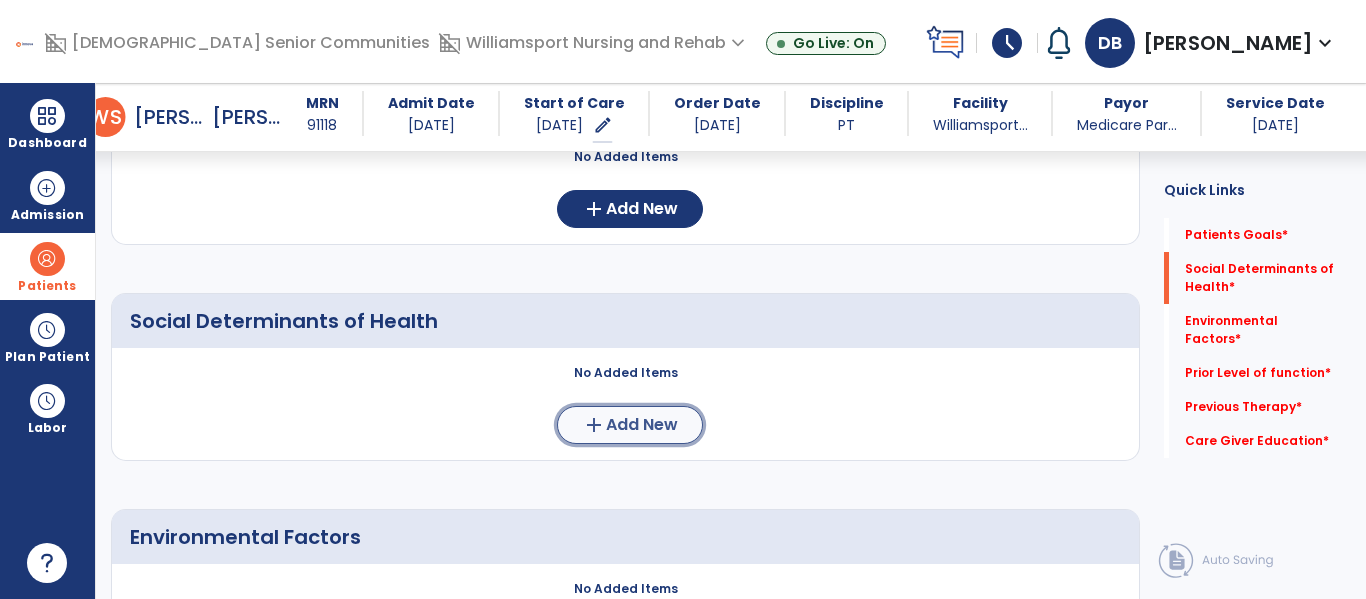 click on "add  Add New" 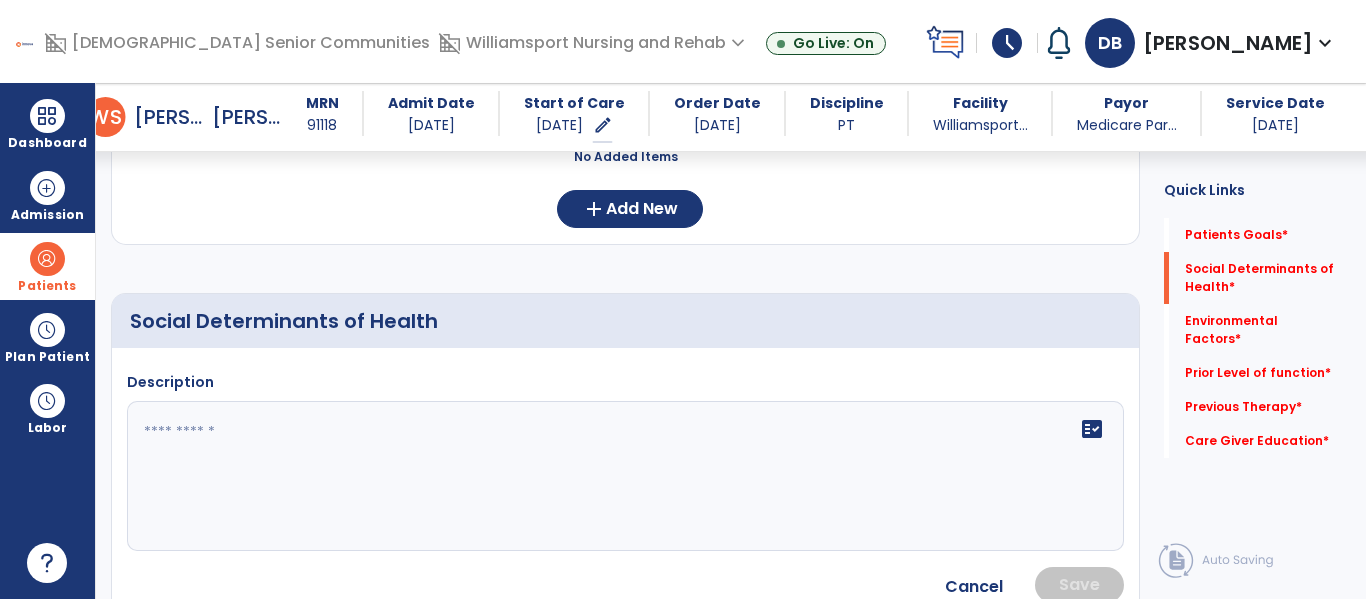 click 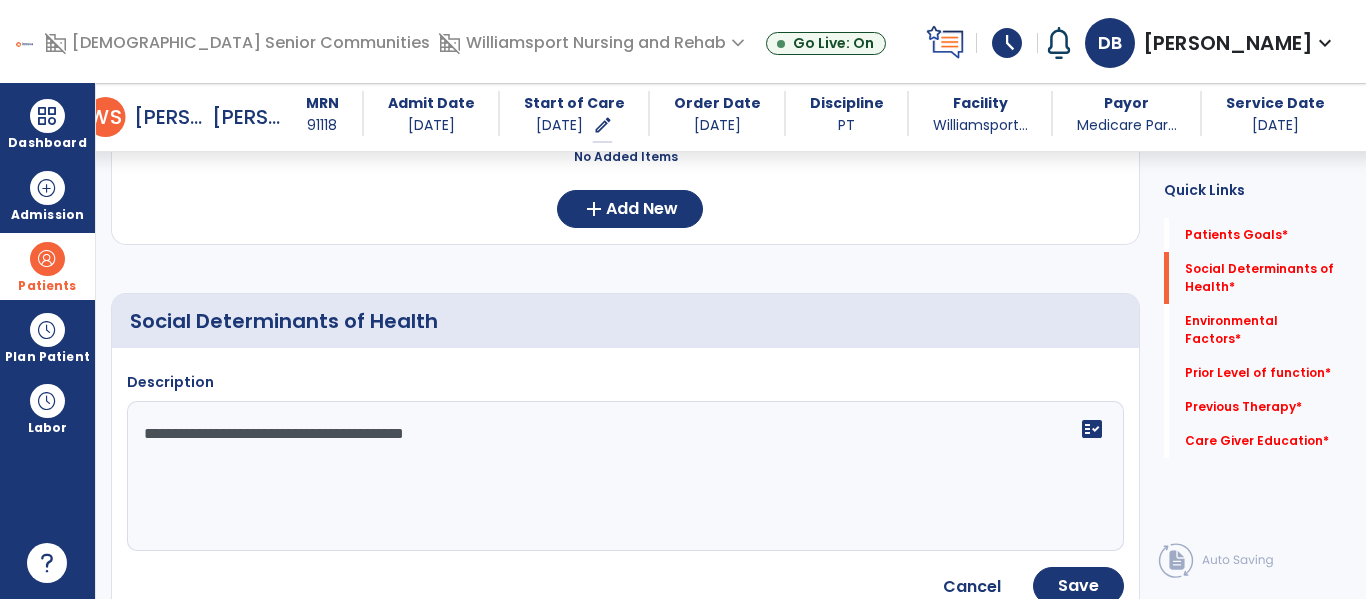 type on "**********" 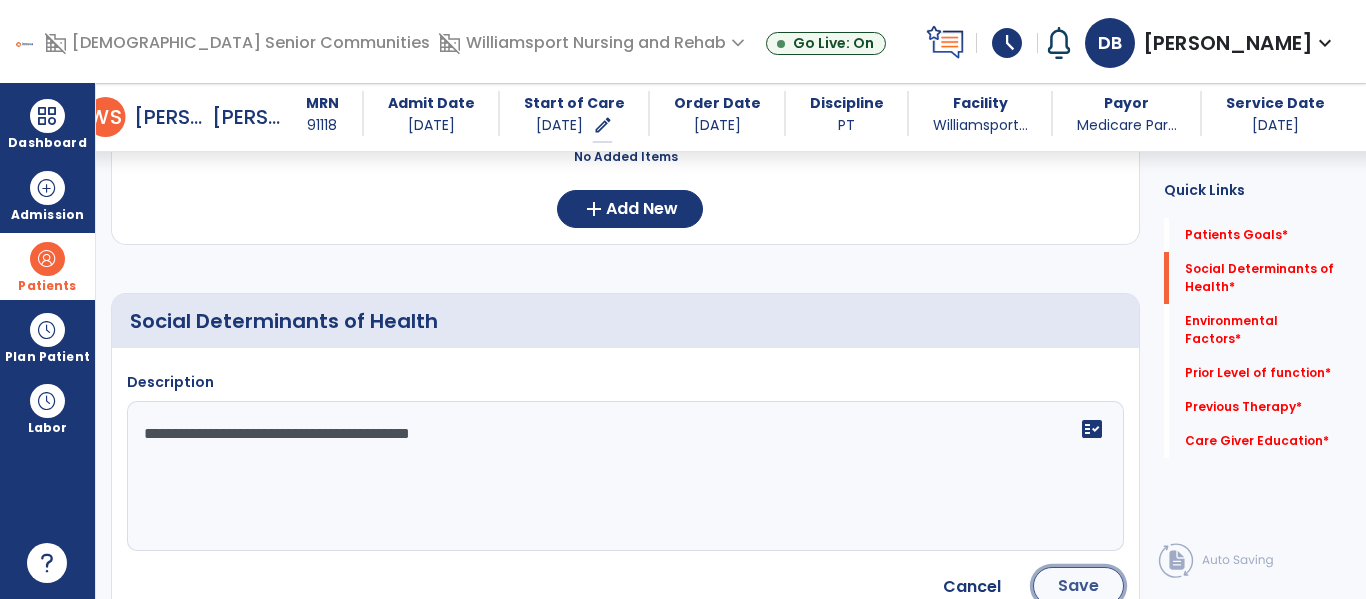 click on "Save" 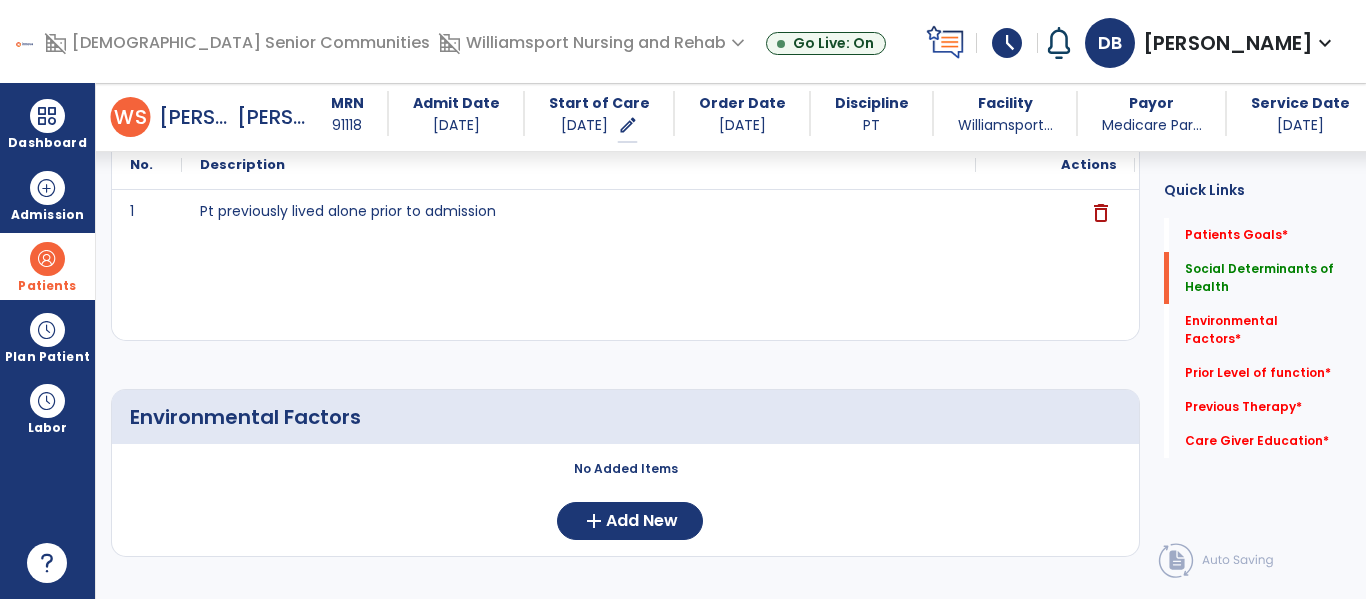 scroll, scrollTop: 509, scrollLeft: 0, axis: vertical 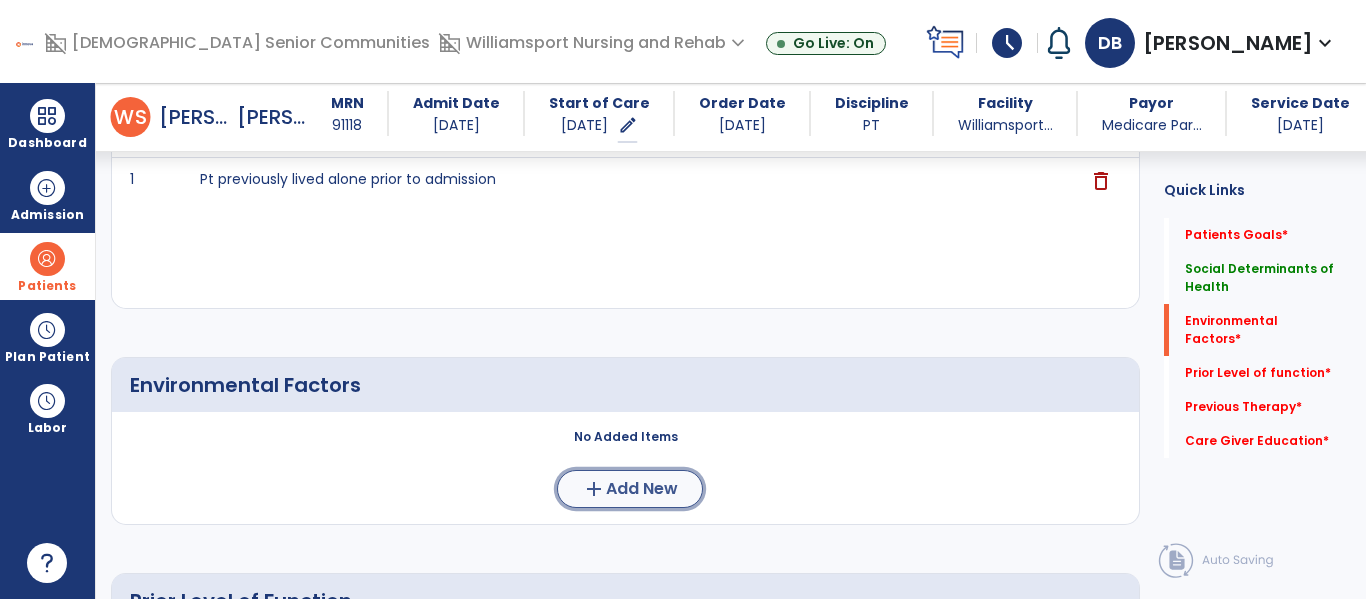 click on "Add New" 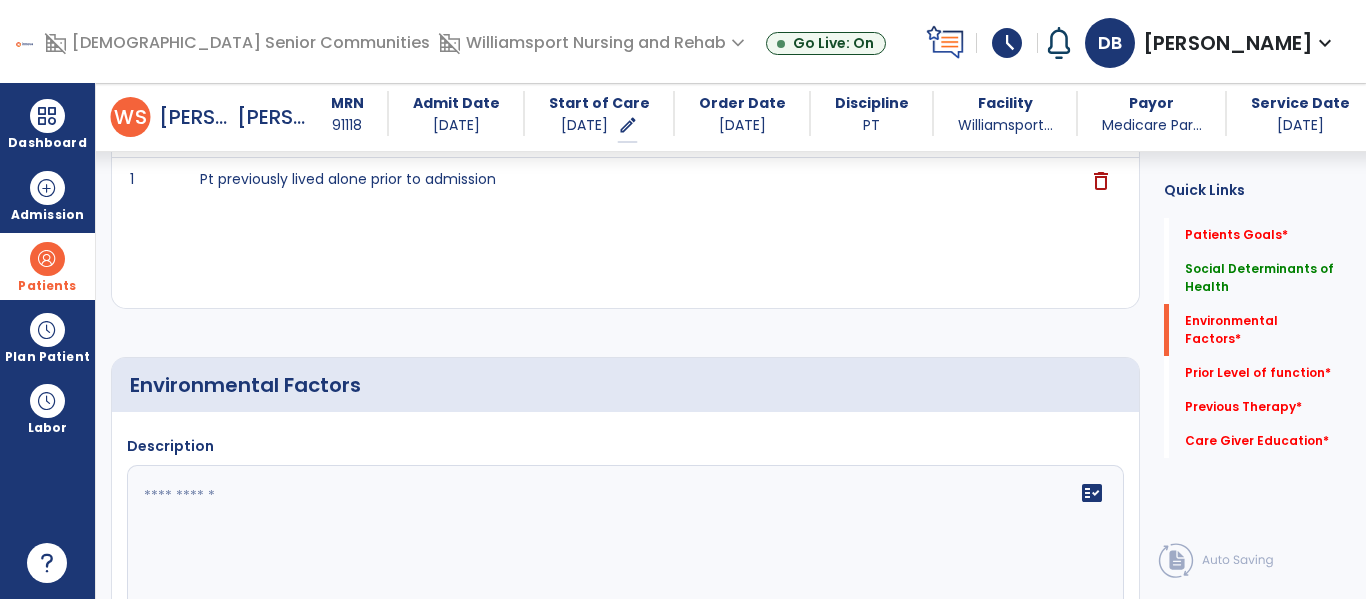 click 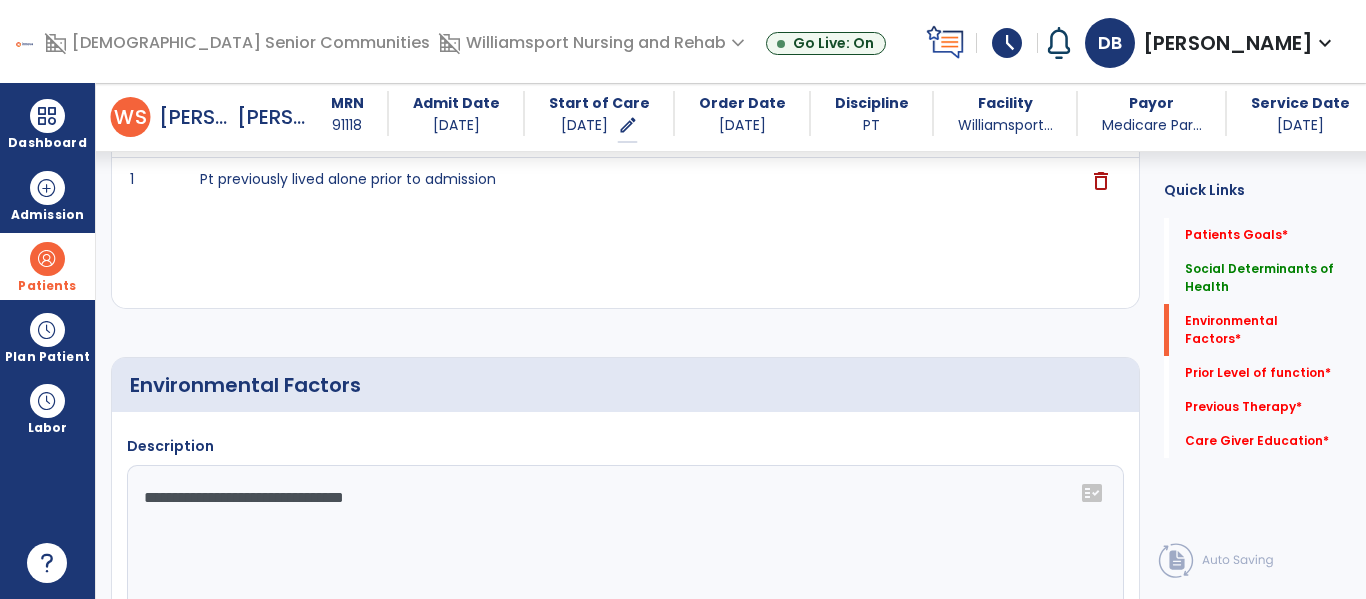 click on "**********" 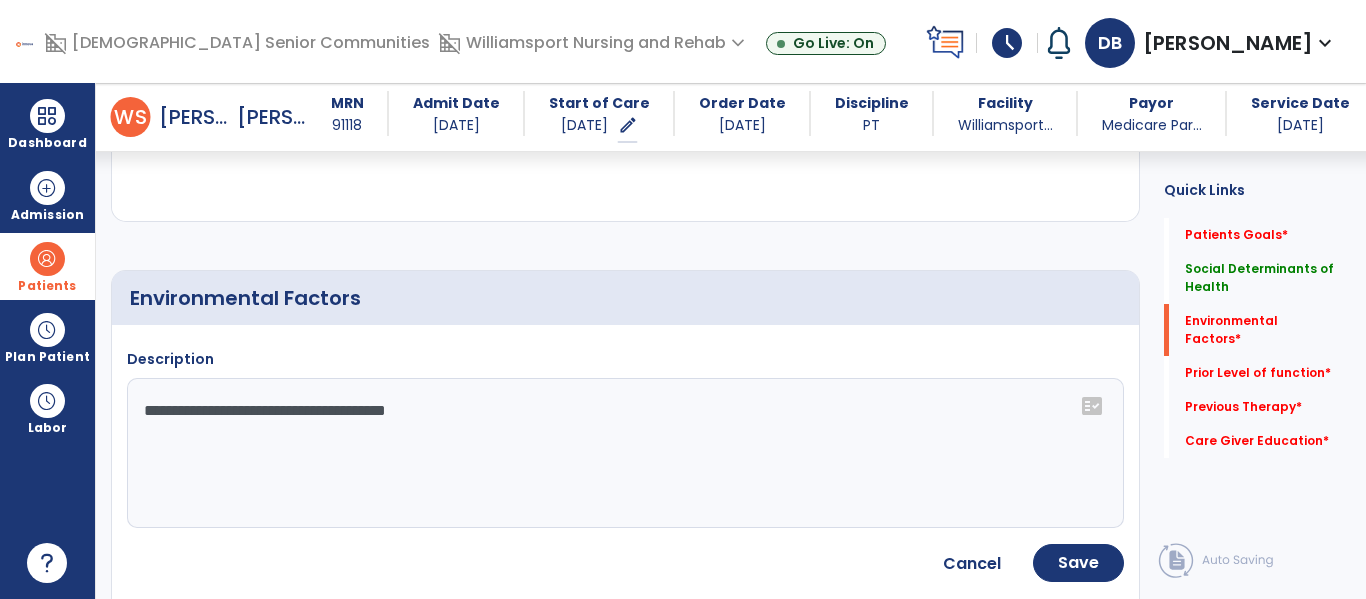 scroll, scrollTop: 597, scrollLeft: 0, axis: vertical 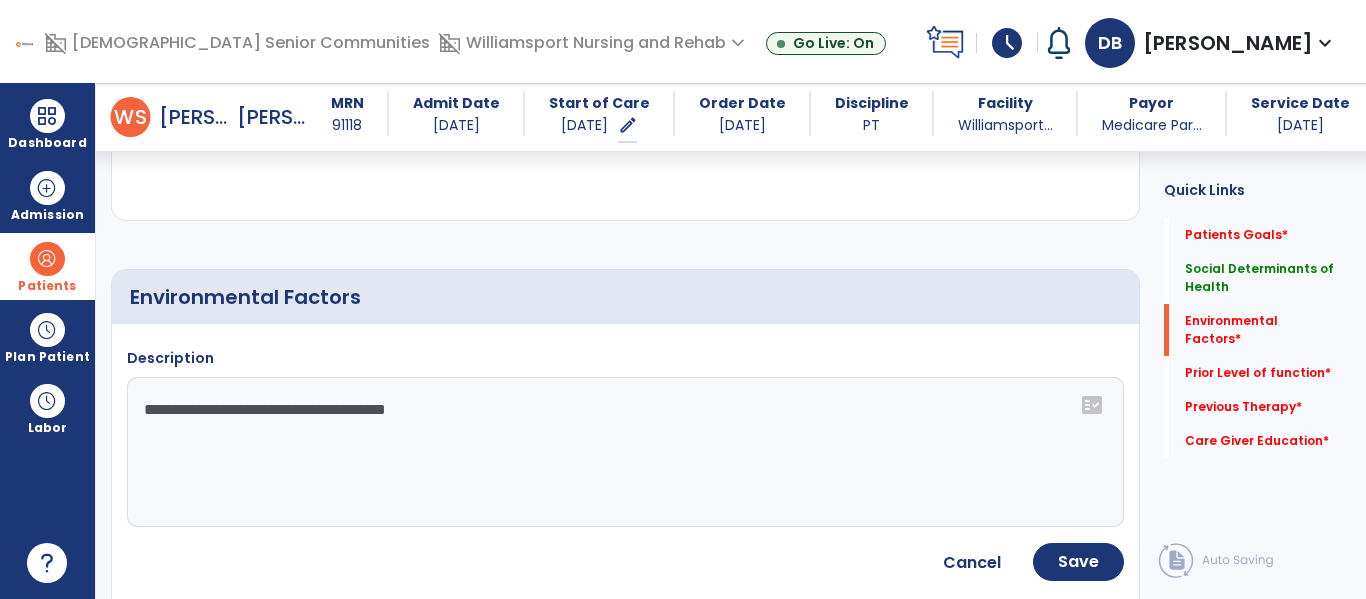 type on "**********" 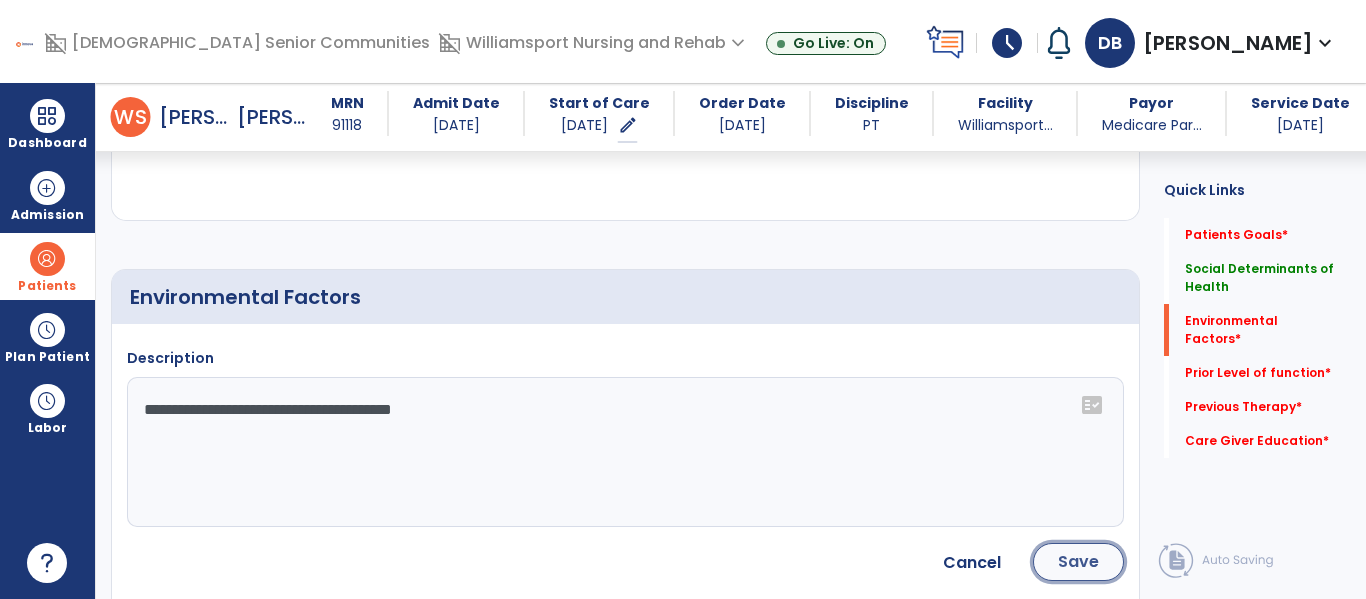 click on "Save" 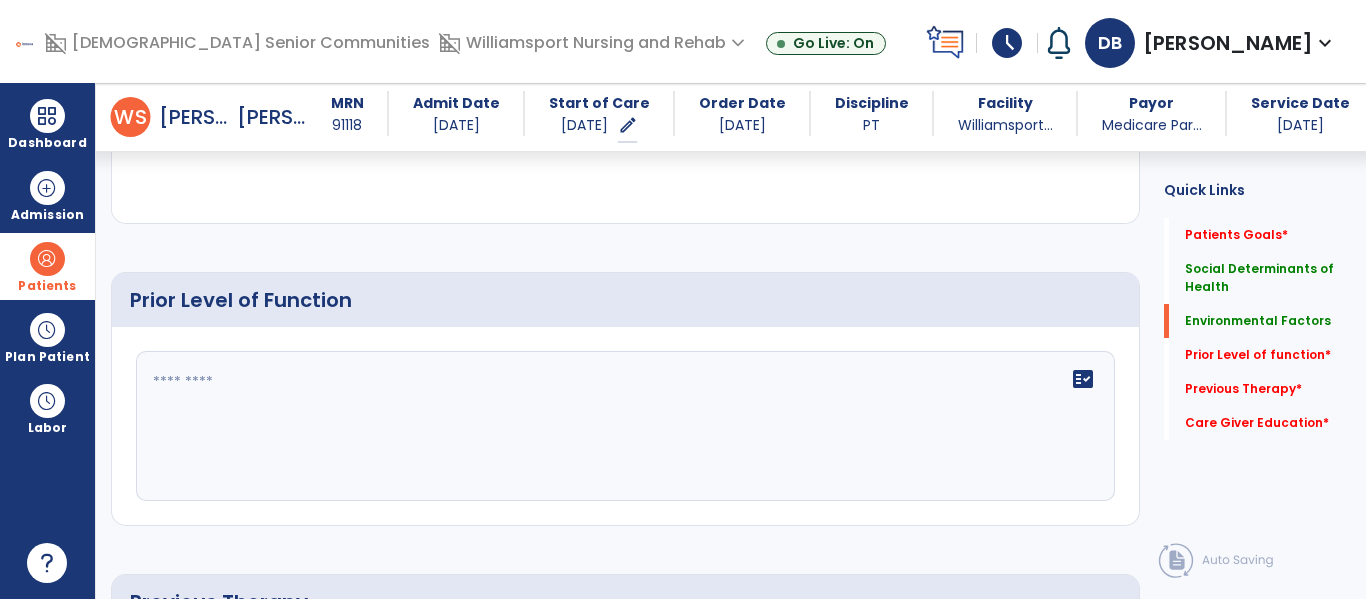 scroll, scrollTop: 930, scrollLeft: 0, axis: vertical 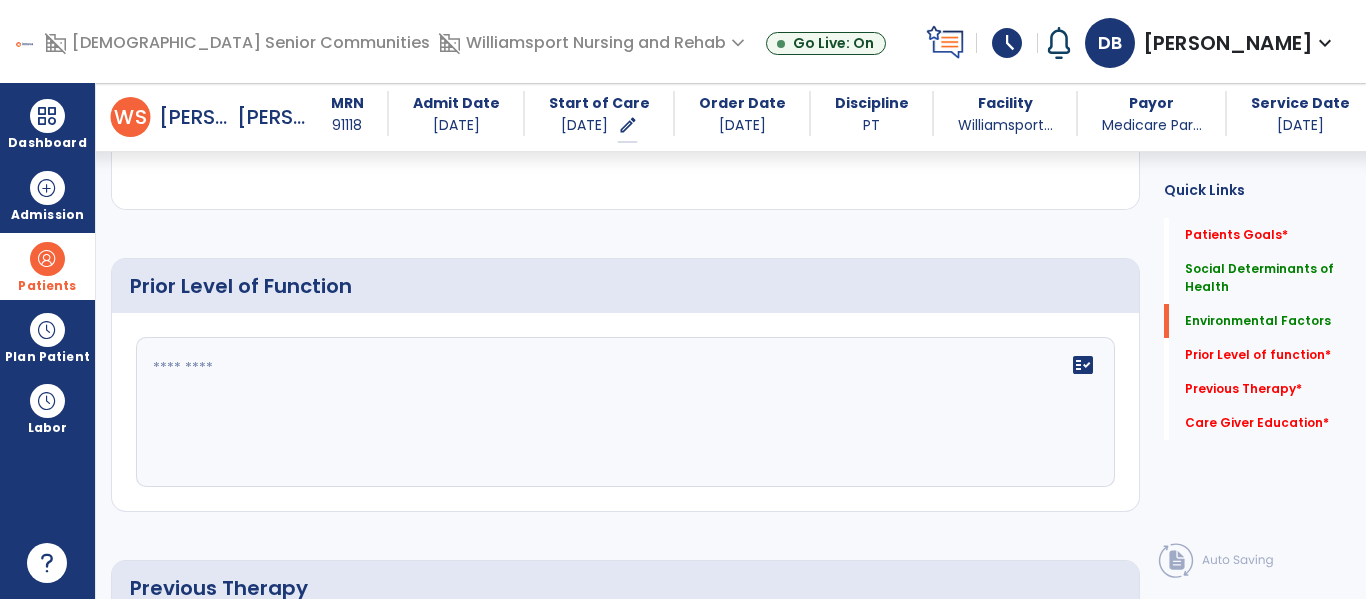 click on "fact_check" 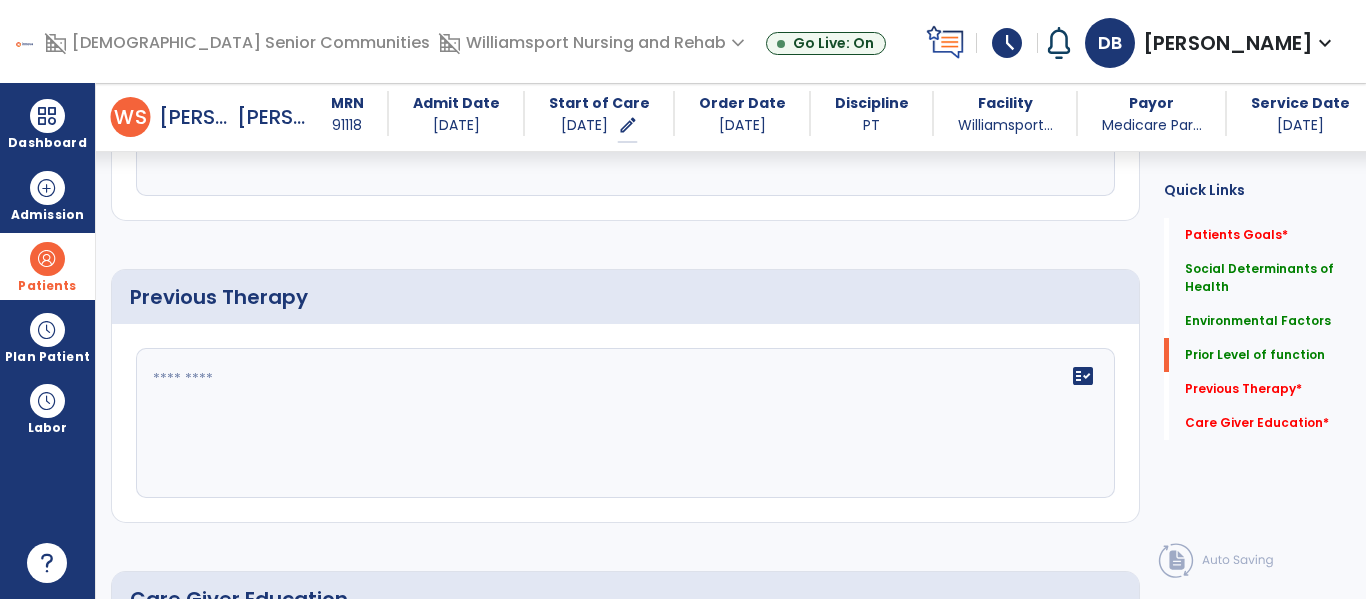 scroll, scrollTop: 1226, scrollLeft: 0, axis: vertical 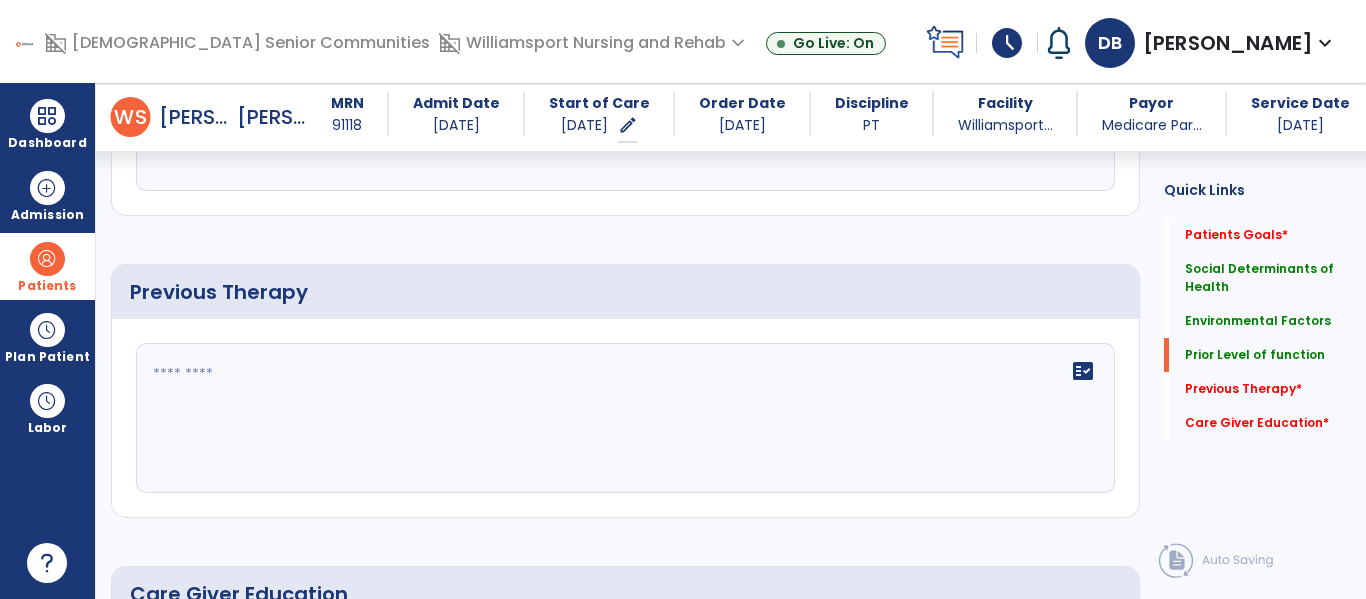 type on "**********" 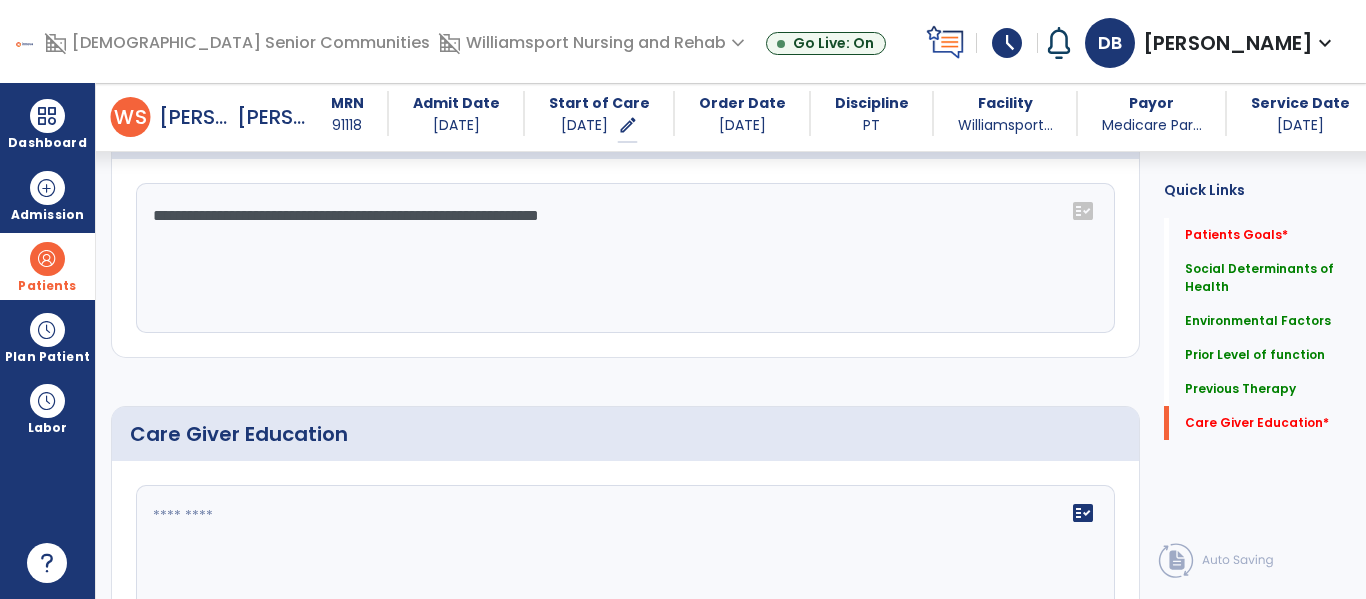 scroll, scrollTop: 1517, scrollLeft: 0, axis: vertical 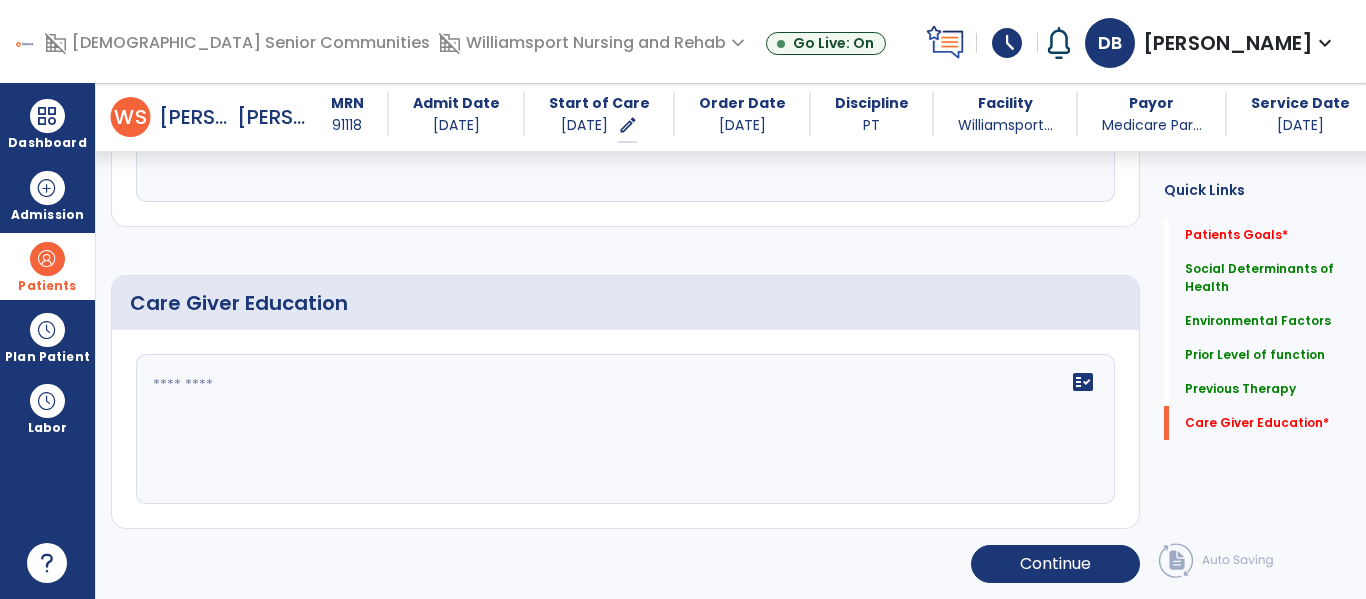type on "**********" 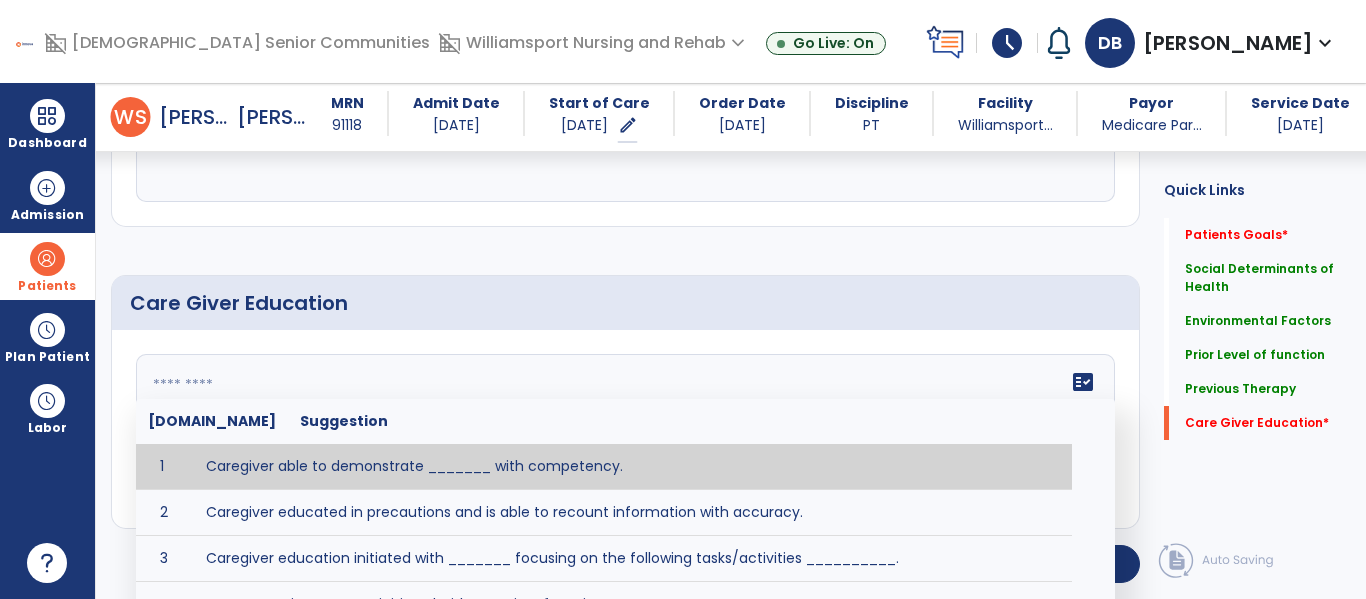 scroll, scrollTop: 1608, scrollLeft: 0, axis: vertical 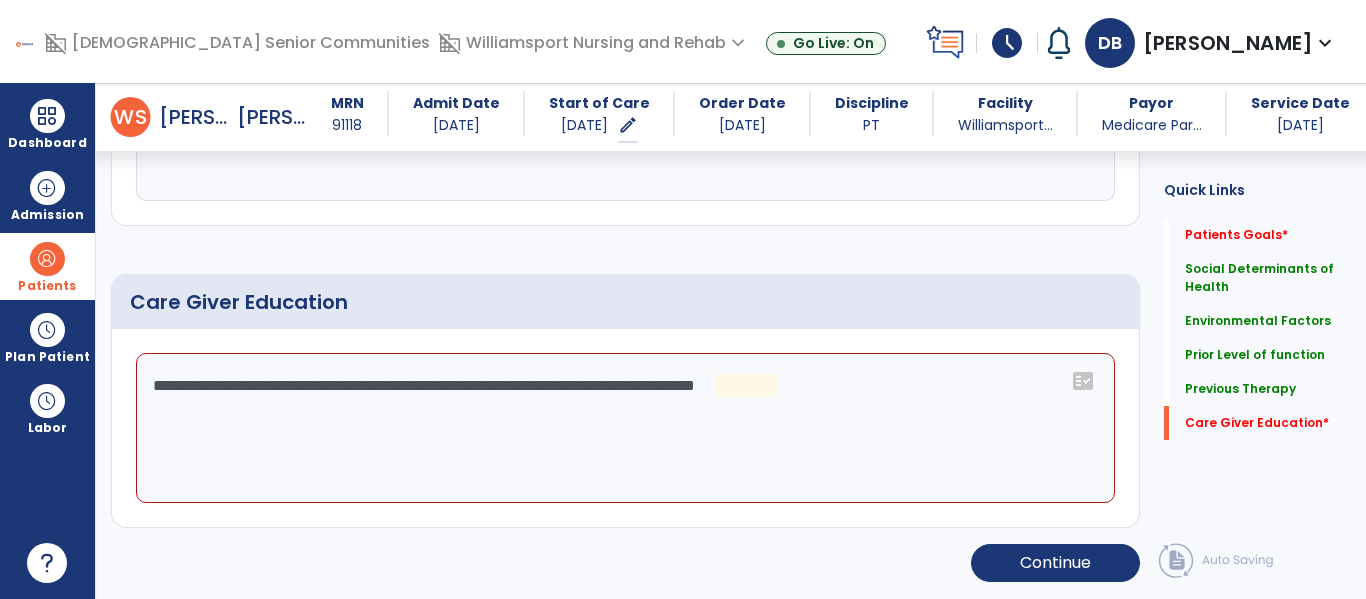 click on "**********" 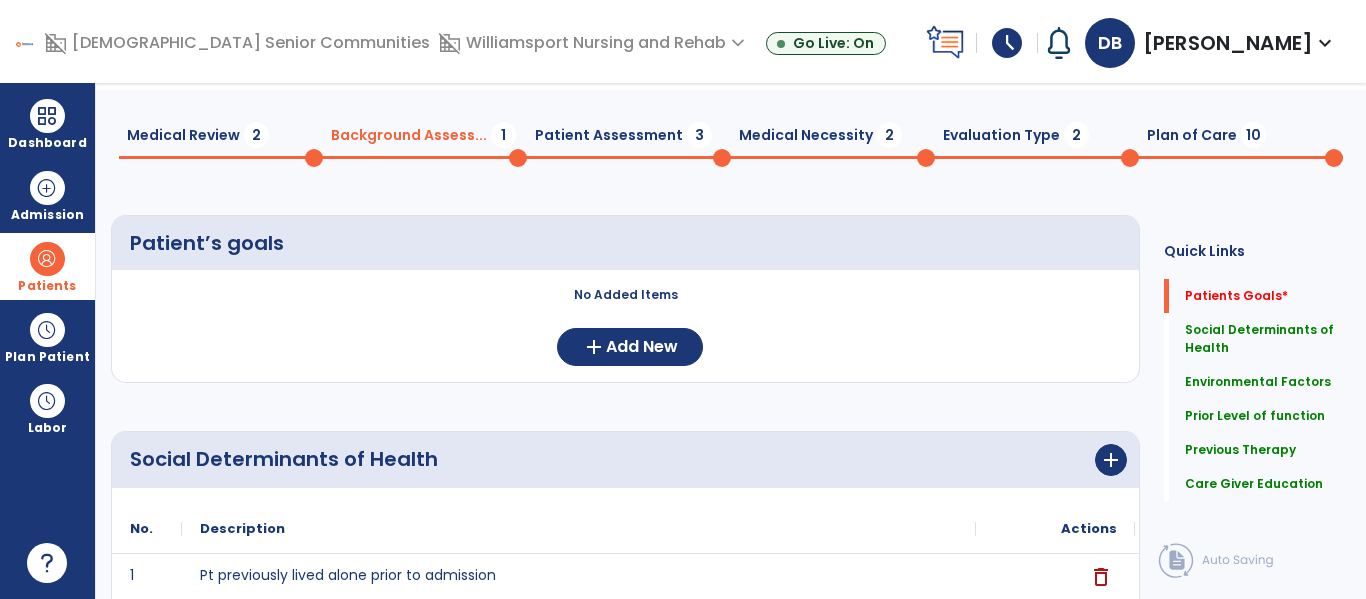 scroll, scrollTop: 0, scrollLeft: 0, axis: both 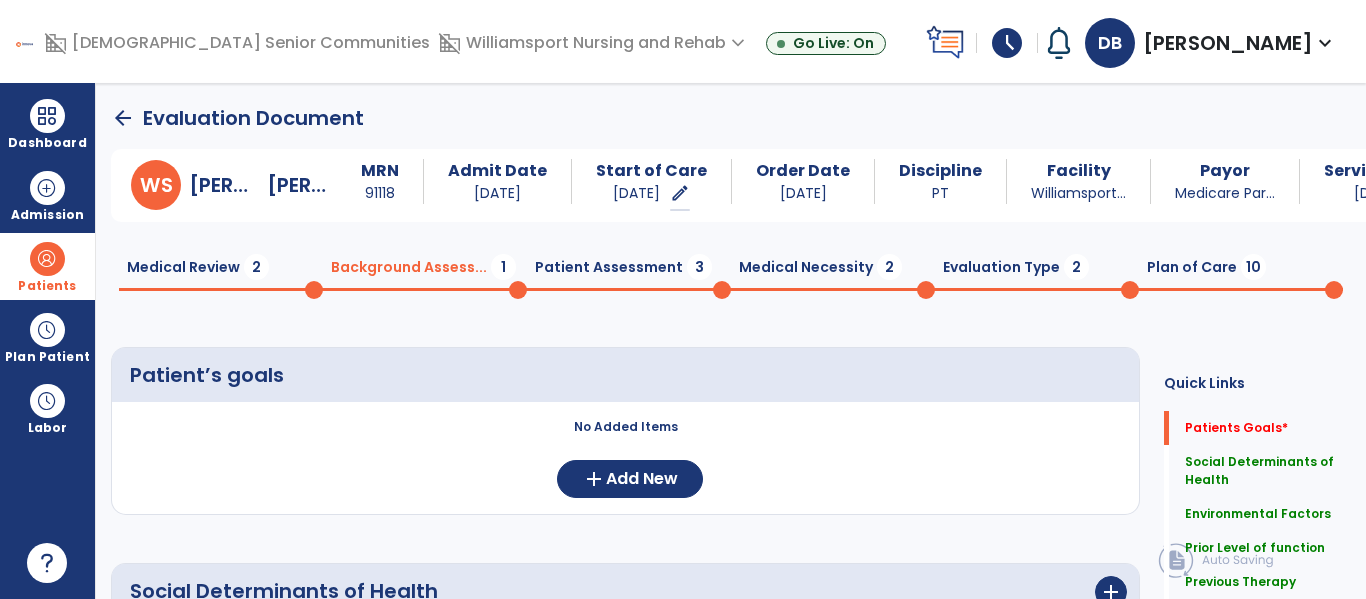 type on "**********" 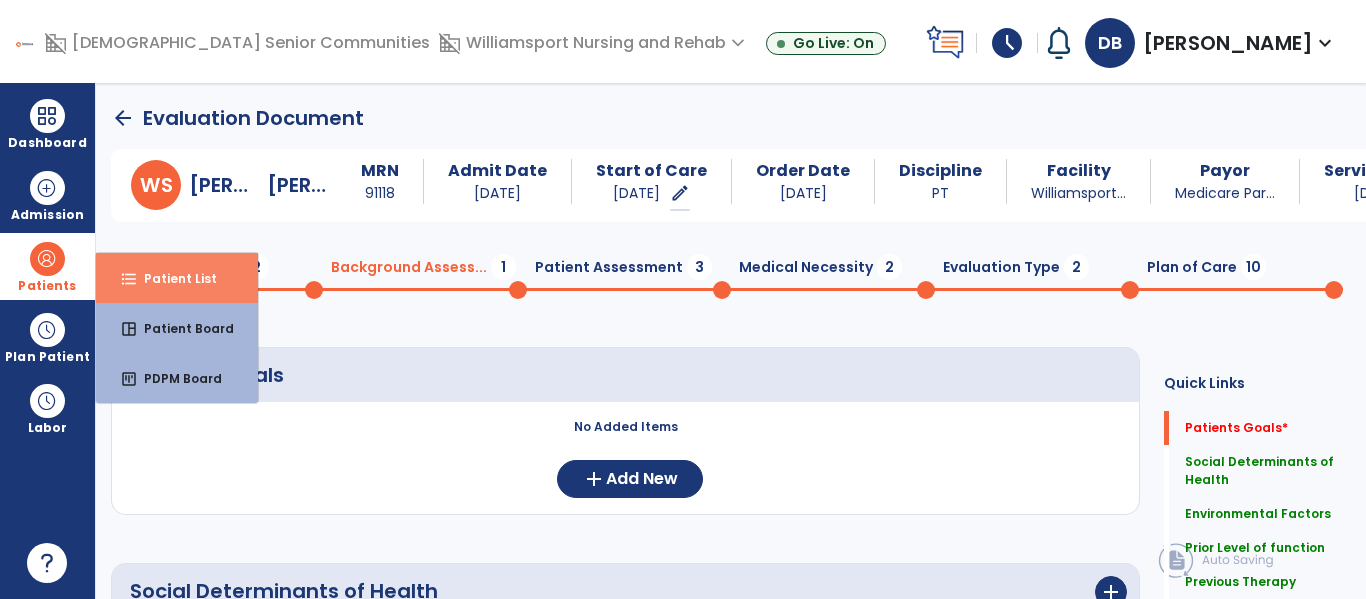 click on "Patient List" at bounding box center (172, 278) 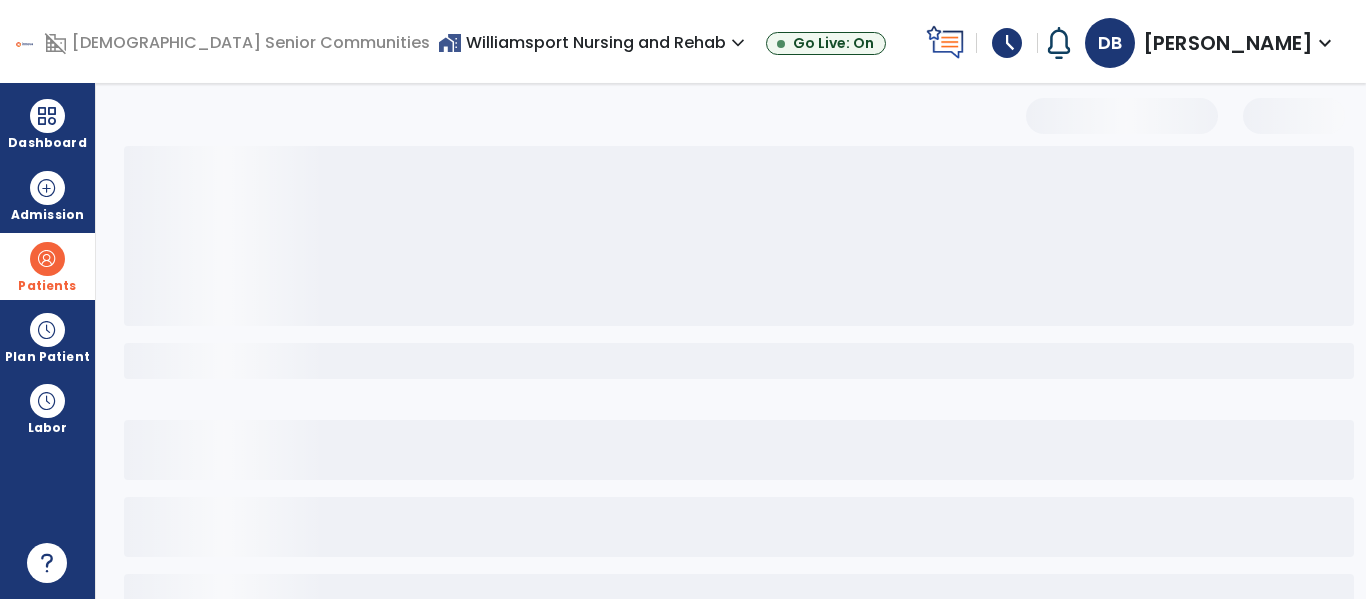 select on "***" 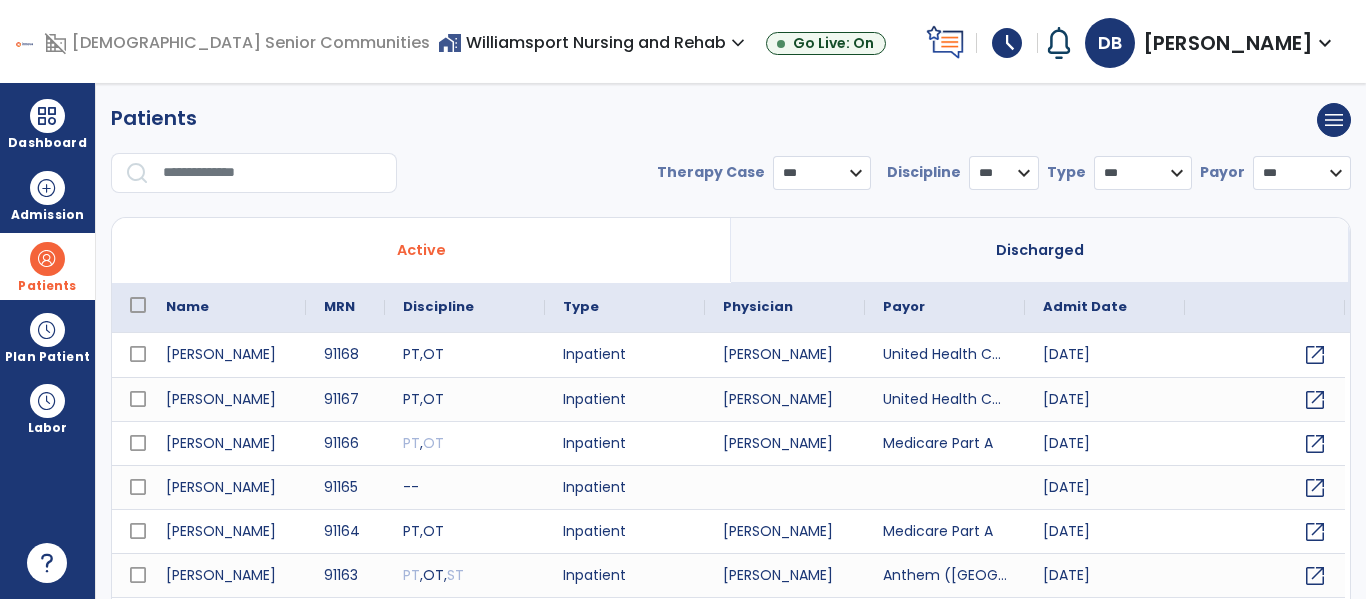 click at bounding box center [273, 173] 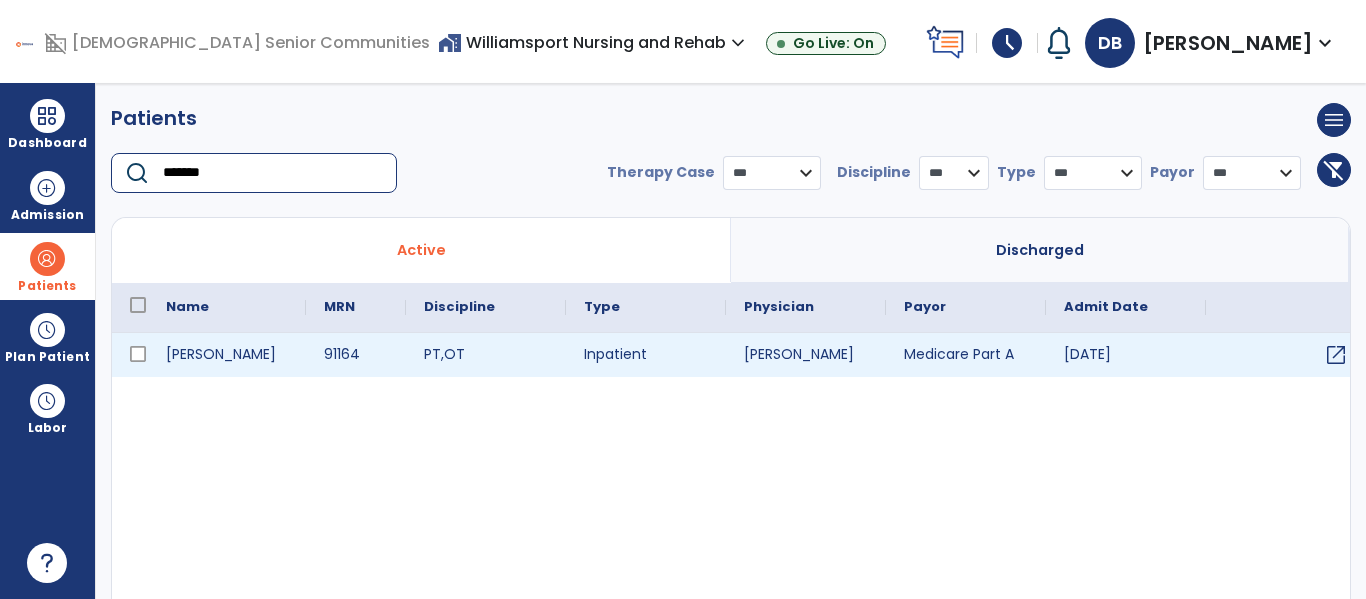 type on "*******" 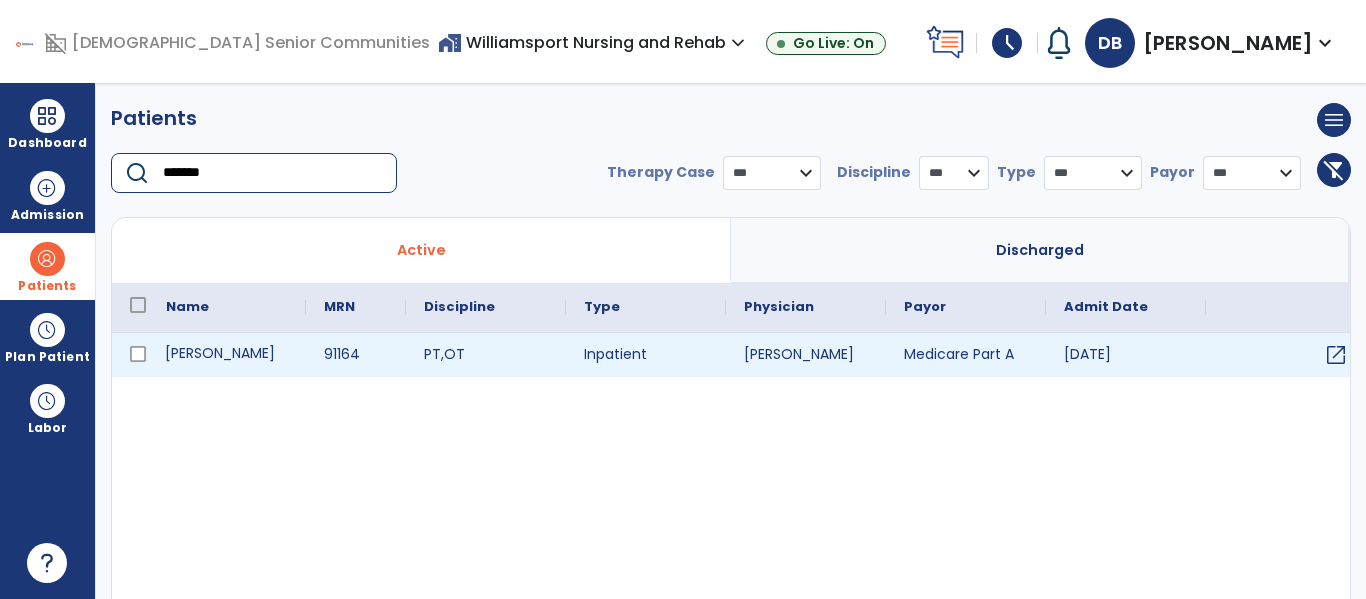 click on "[PERSON_NAME]" at bounding box center [227, 355] 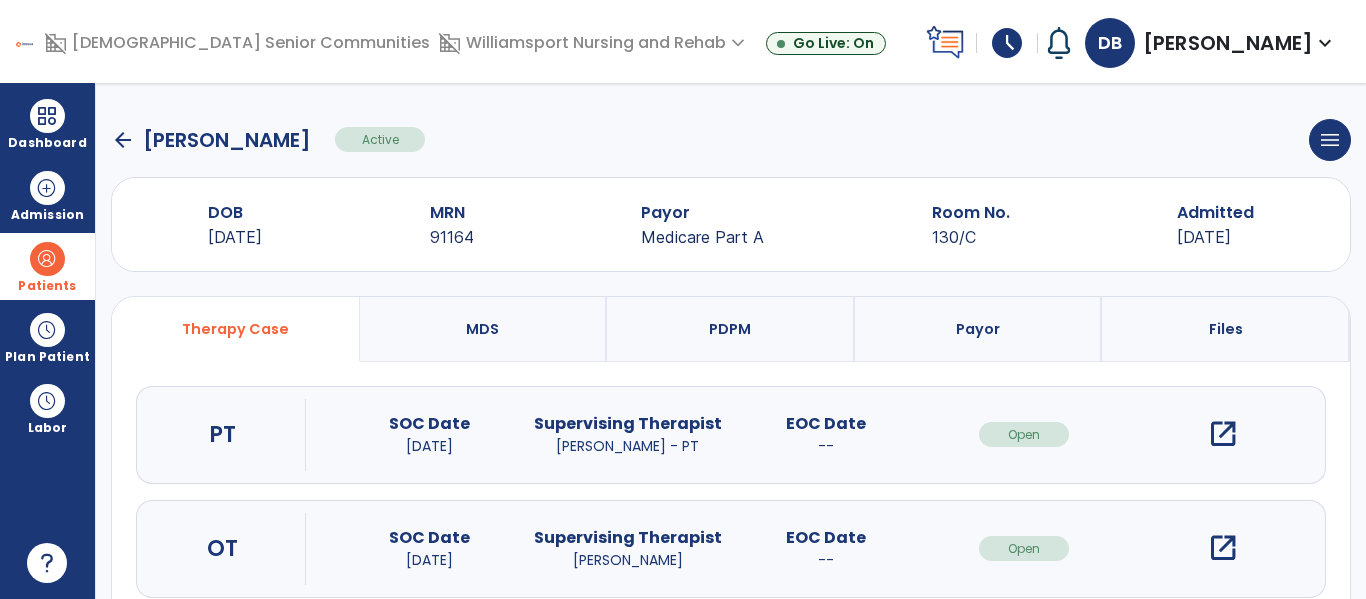 click on "open_in_new" at bounding box center (1223, 434) 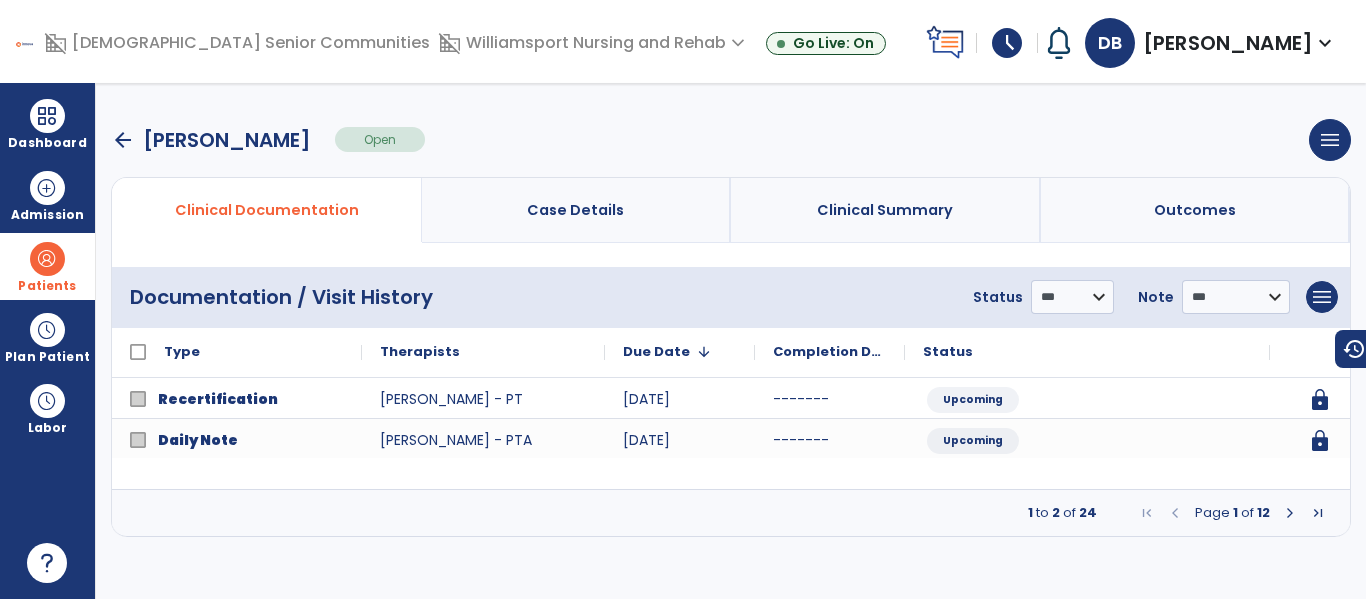 click at bounding box center [1290, 513] 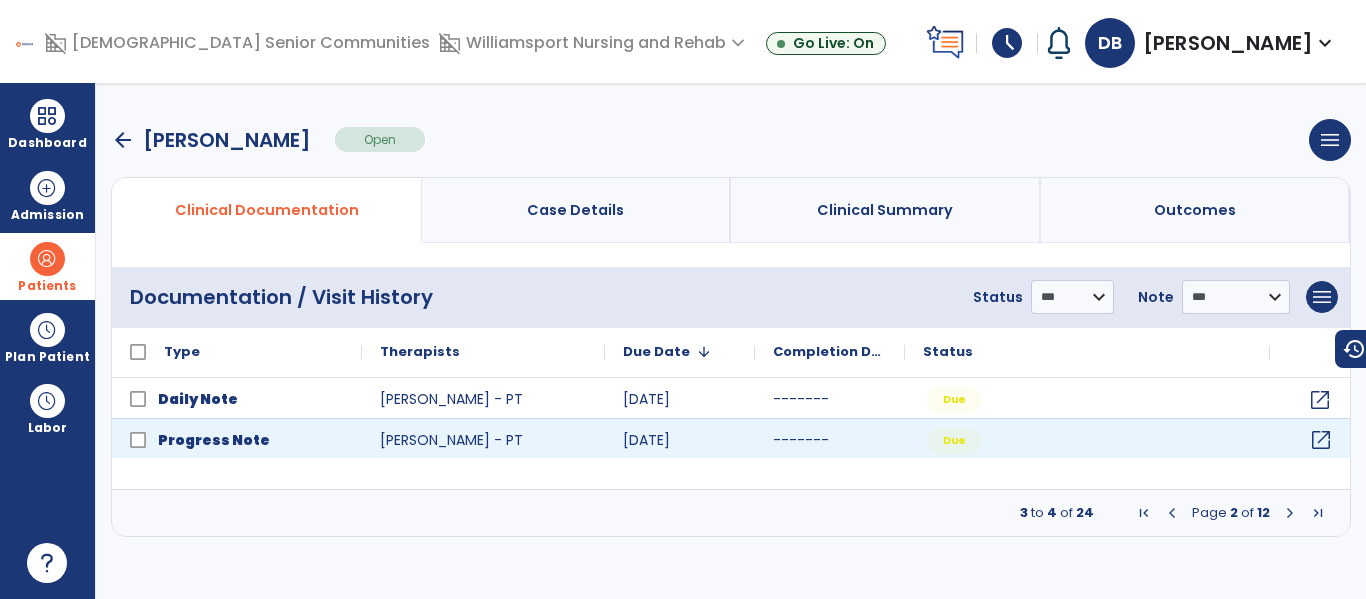 click on "open_in_new" 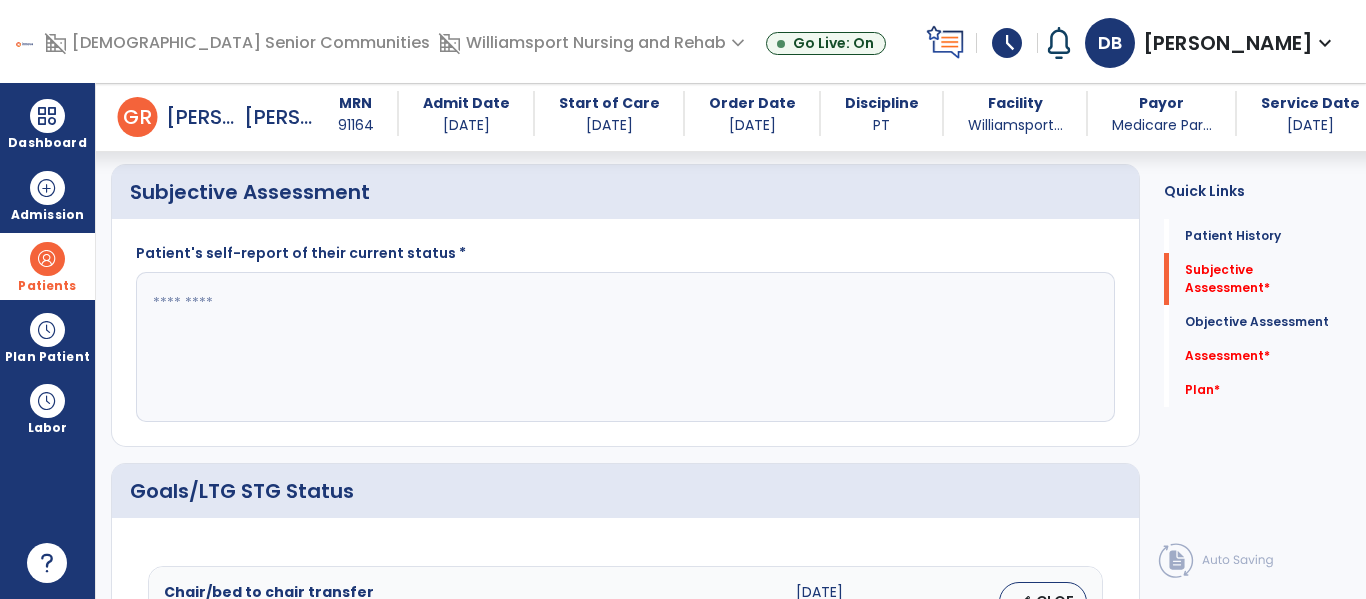 scroll, scrollTop: 480, scrollLeft: 0, axis: vertical 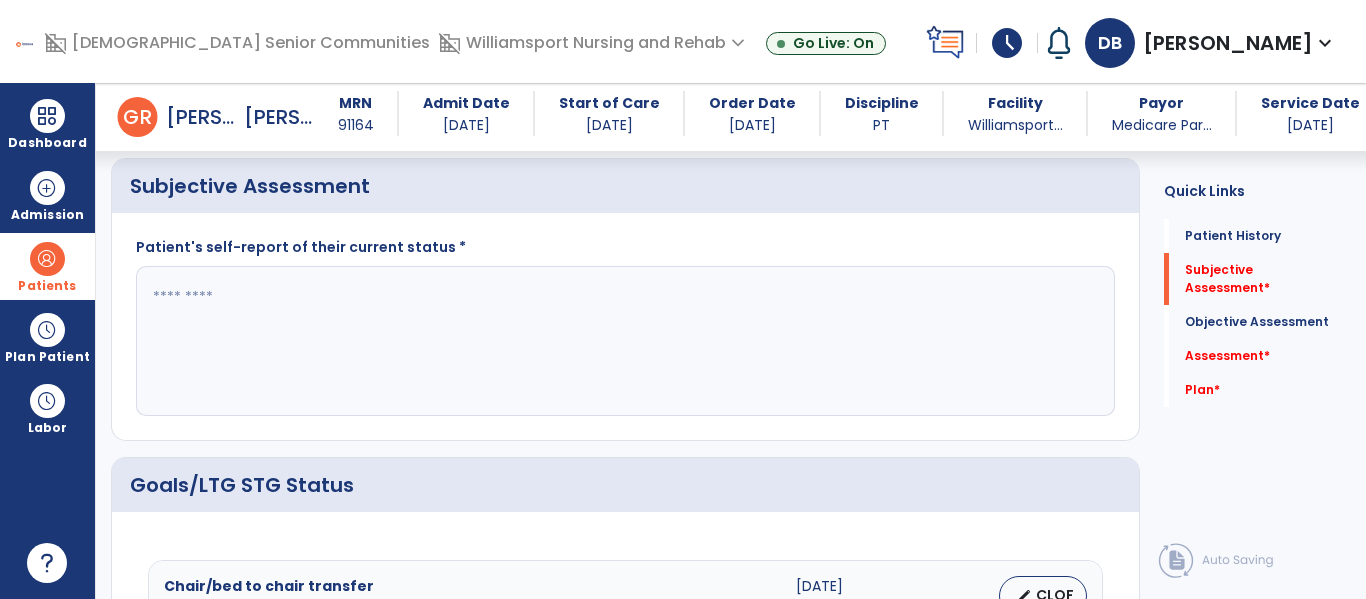click 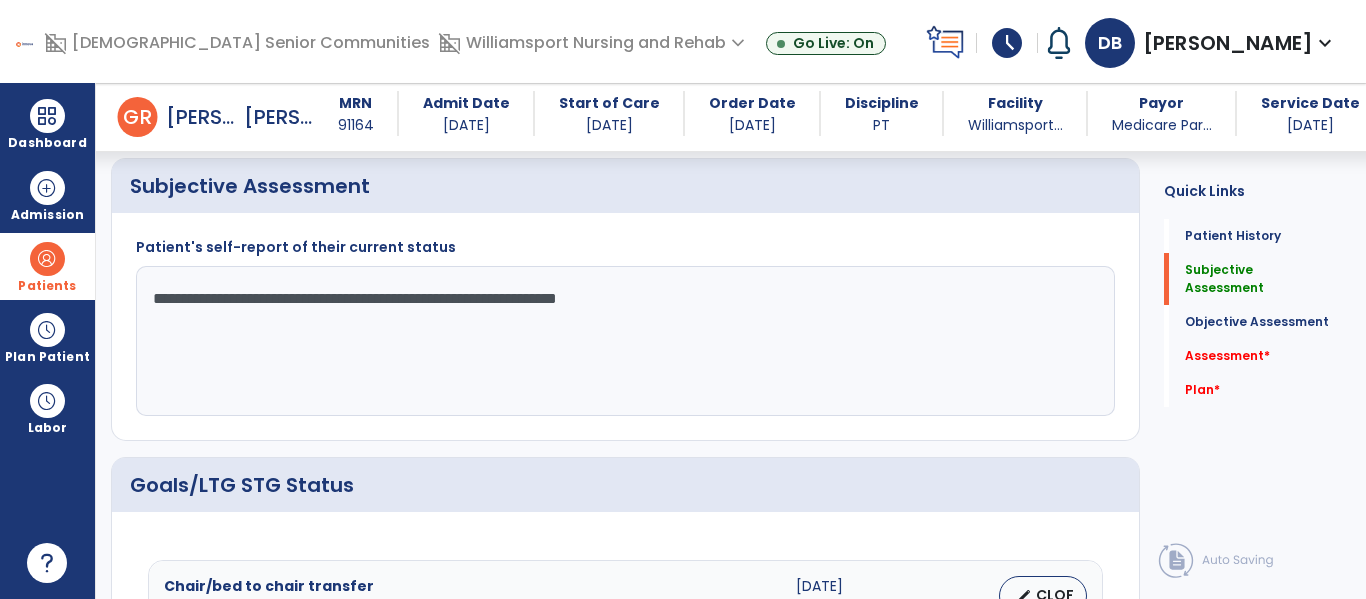 type on "**********" 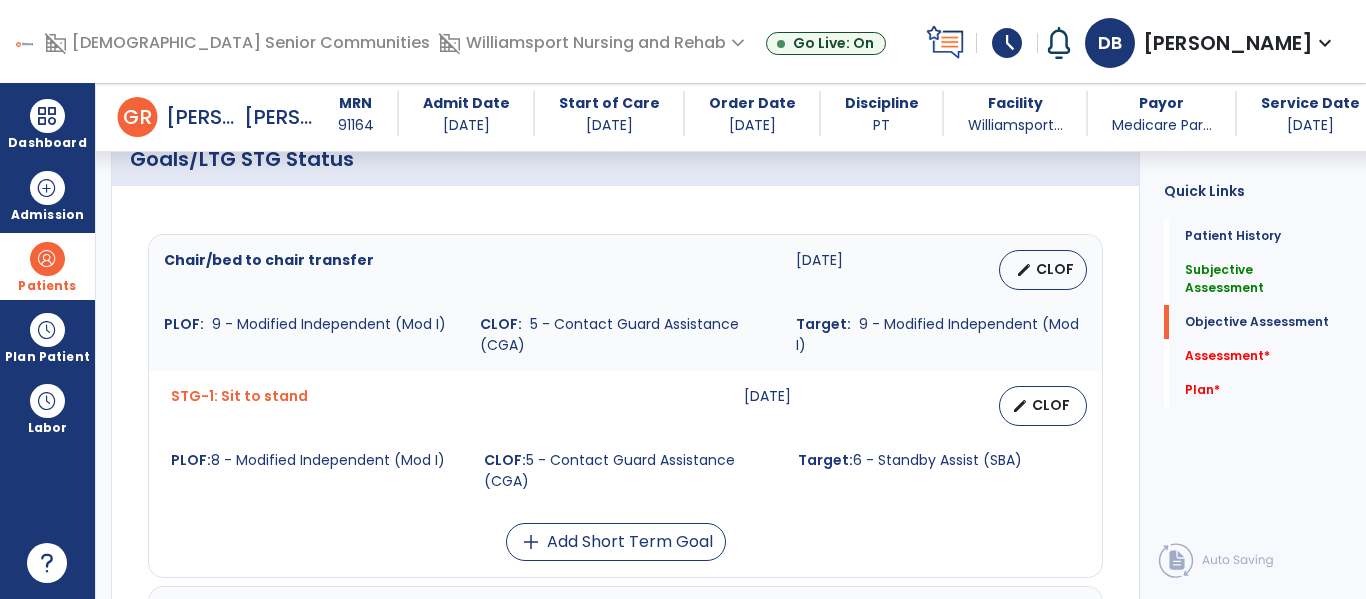 scroll, scrollTop: 810, scrollLeft: 0, axis: vertical 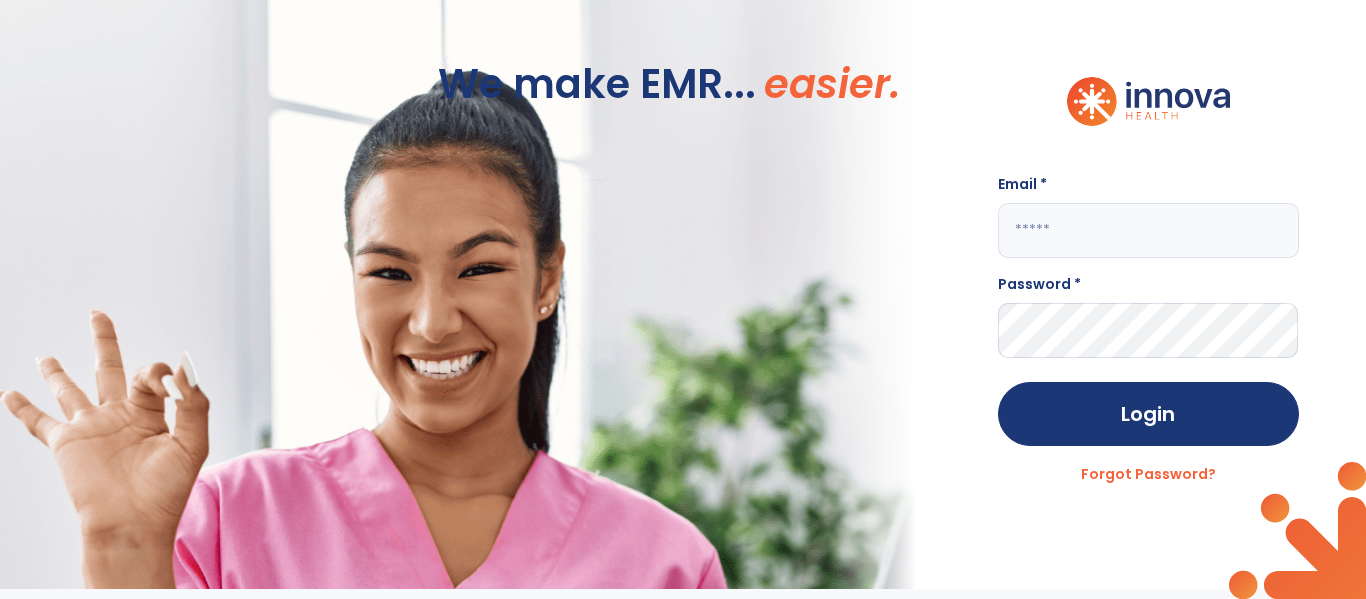 click 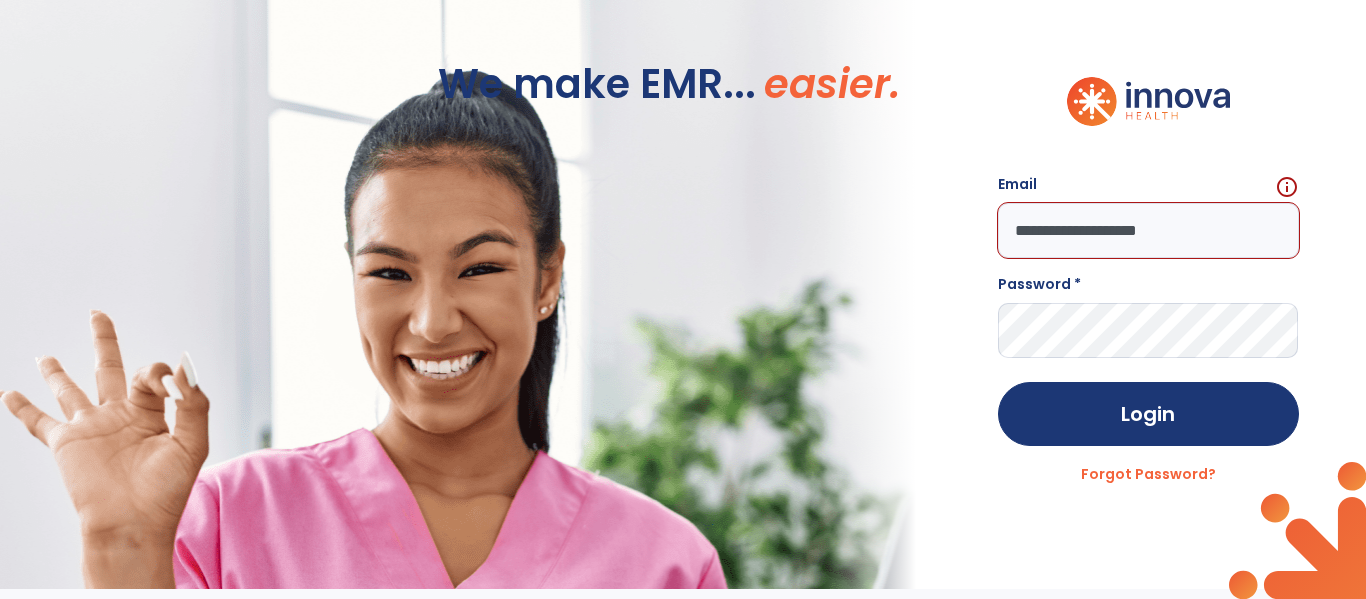 type on "**********" 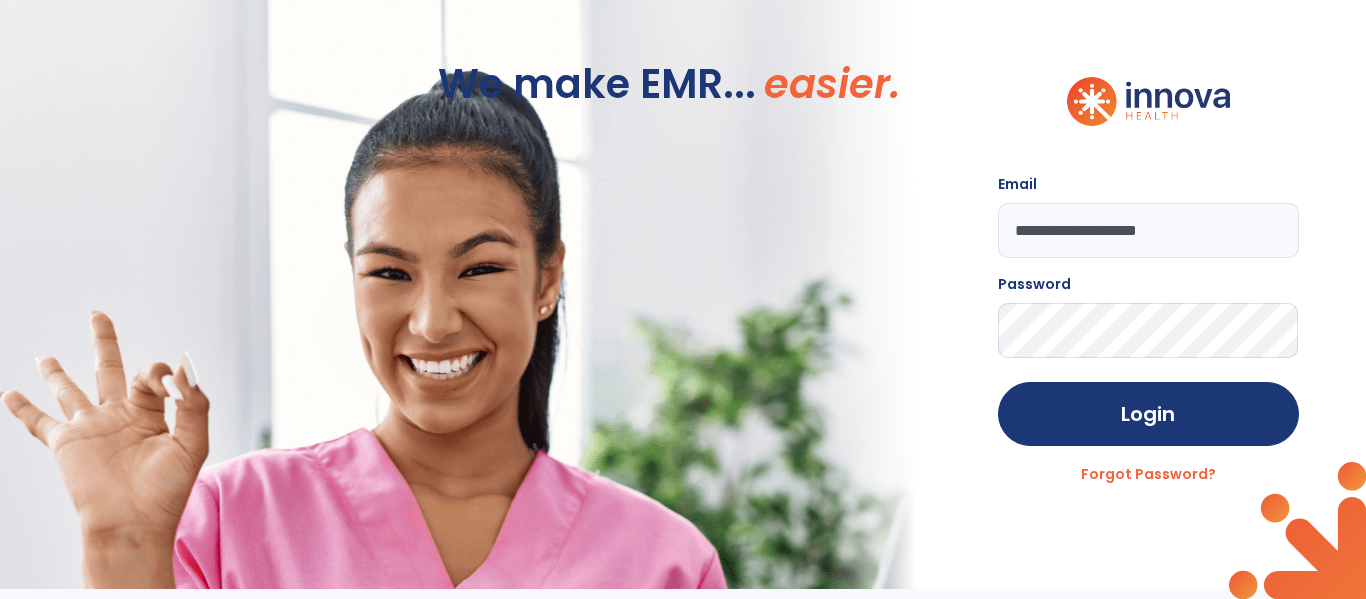 click on "Login" 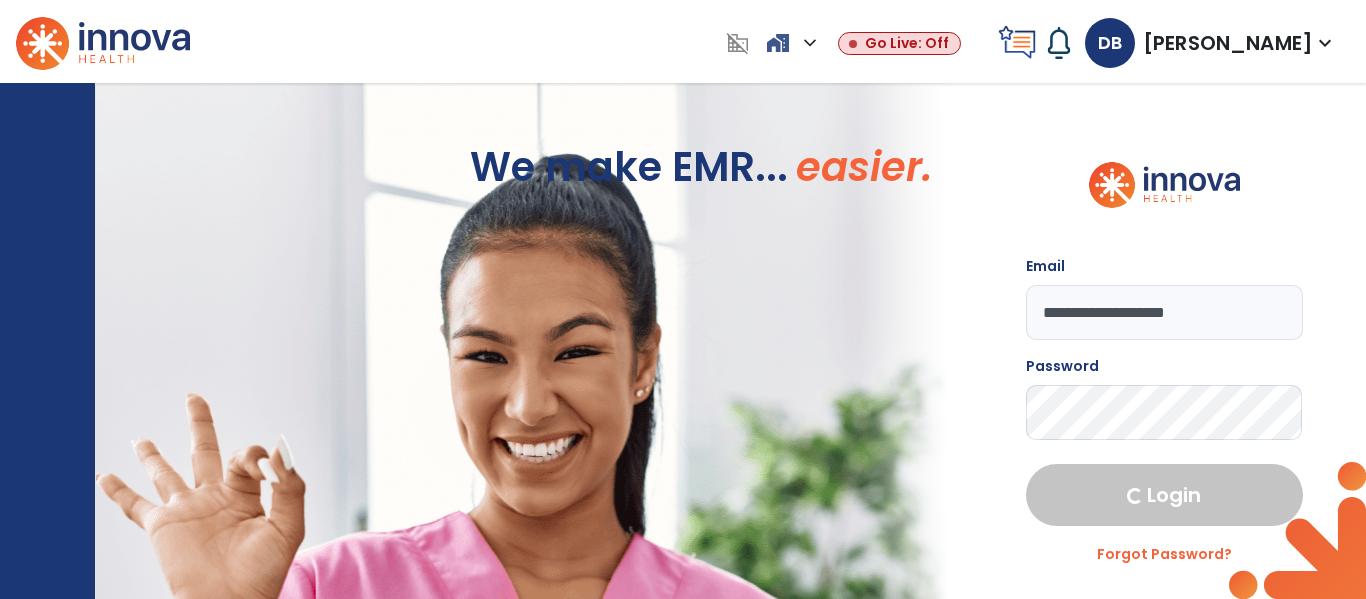 select on "****" 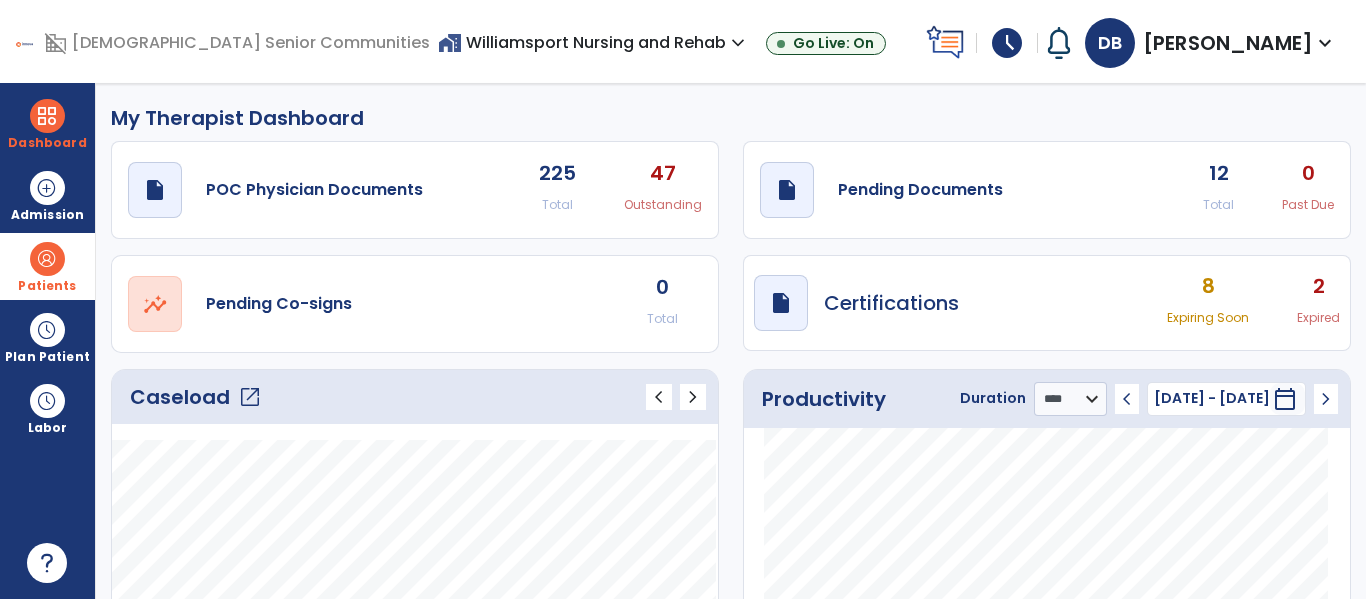 click on "Patients" at bounding box center (47, 266) 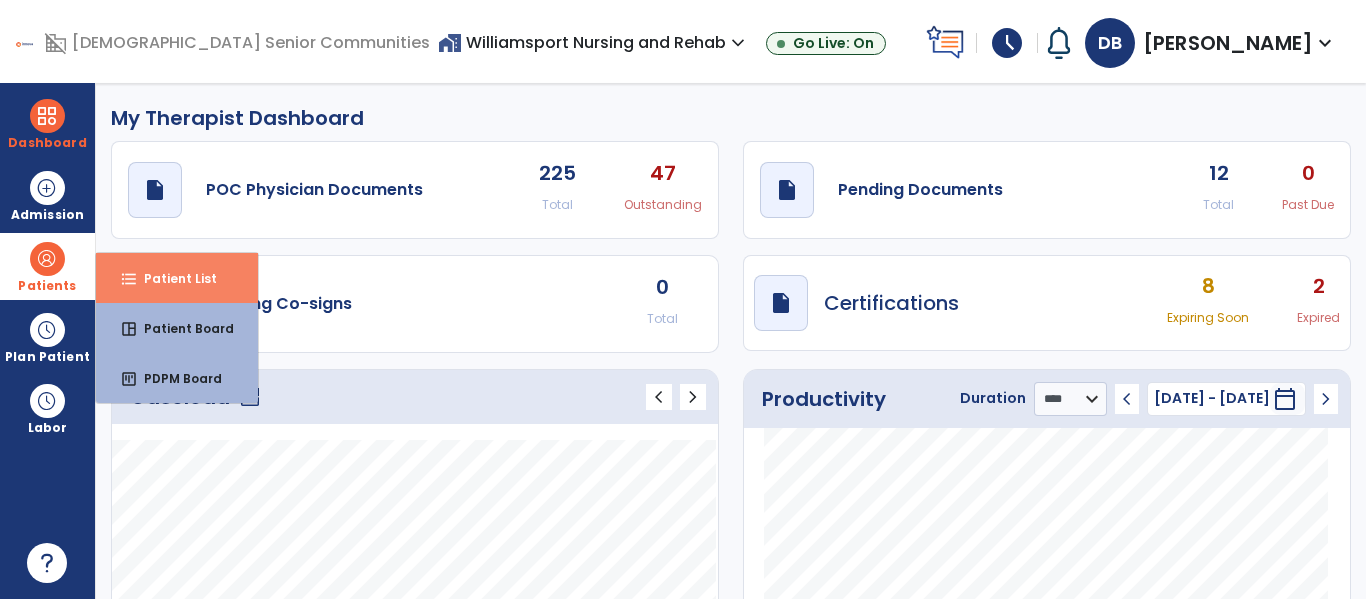click on "Patient List" at bounding box center (172, 278) 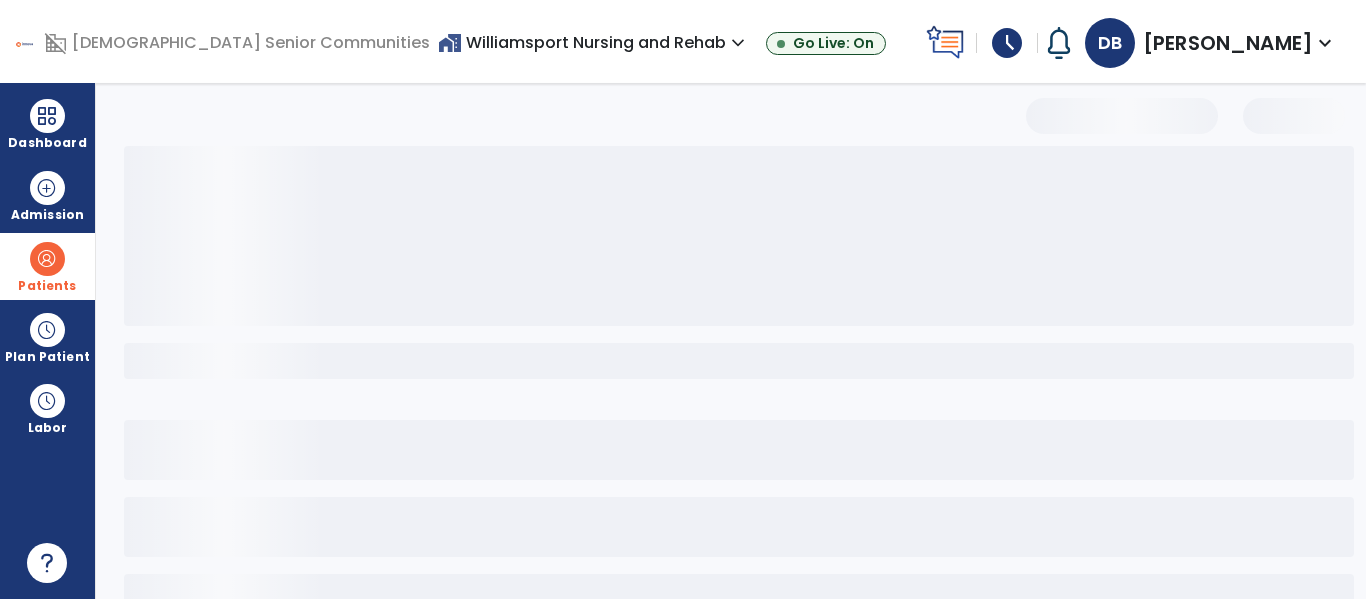 select on "***" 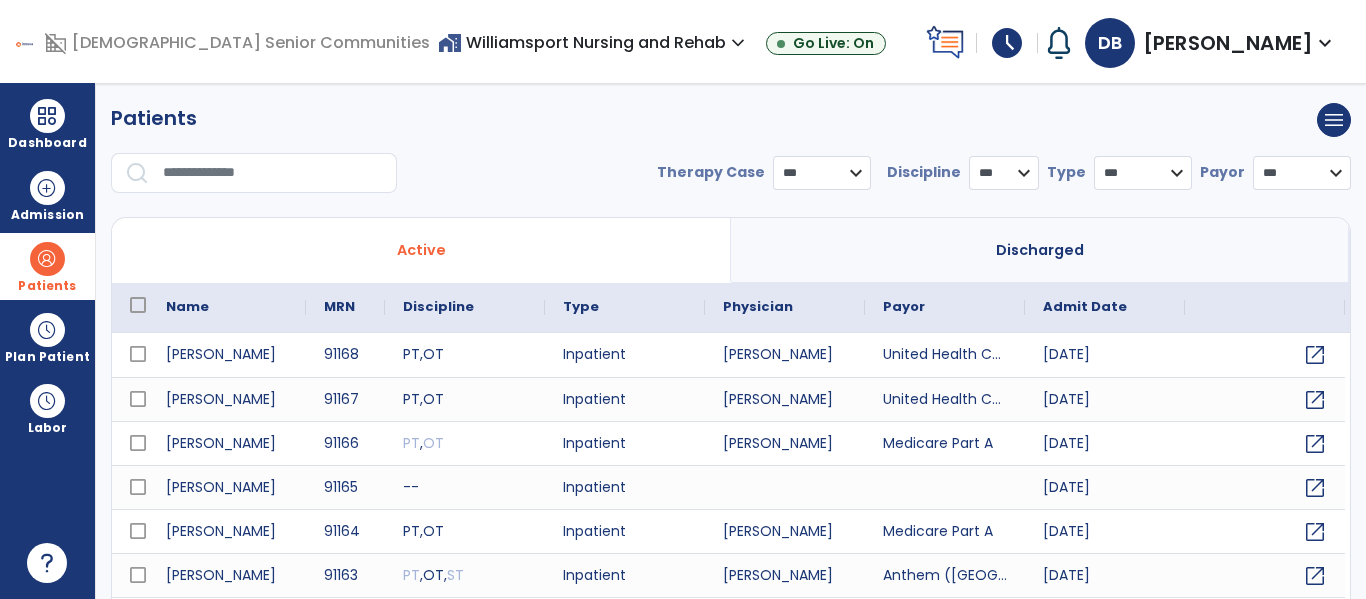 click at bounding box center [273, 173] 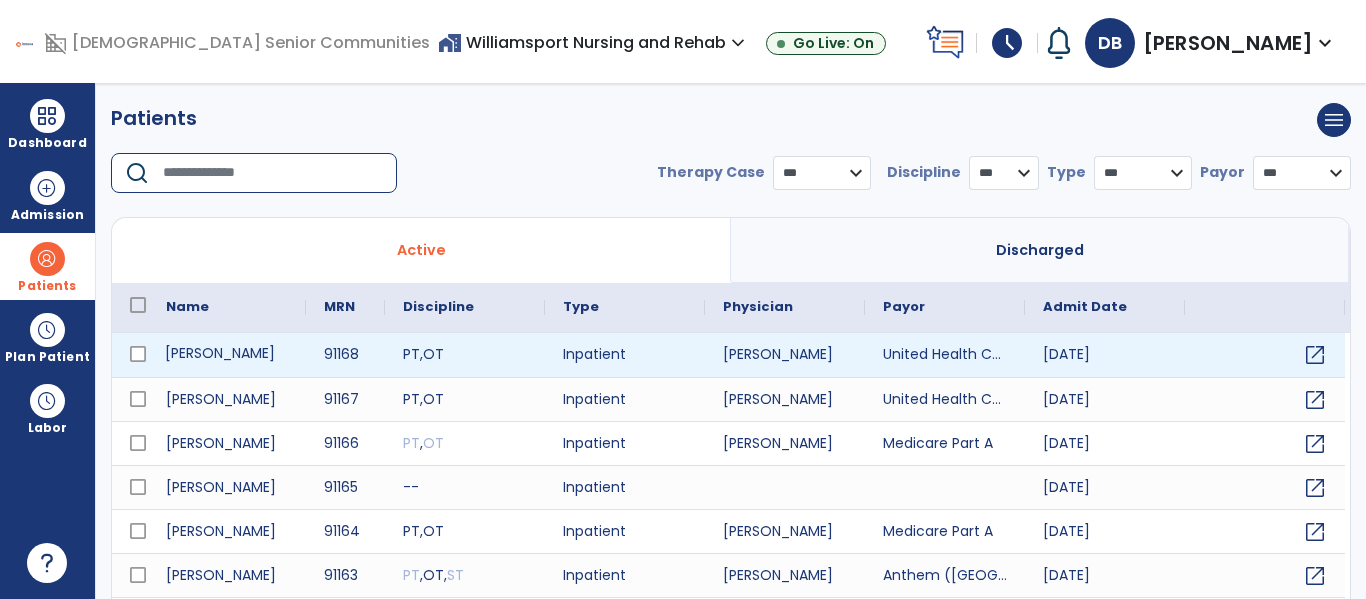 click on "[PERSON_NAME]" at bounding box center (227, 355) 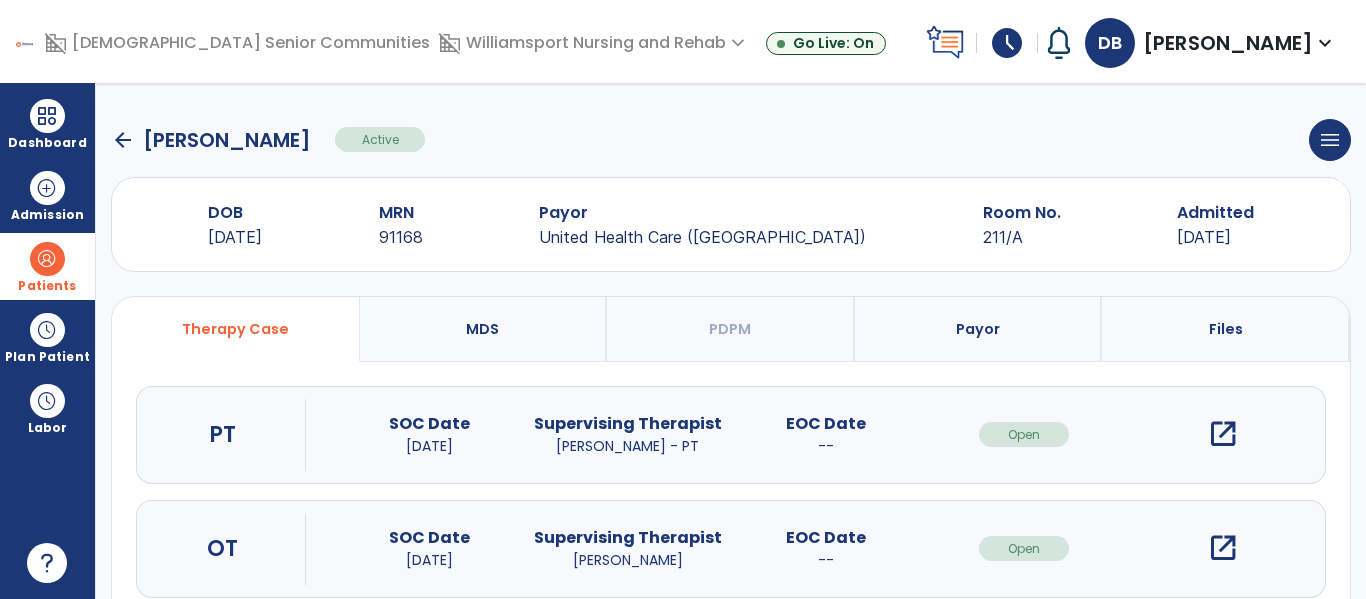 click on "open_in_new" at bounding box center [1223, 434] 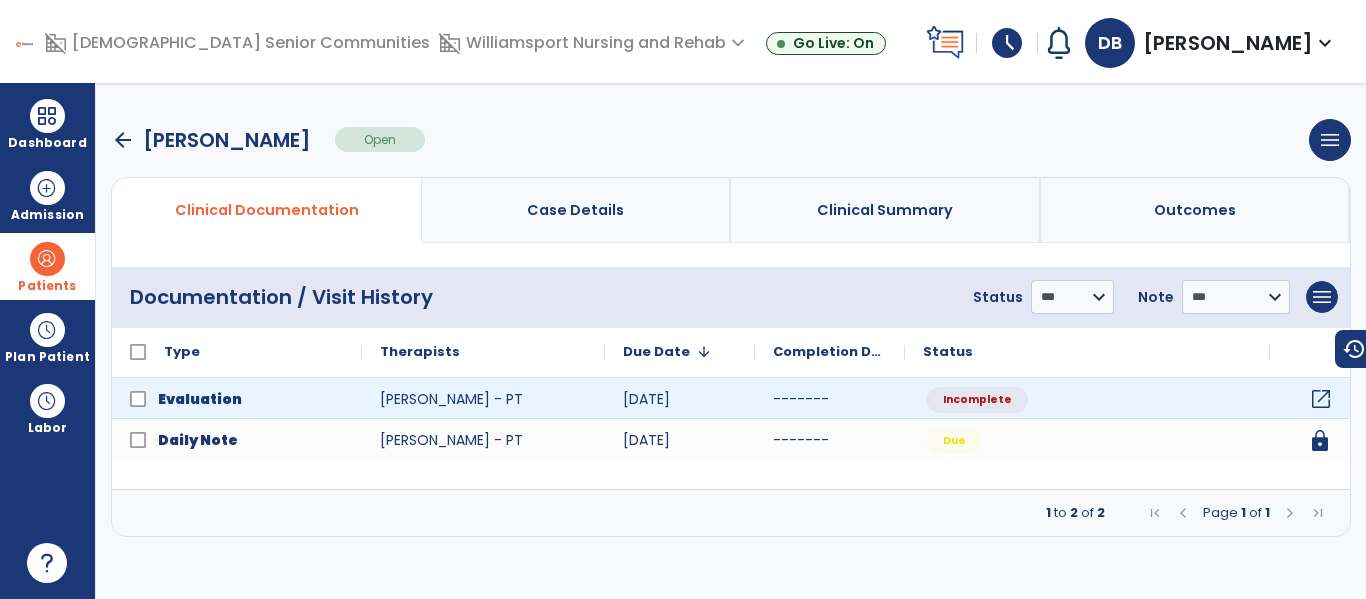 click on "open_in_new" 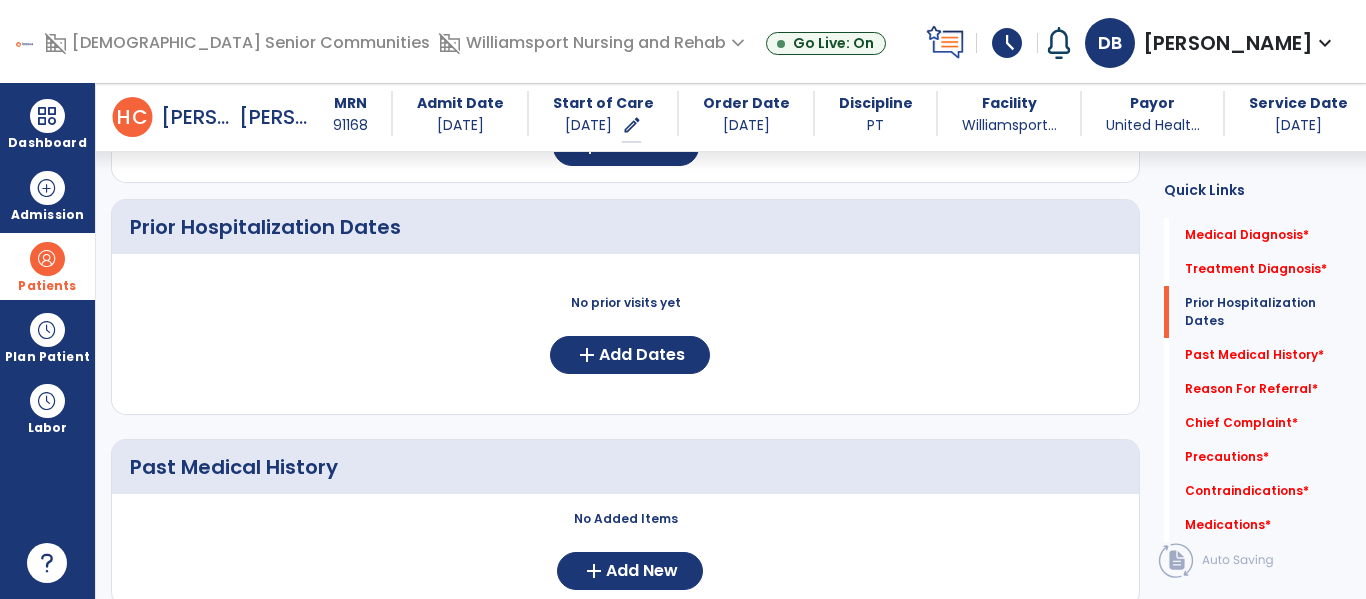scroll, scrollTop: 492, scrollLeft: 0, axis: vertical 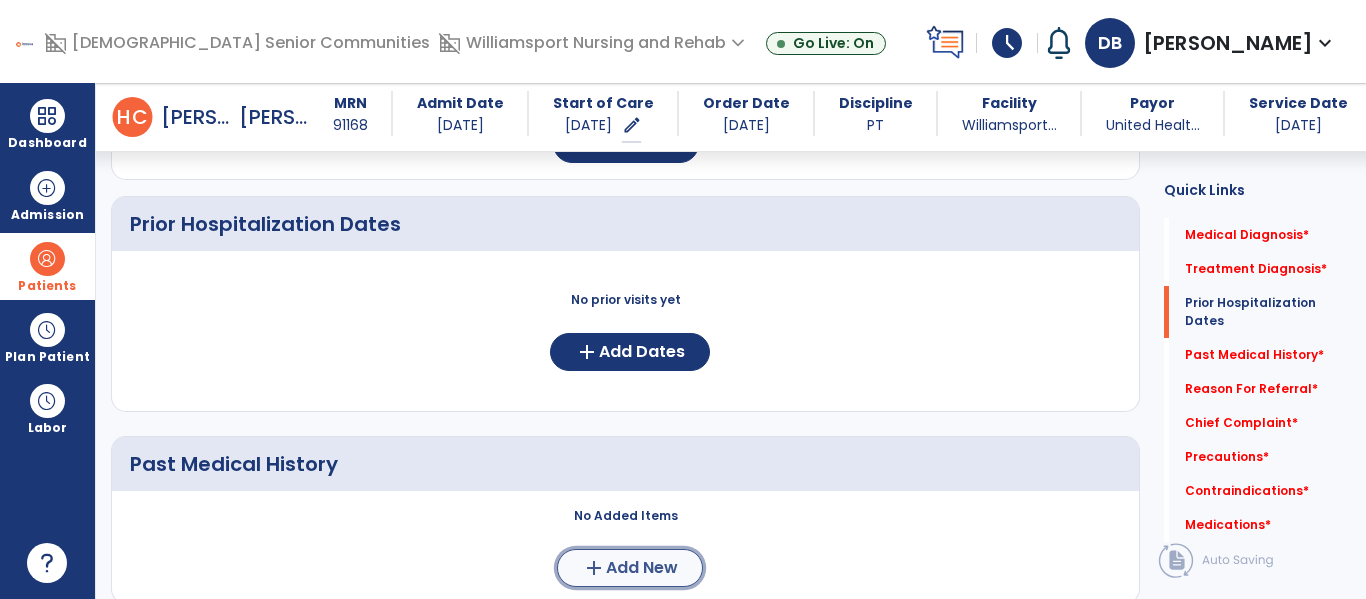 click on "Add New" 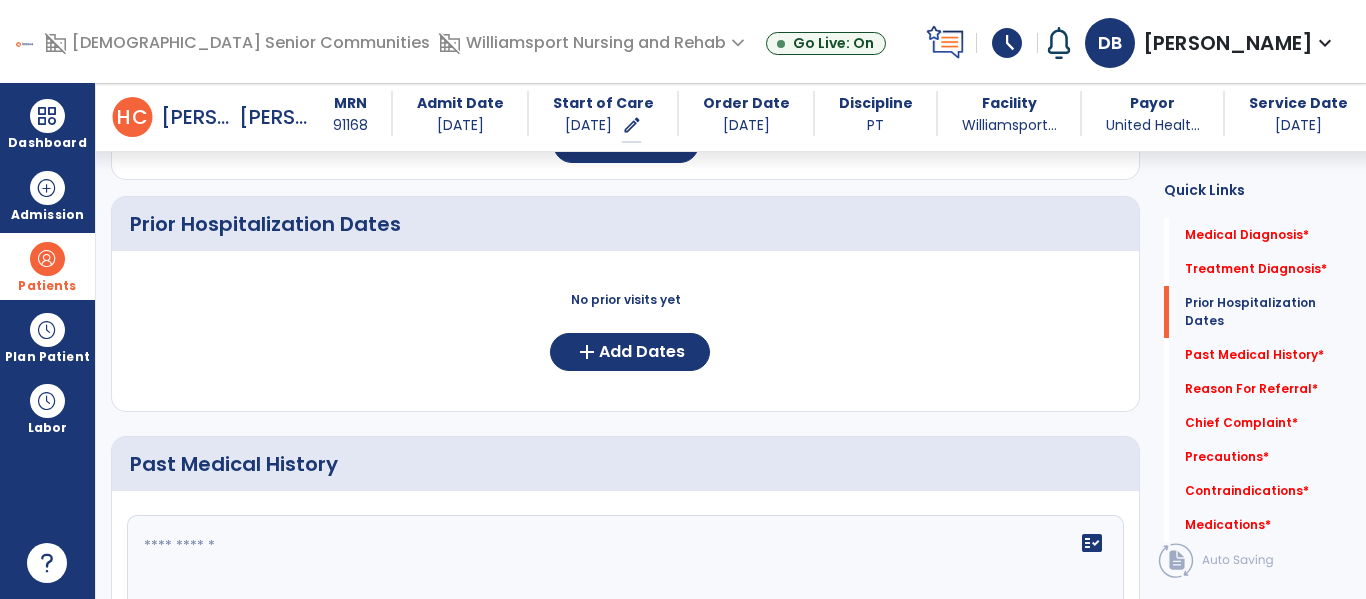 click on "fact_check" 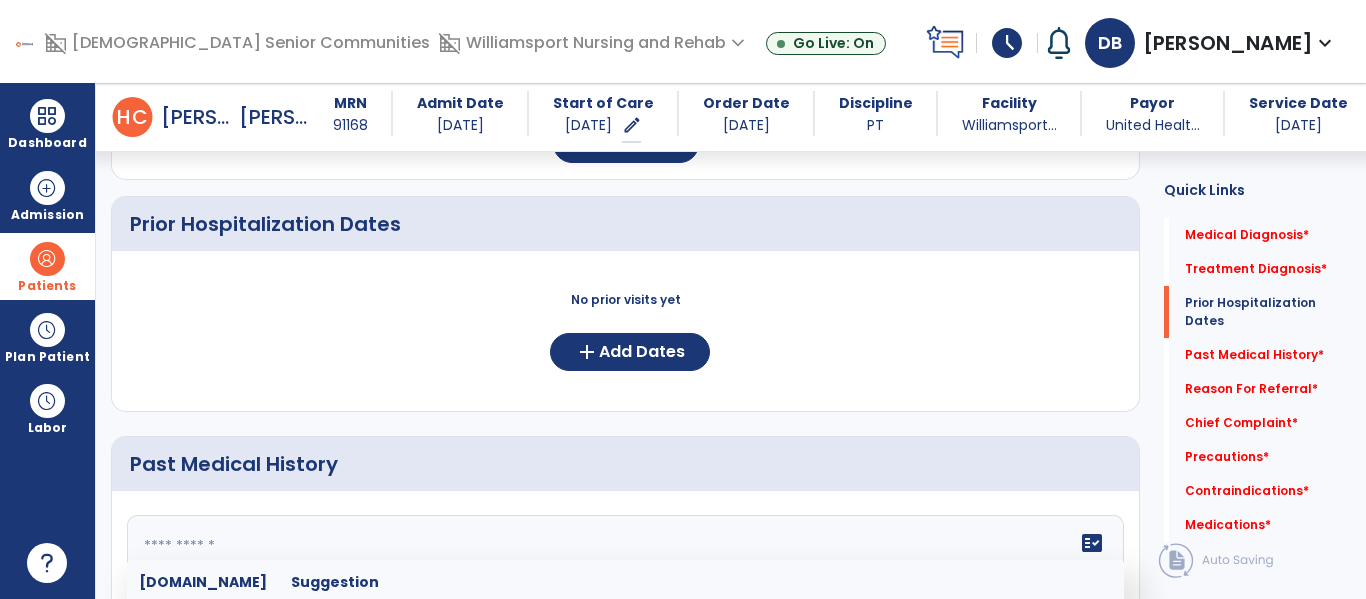 scroll, scrollTop: 544, scrollLeft: 0, axis: vertical 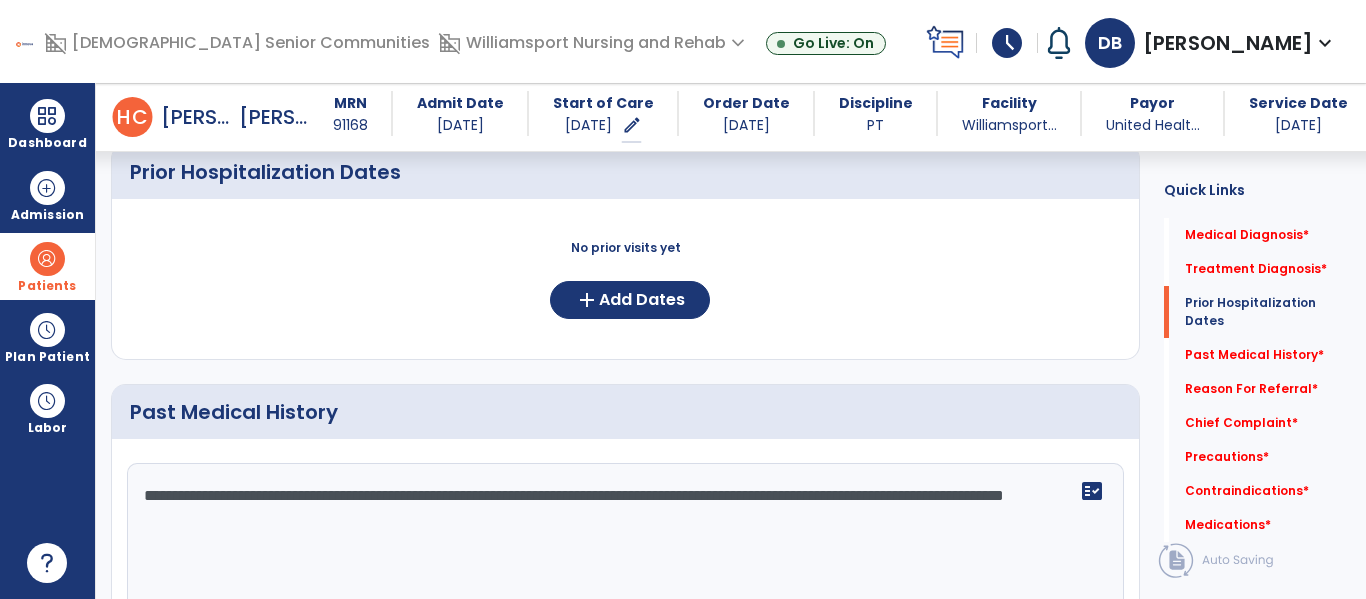 click on "**********" 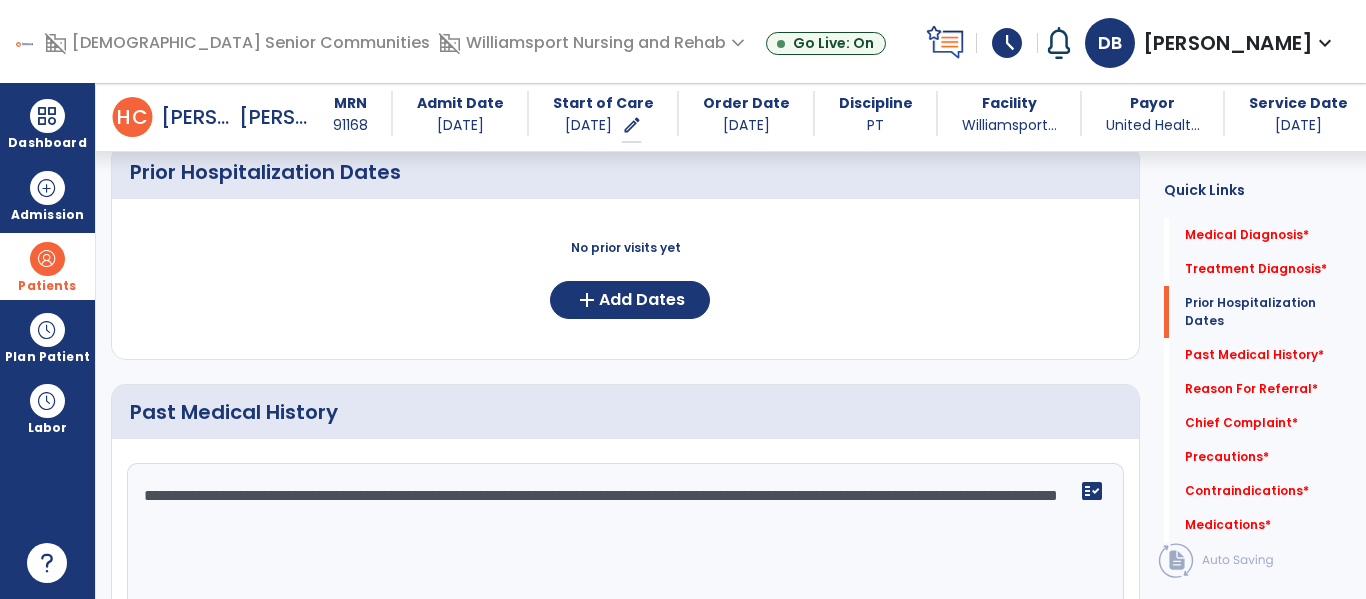 click on "**********" 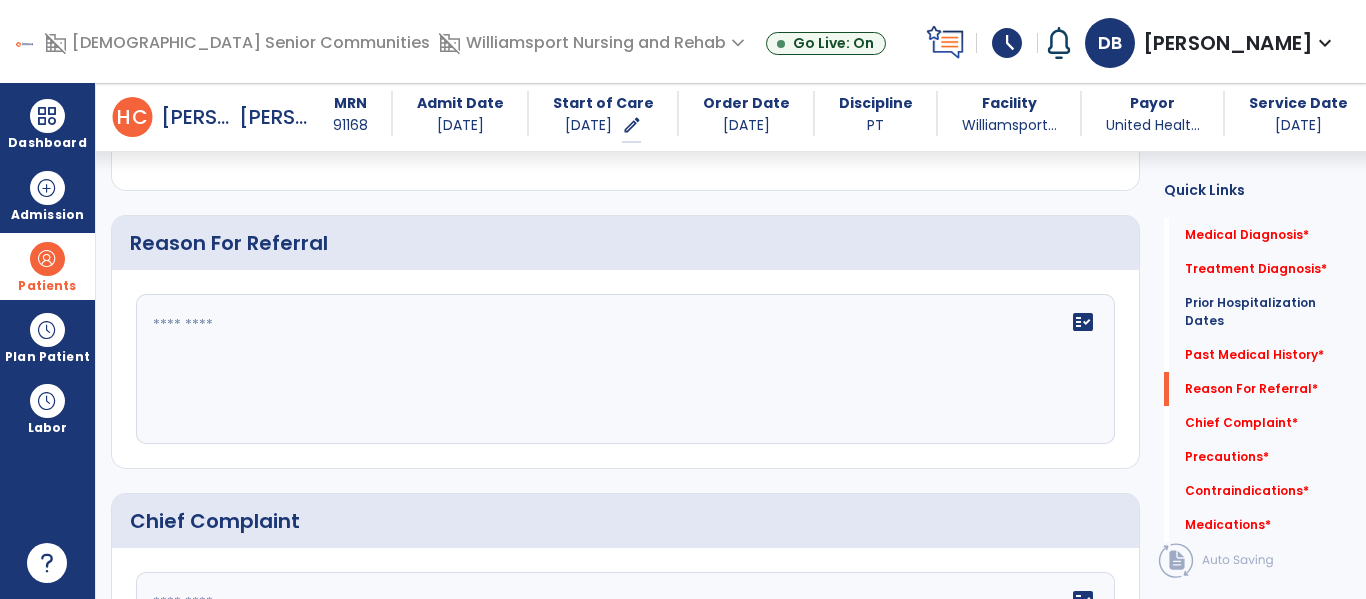 scroll, scrollTop: 1267, scrollLeft: 0, axis: vertical 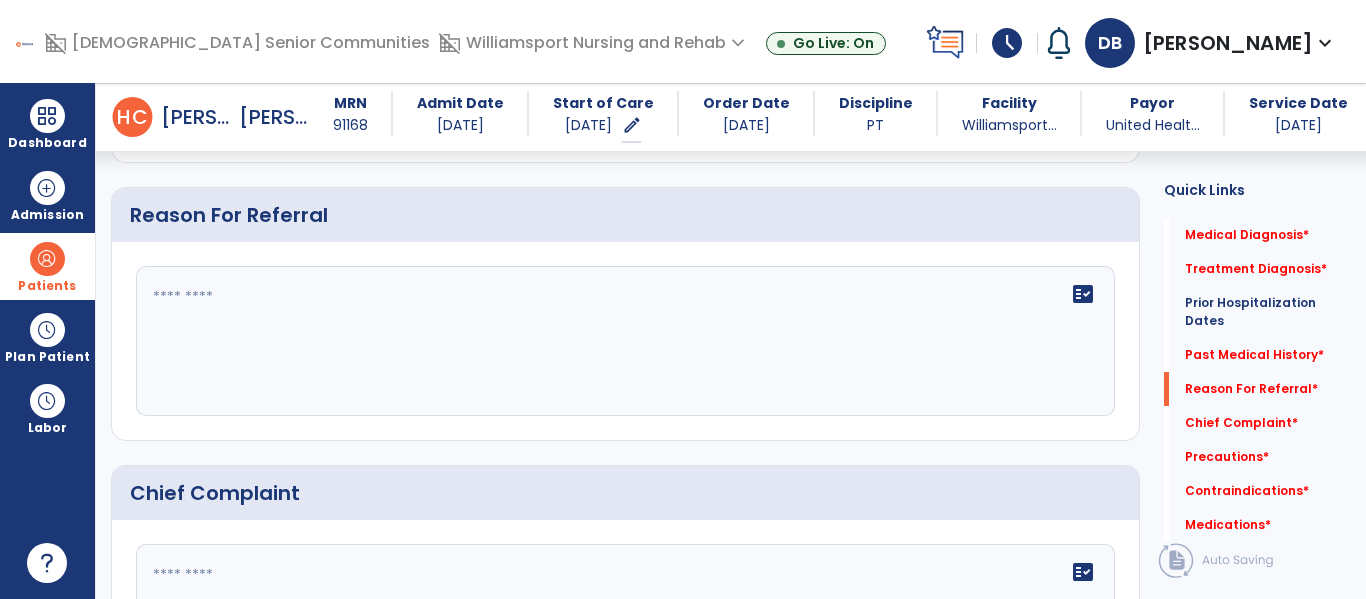 type on "**********" 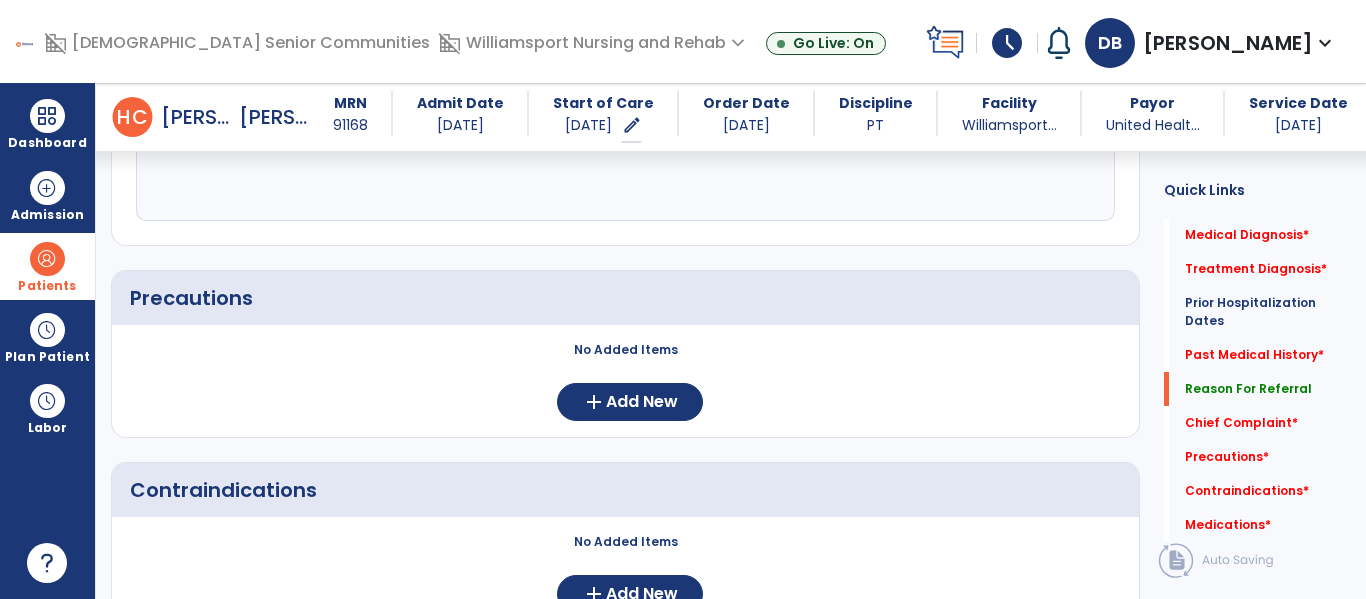 scroll, scrollTop: 0, scrollLeft: 0, axis: both 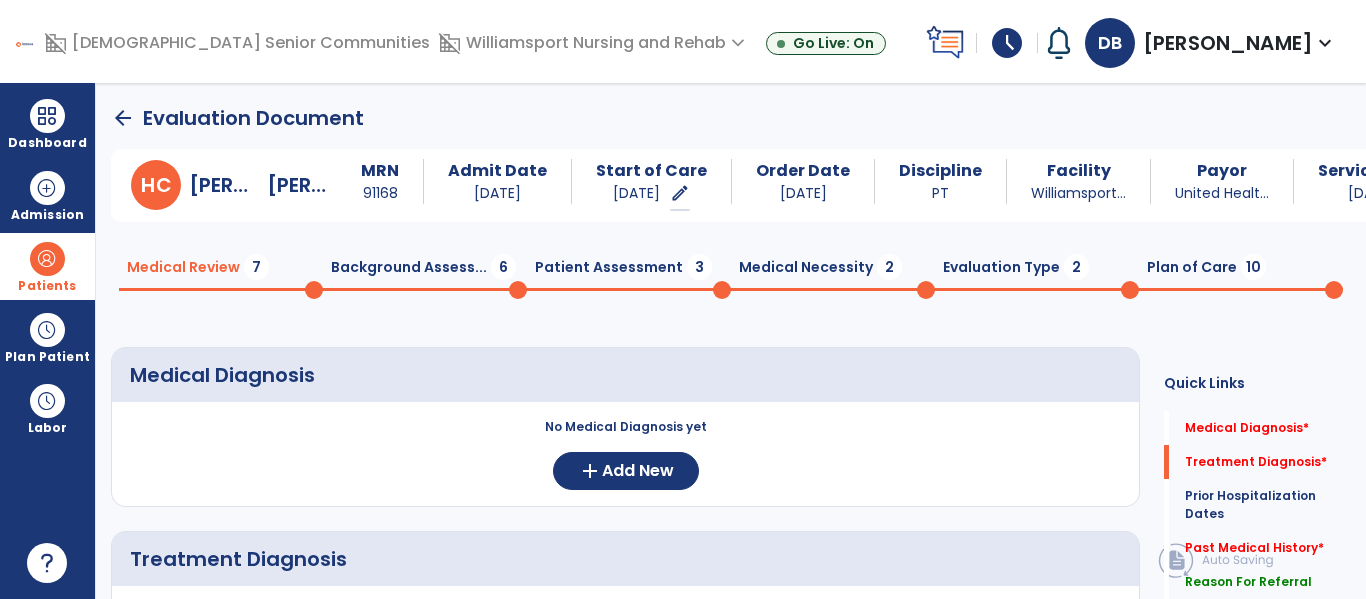 type on "**********" 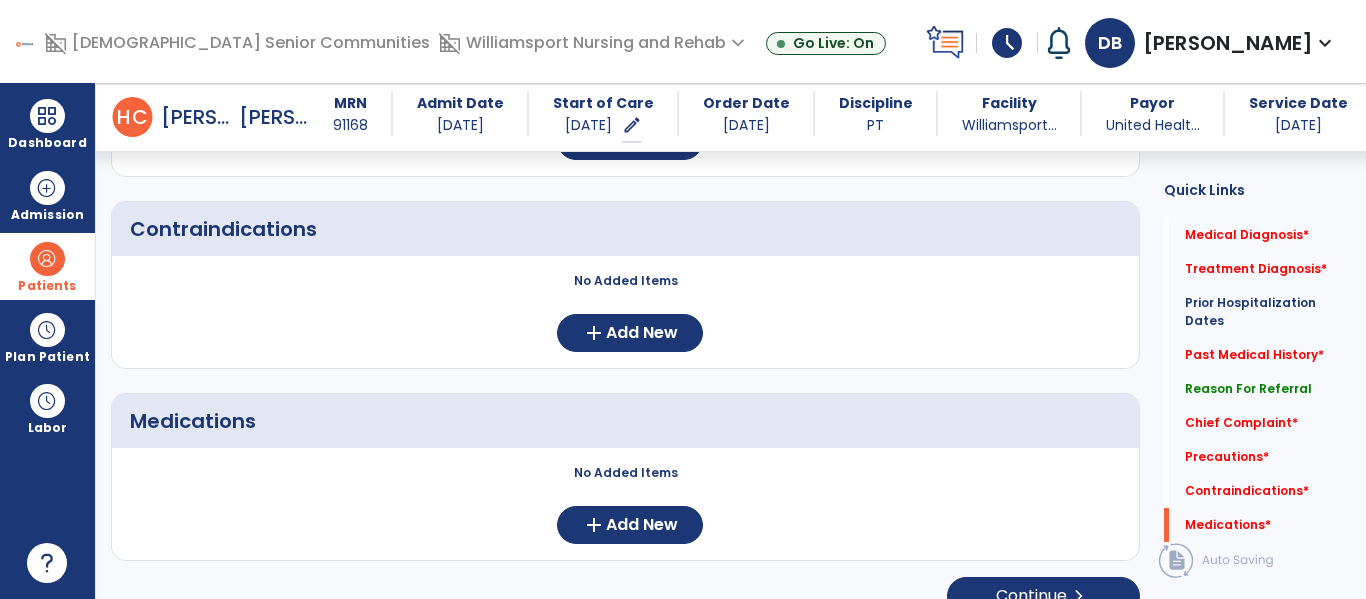 scroll, scrollTop: 2008, scrollLeft: 0, axis: vertical 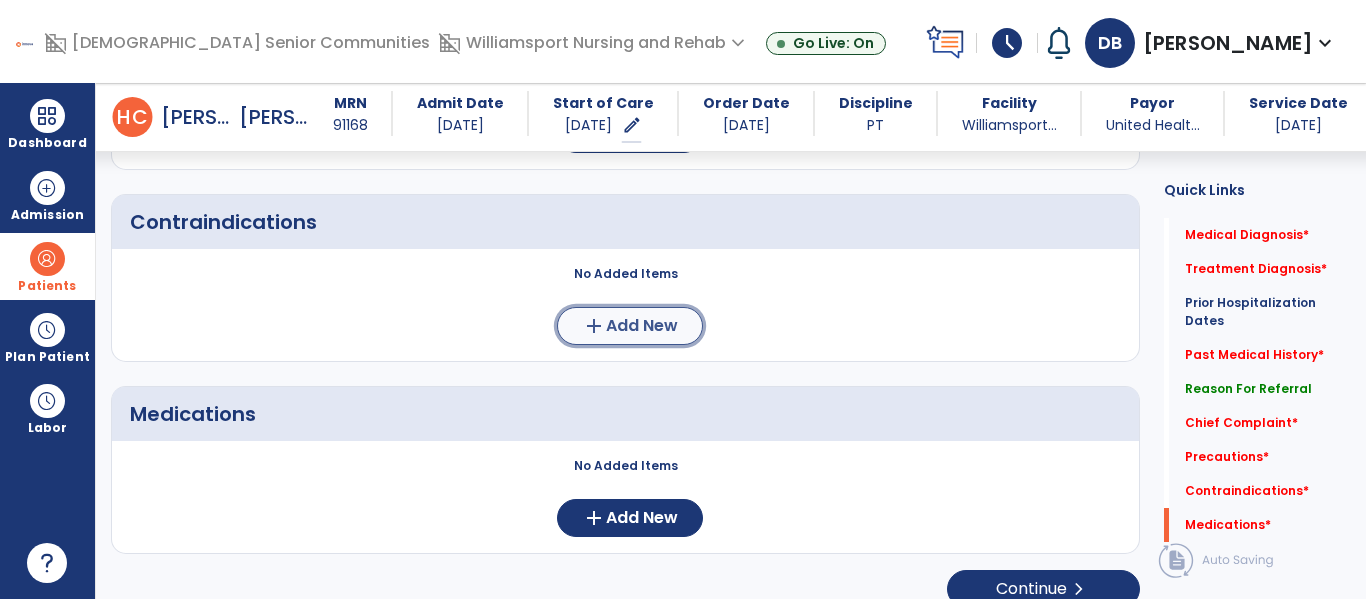 click on "add  Add New" 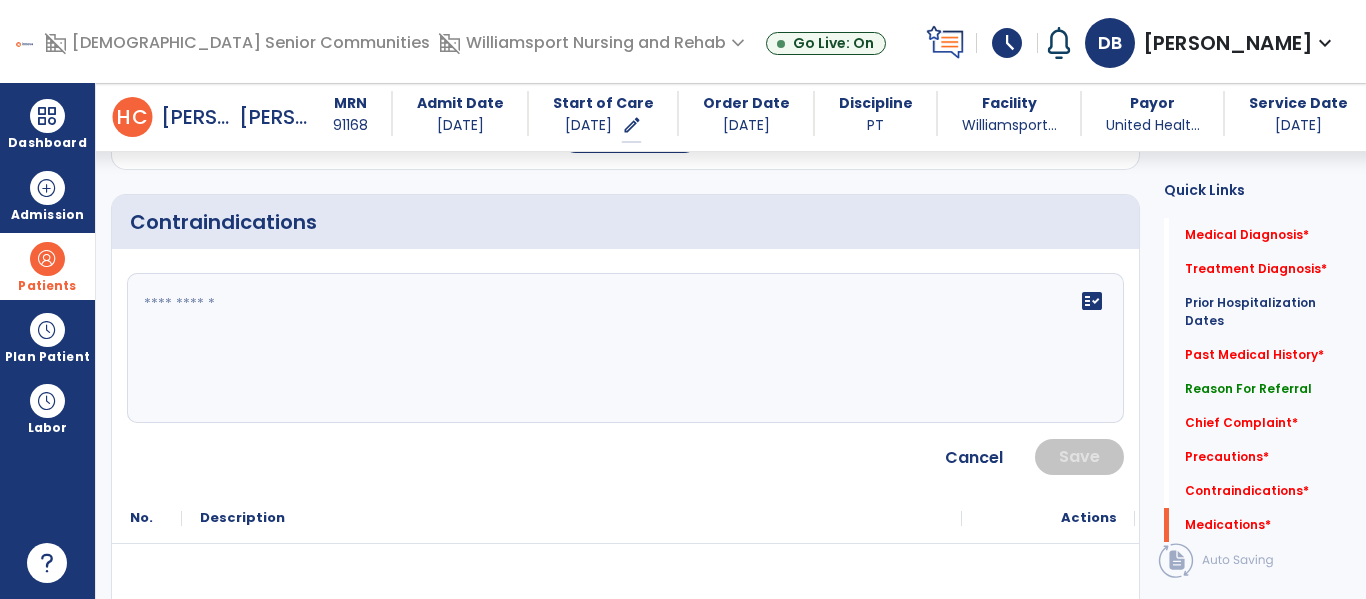 click on "fact_check" 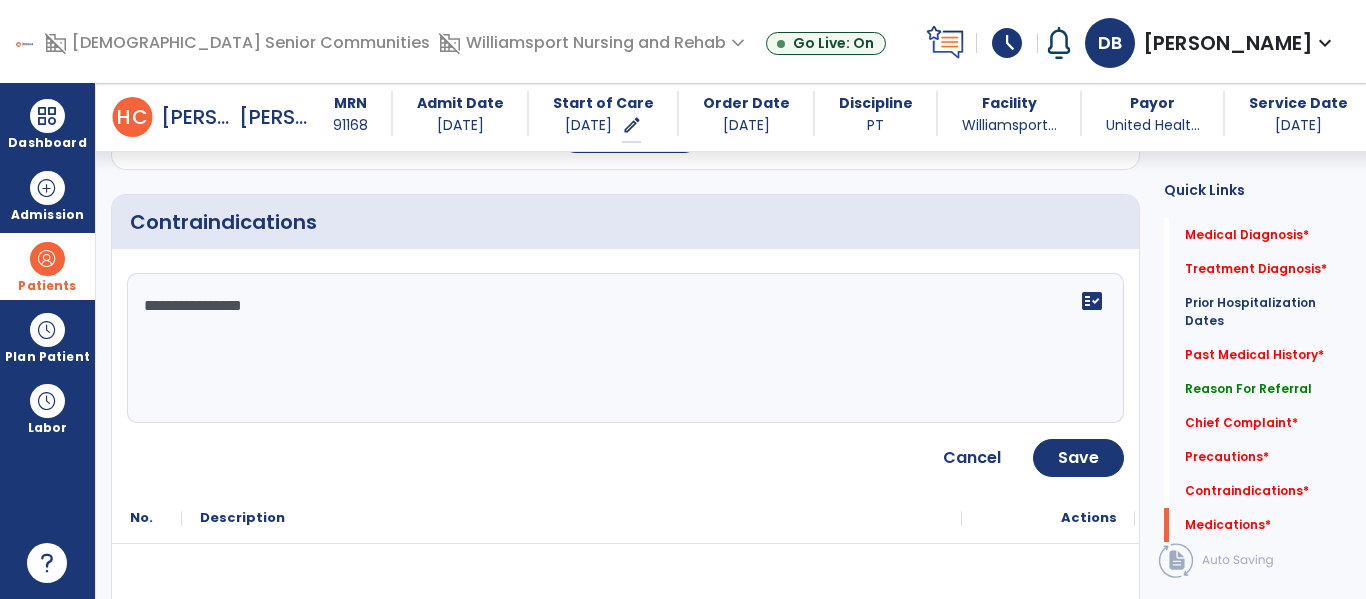 type on "**********" 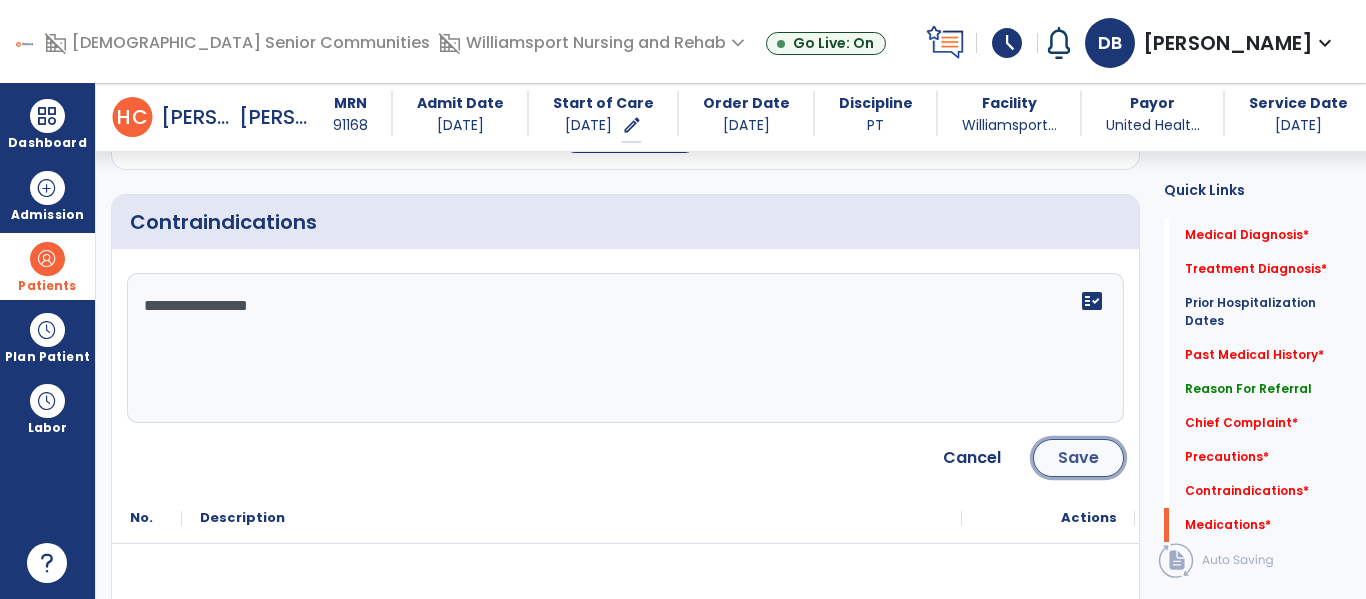 click on "Save" 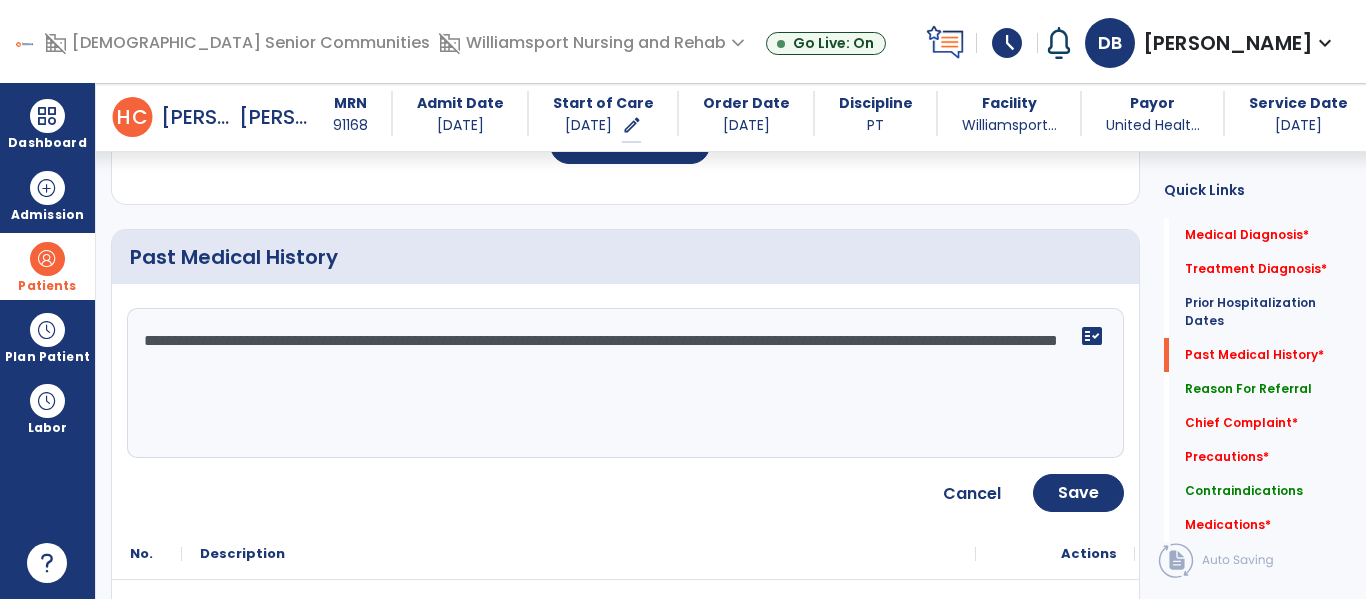 scroll, scrollTop: 684, scrollLeft: 0, axis: vertical 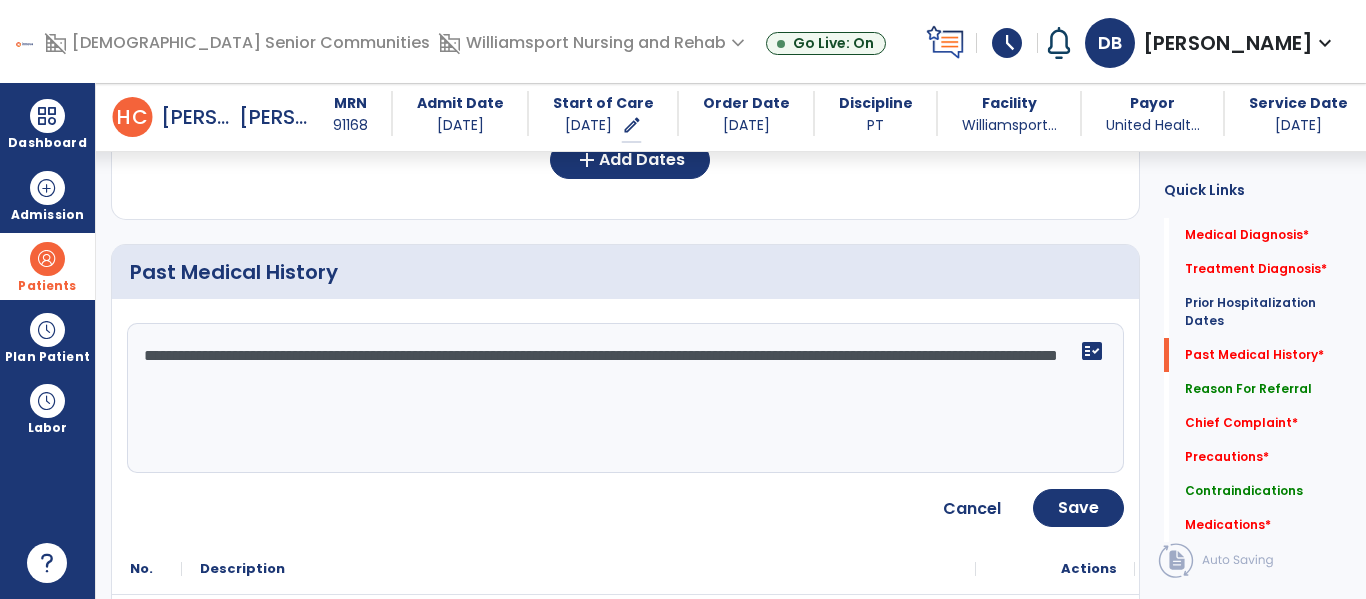 click on "**********" 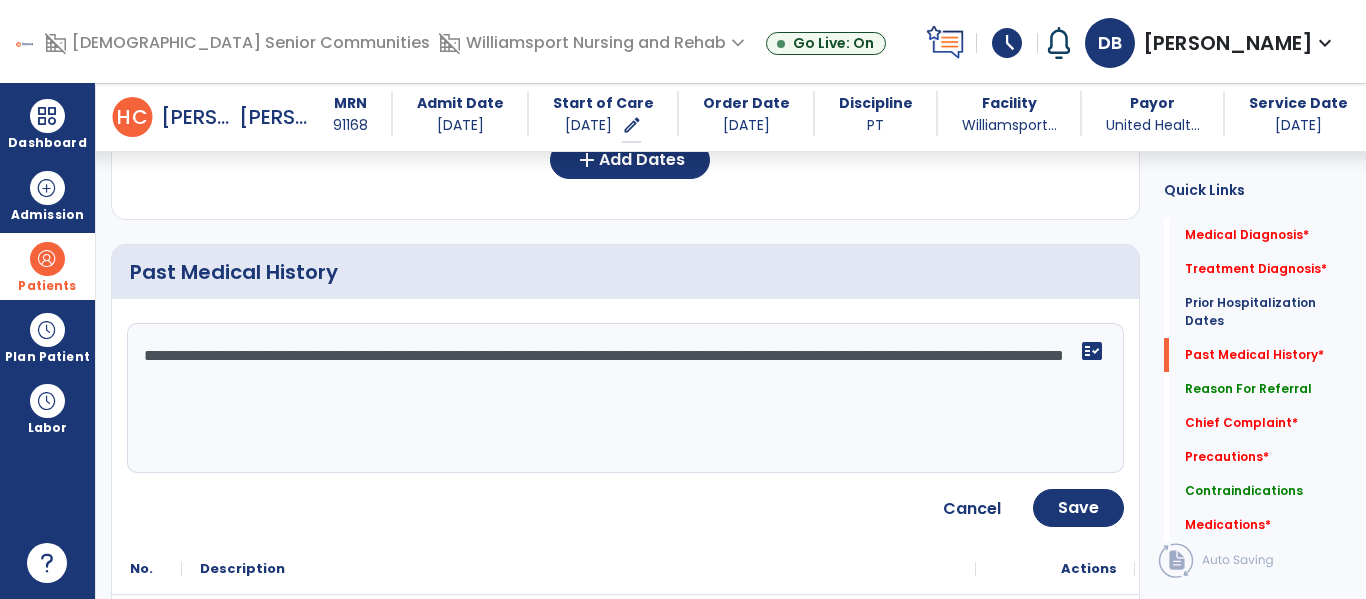 type on "**********" 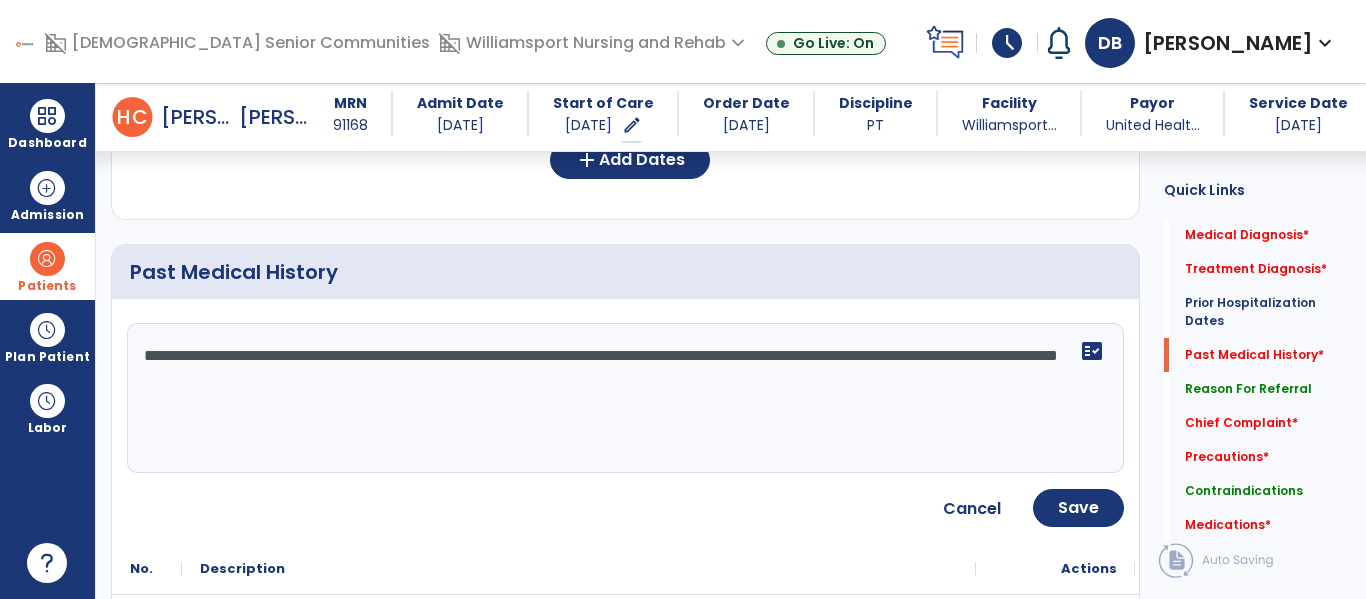 scroll, scrollTop: 0, scrollLeft: 0, axis: both 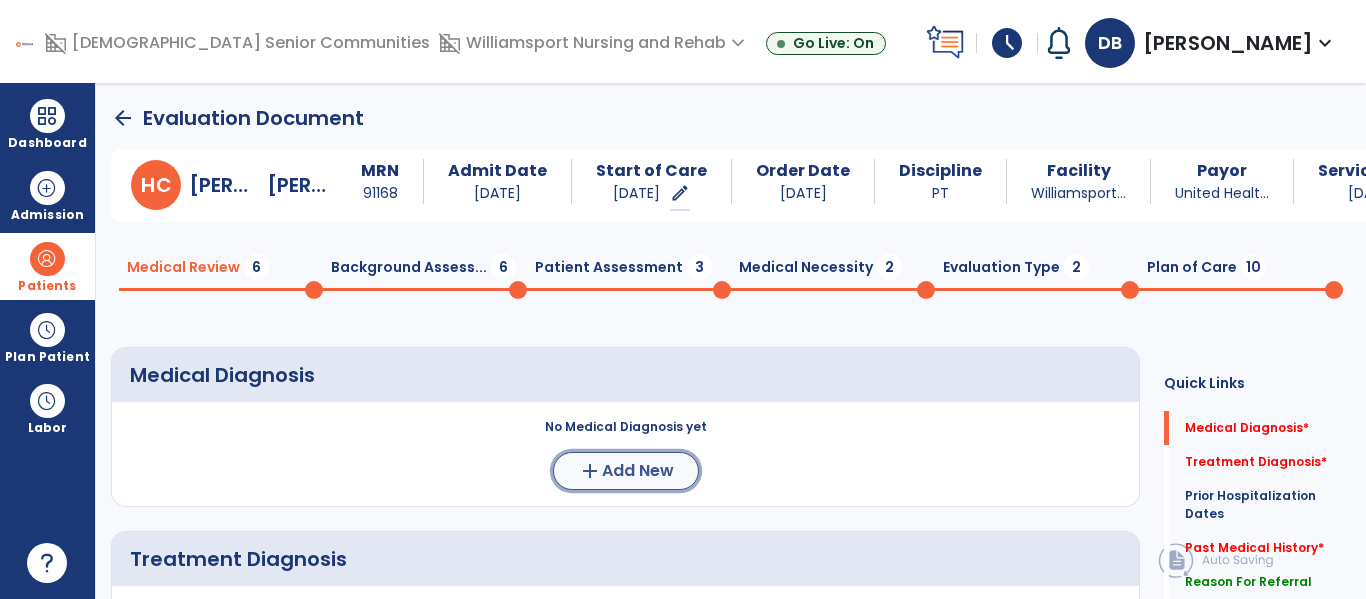 click on "Add New" 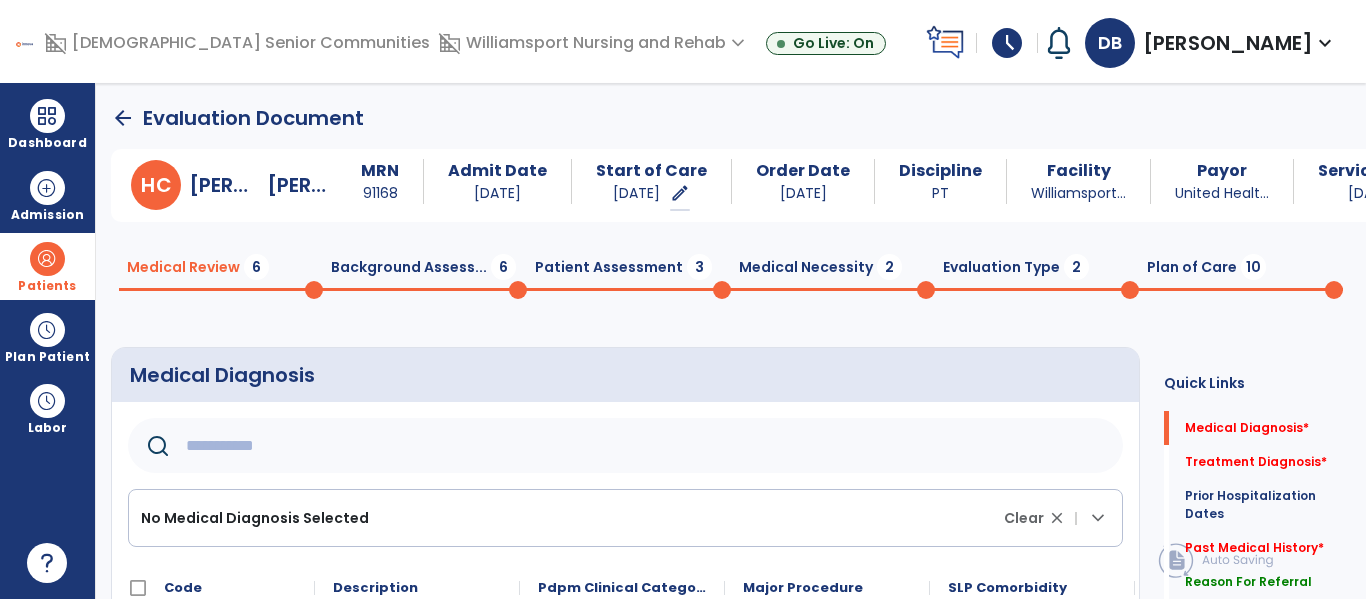 click 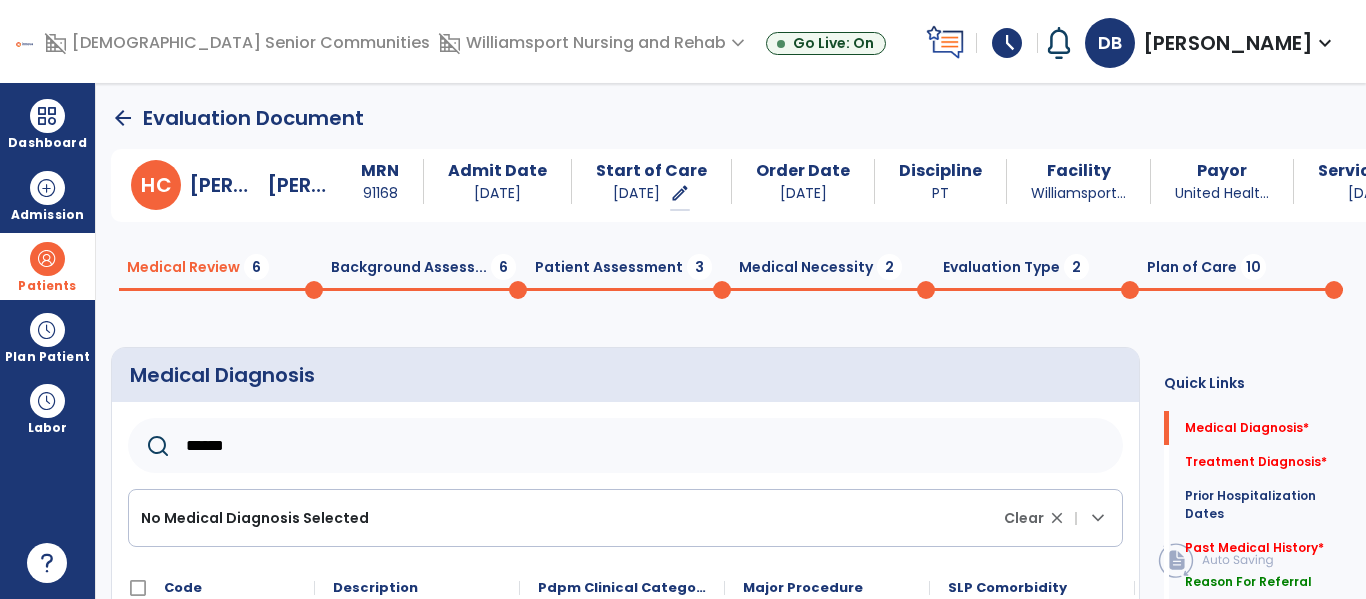 scroll, scrollTop: 121, scrollLeft: 0, axis: vertical 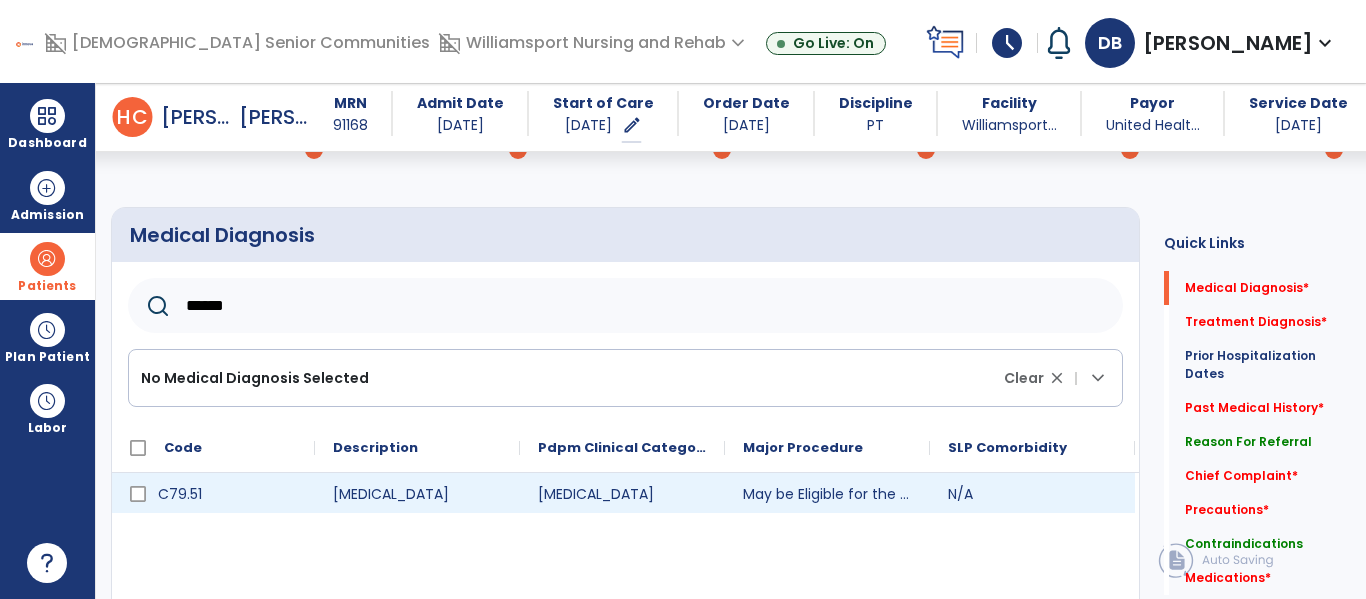 type on "******" 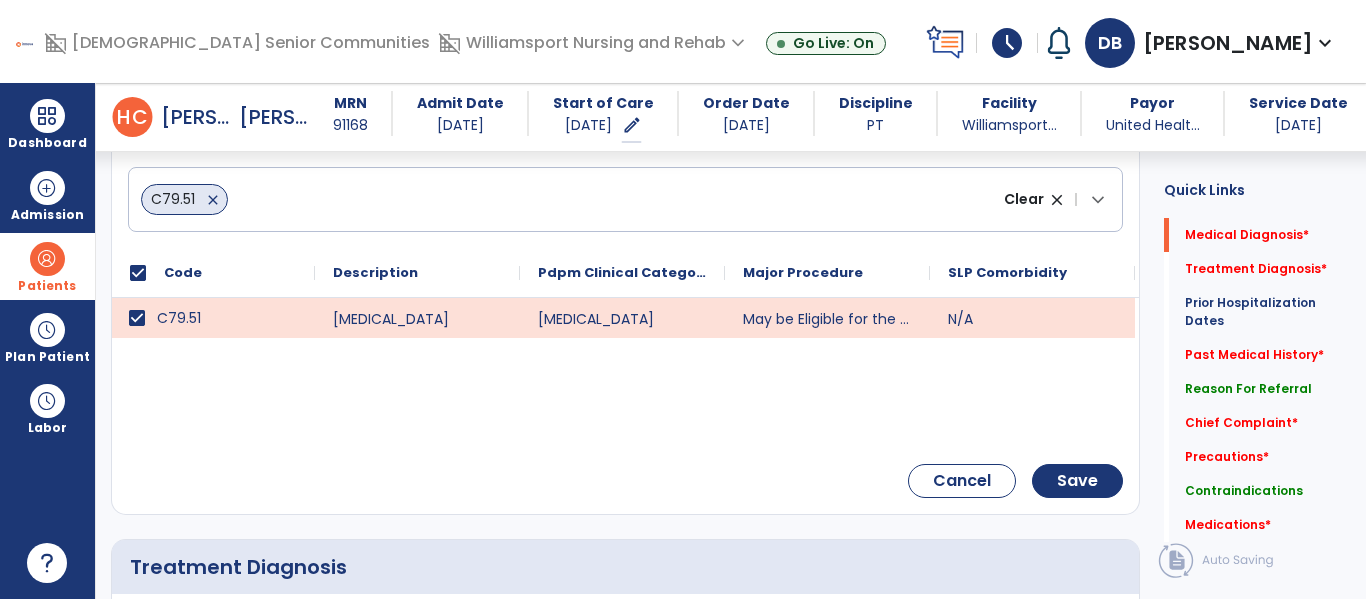 scroll, scrollTop: 320, scrollLeft: 0, axis: vertical 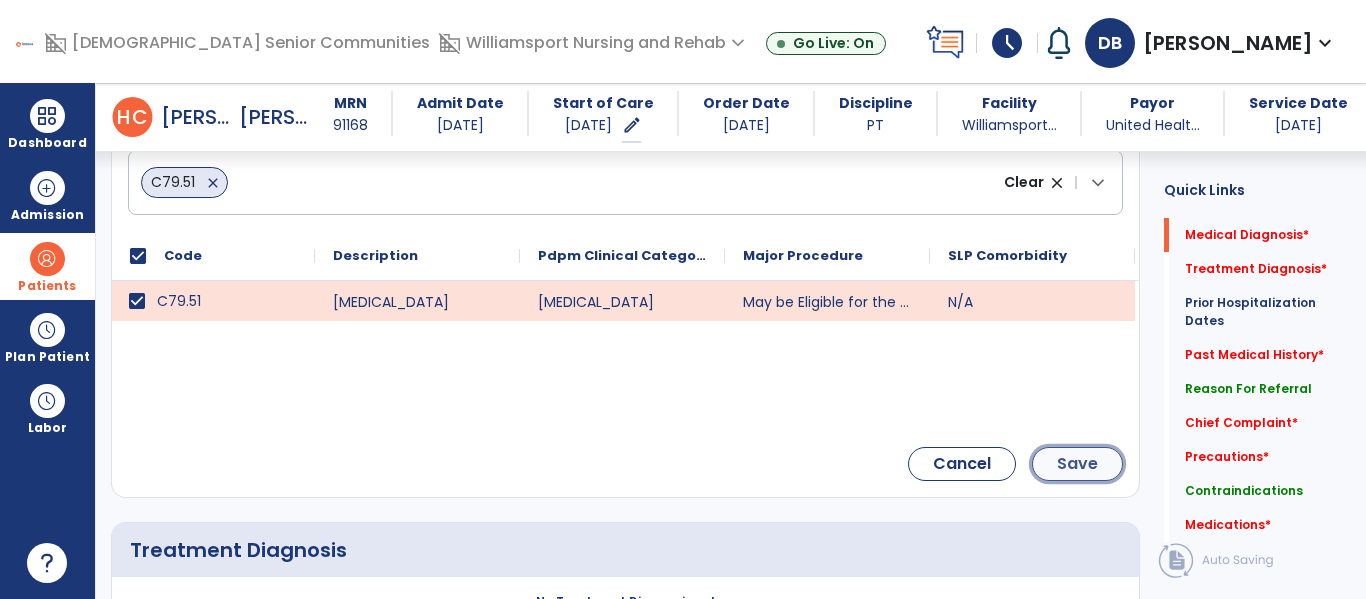 click on "Save" 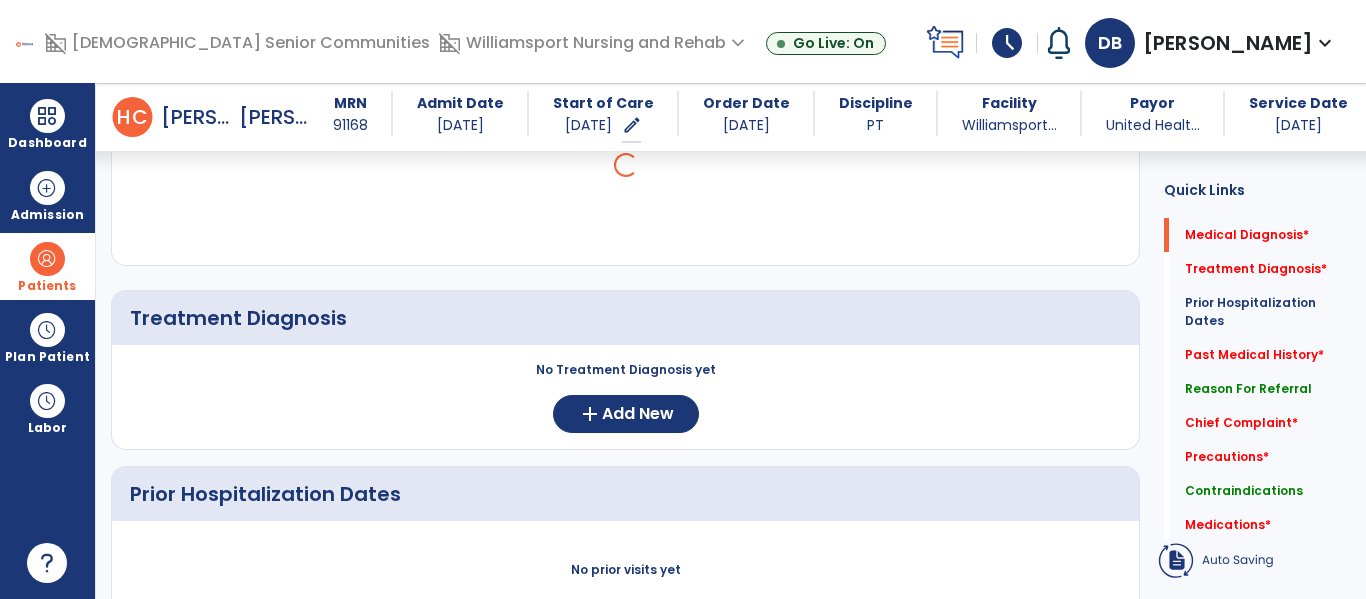 scroll, scrollTop: 154, scrollLeft: 0, axis: vertical 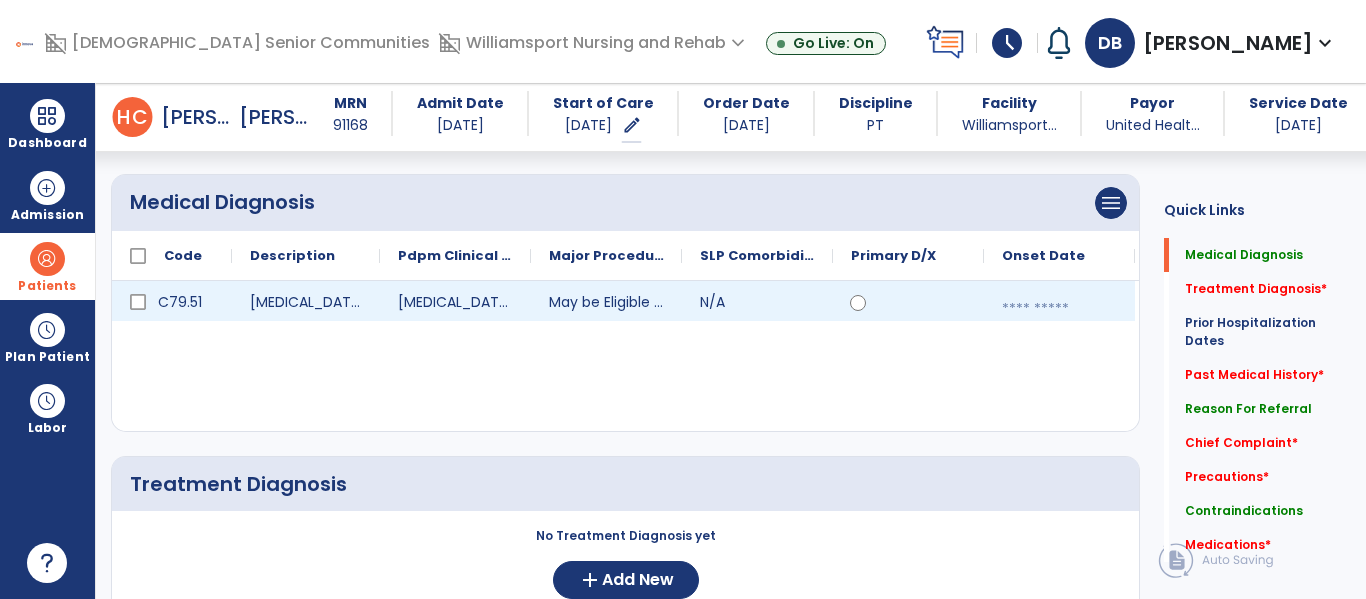 click at bounding box center [1059, 309] 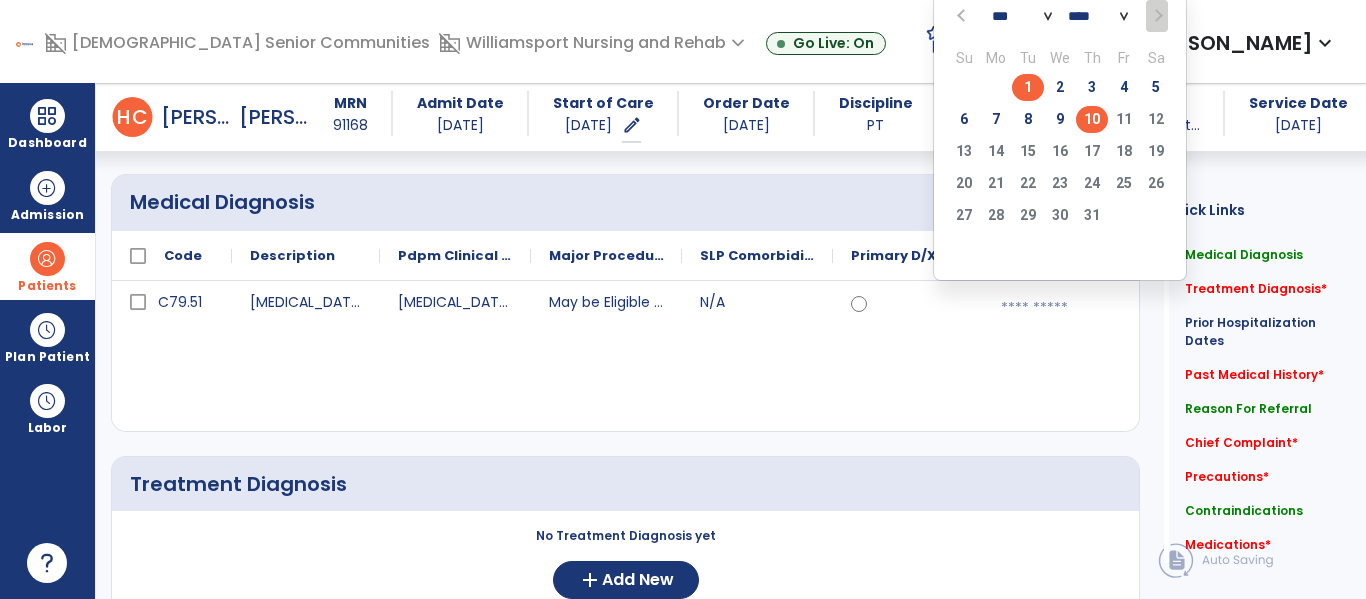 click on "1" 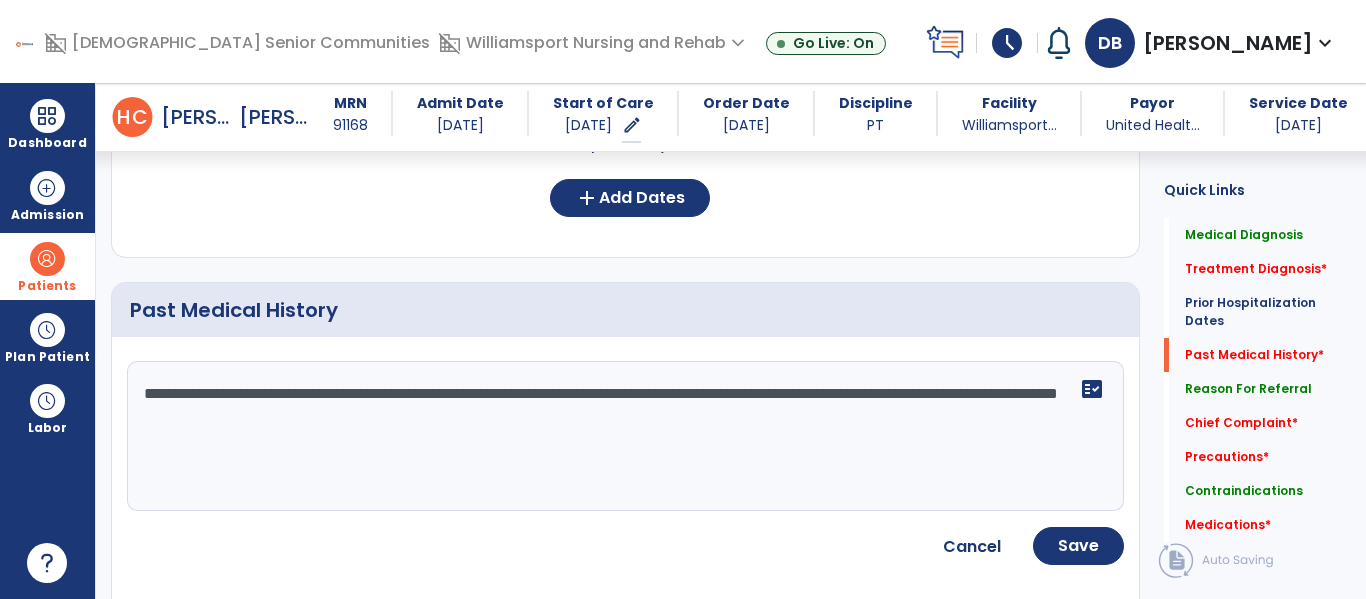 scroll, scrollTop: 765, scrollLeft: 0, axis: vertical 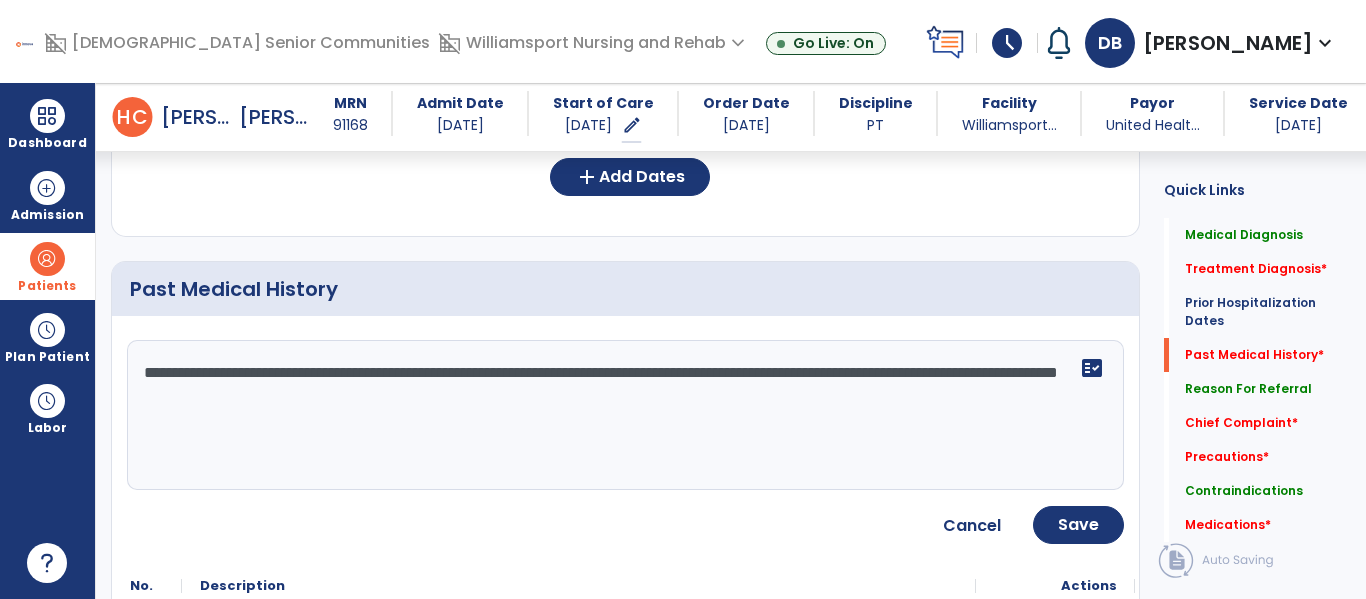 click on "**********" 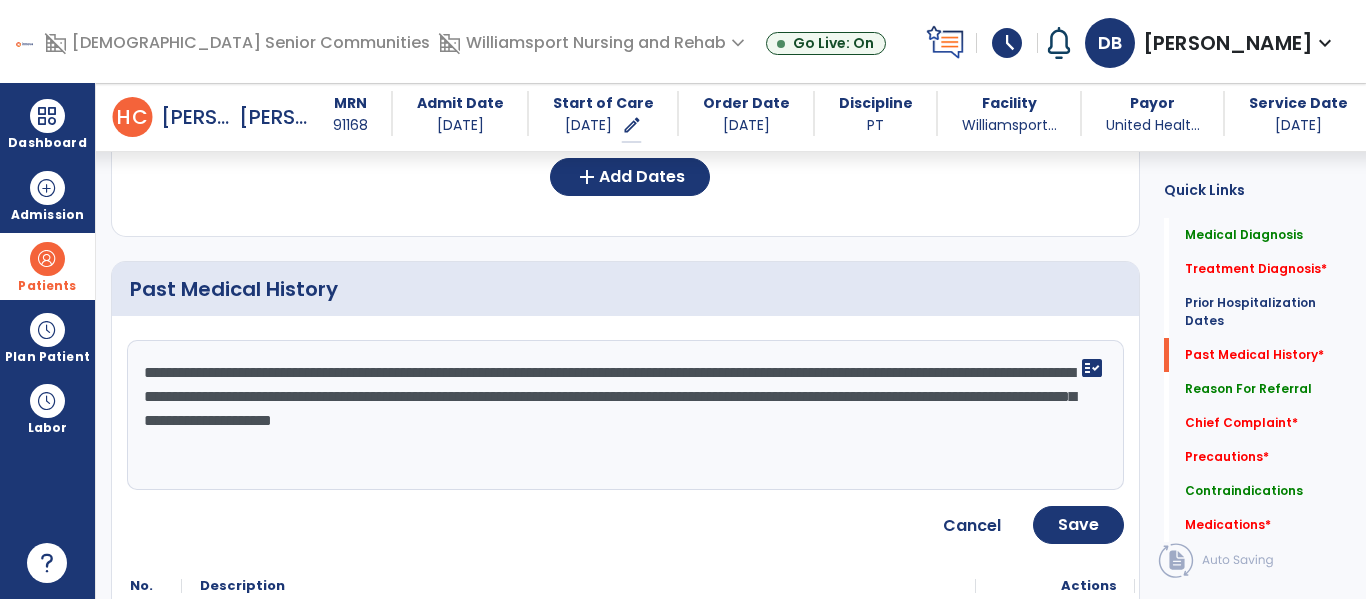 drag, startPoint x: 700, startPoint y: 418, endPoint x: 1069, endPoint y: 437, distance: 369.48883 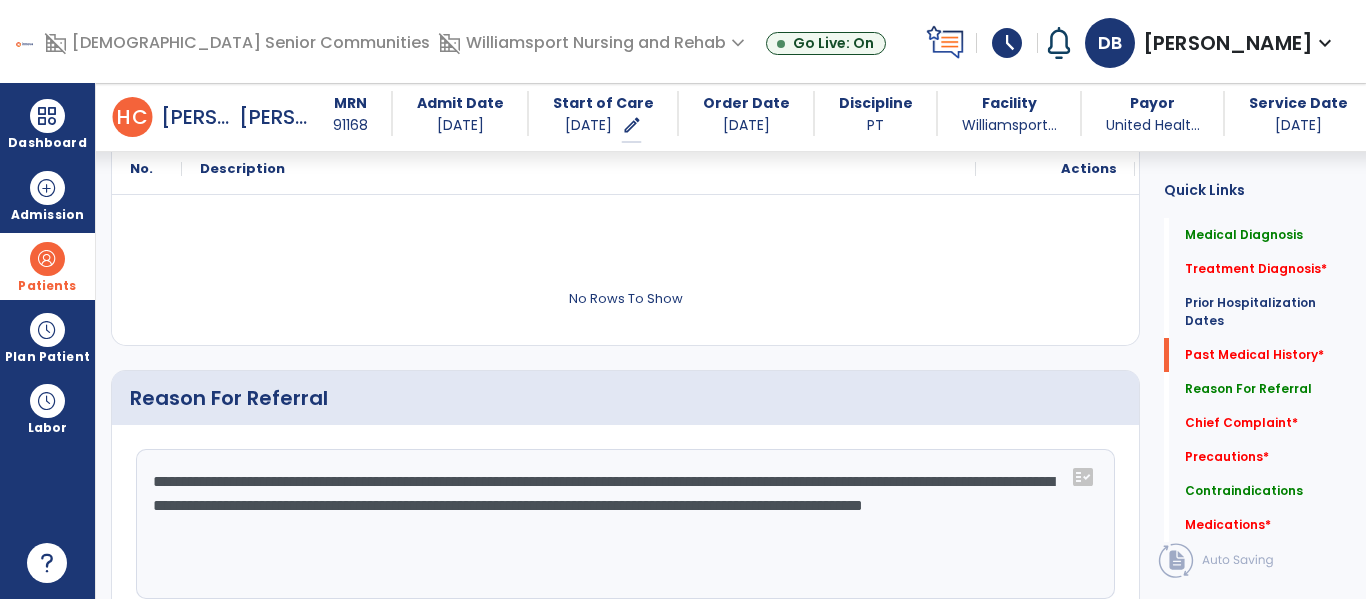 scroll, scrollTop: 1186, scrollLeft: 0, axis: vertical 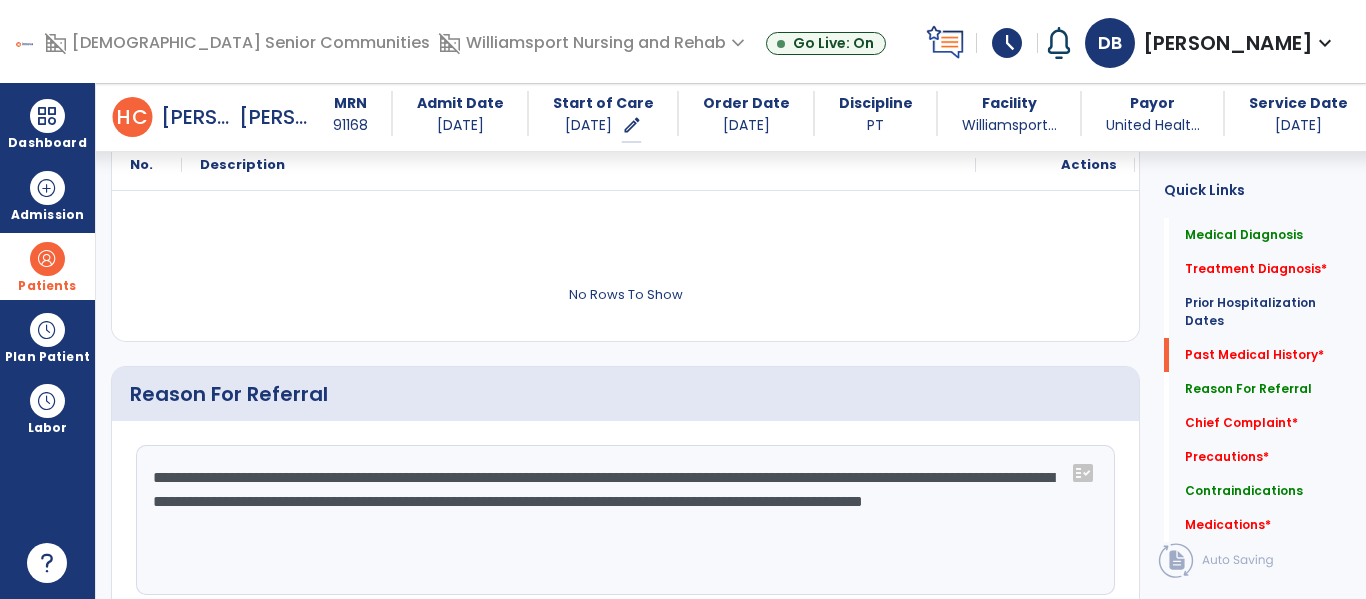 type on "**********" 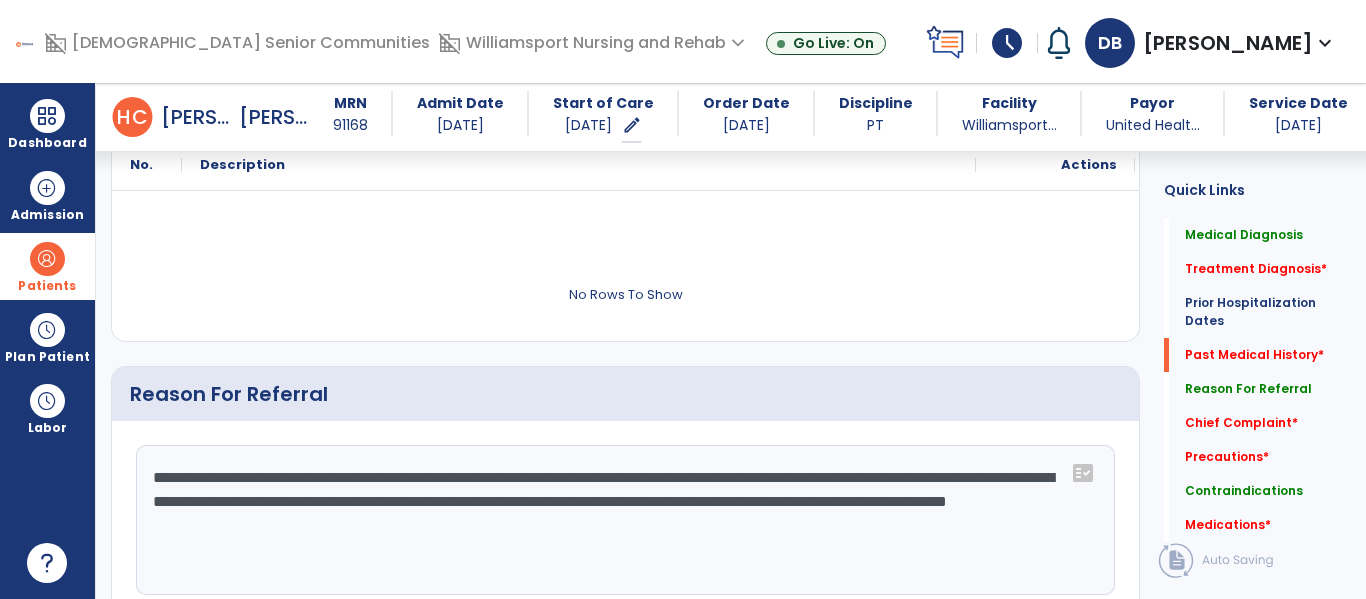 paste on "**********" 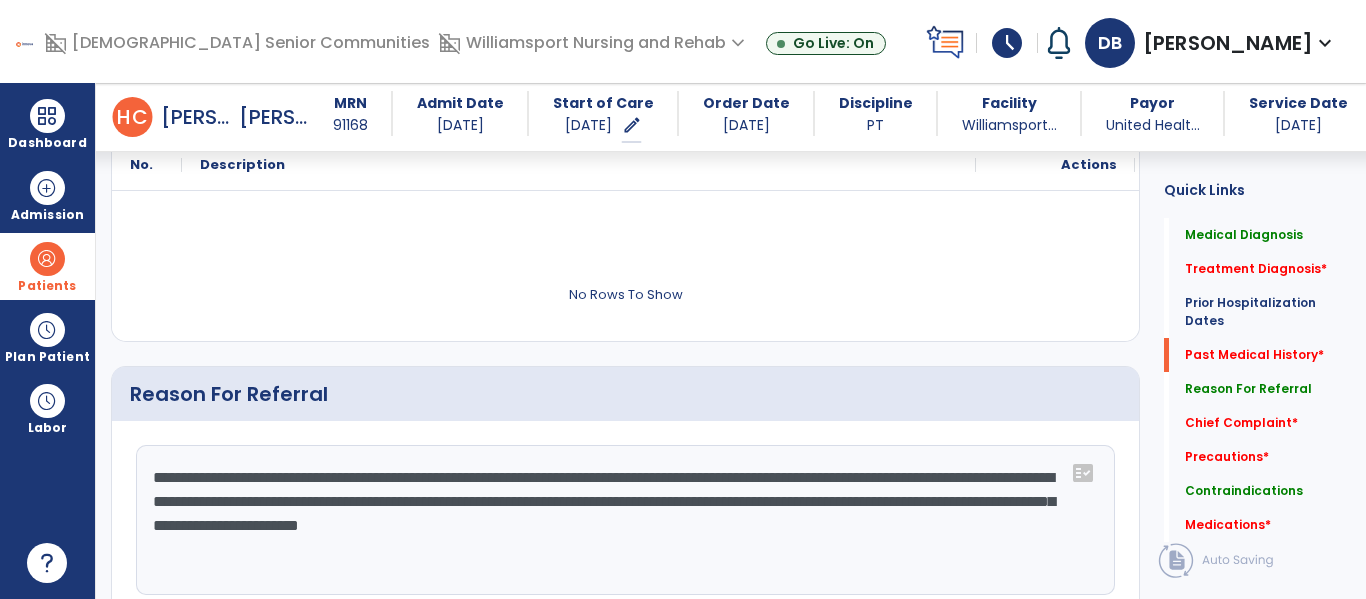 click on "**********" 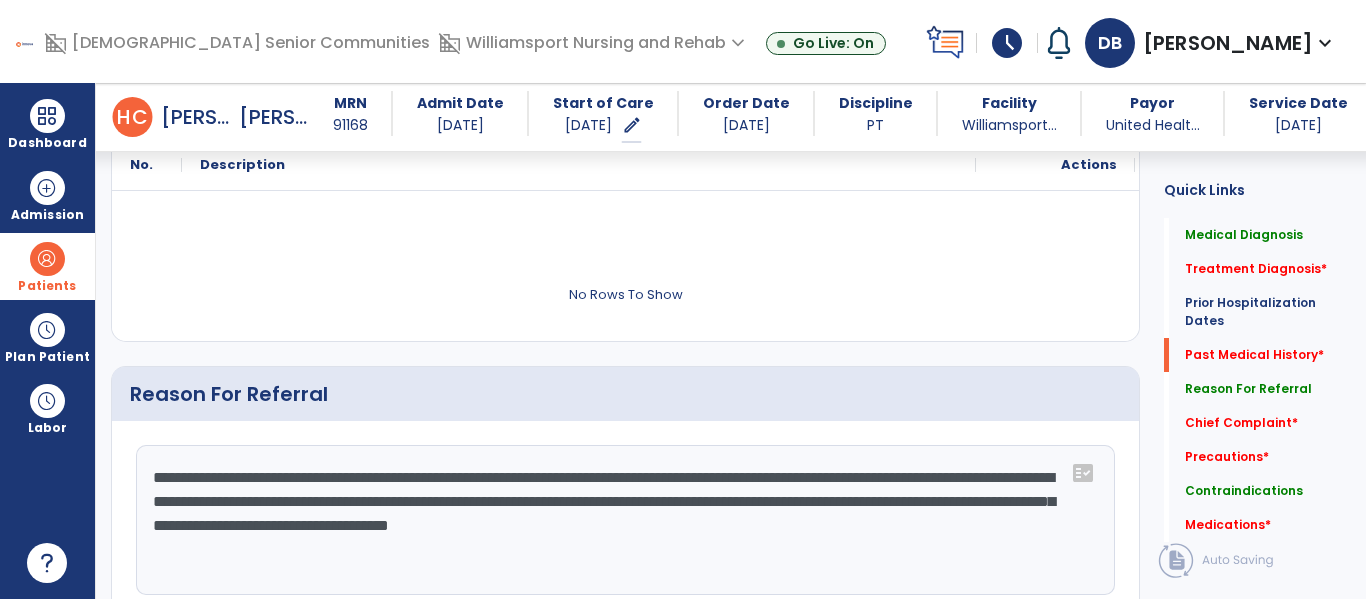 click on "**********" 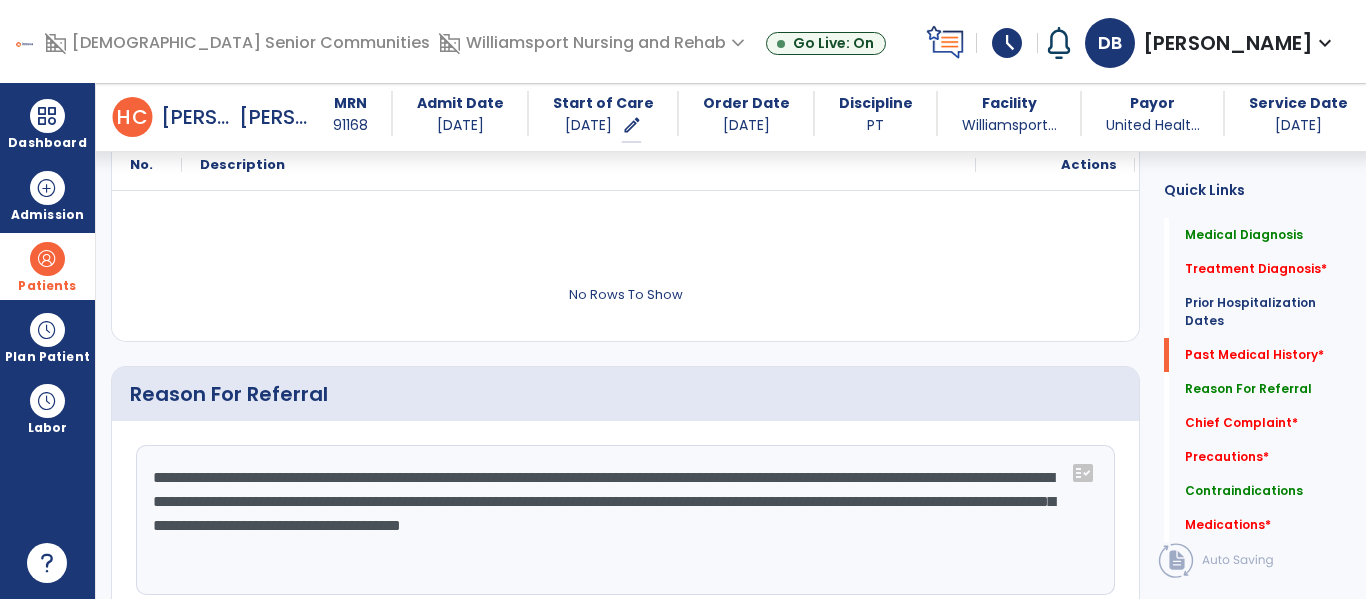 click on "**********" 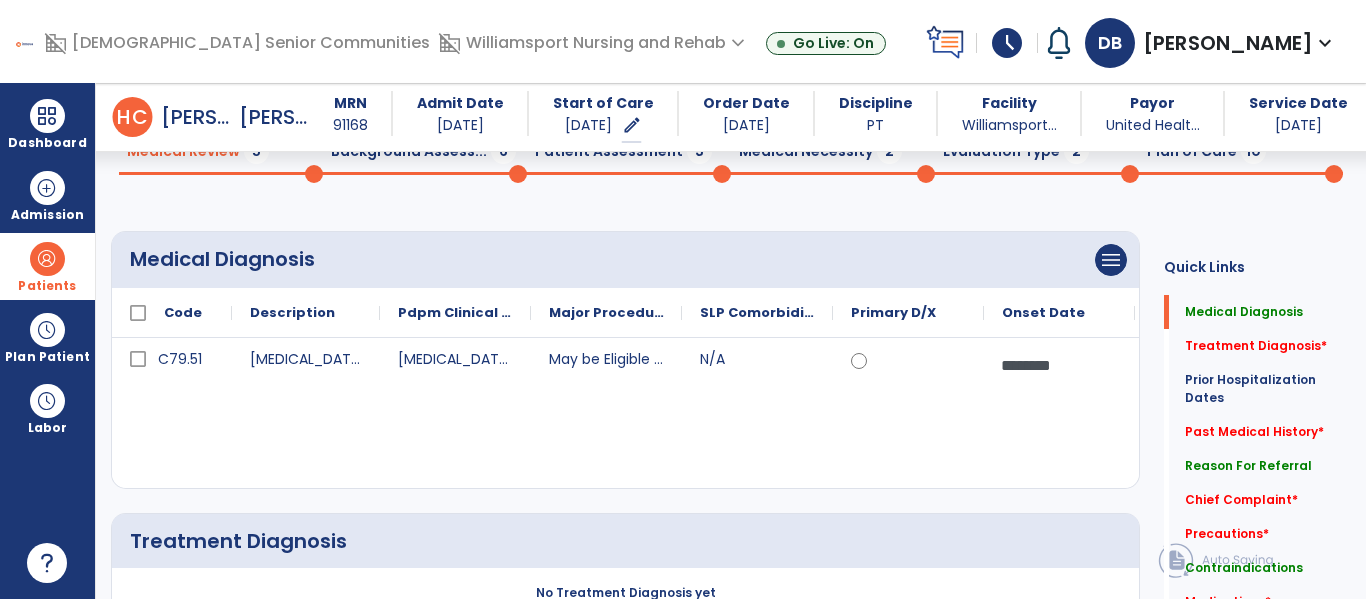 scroll, scrollTop: 92, scrollLeft: 0, axis: vertical 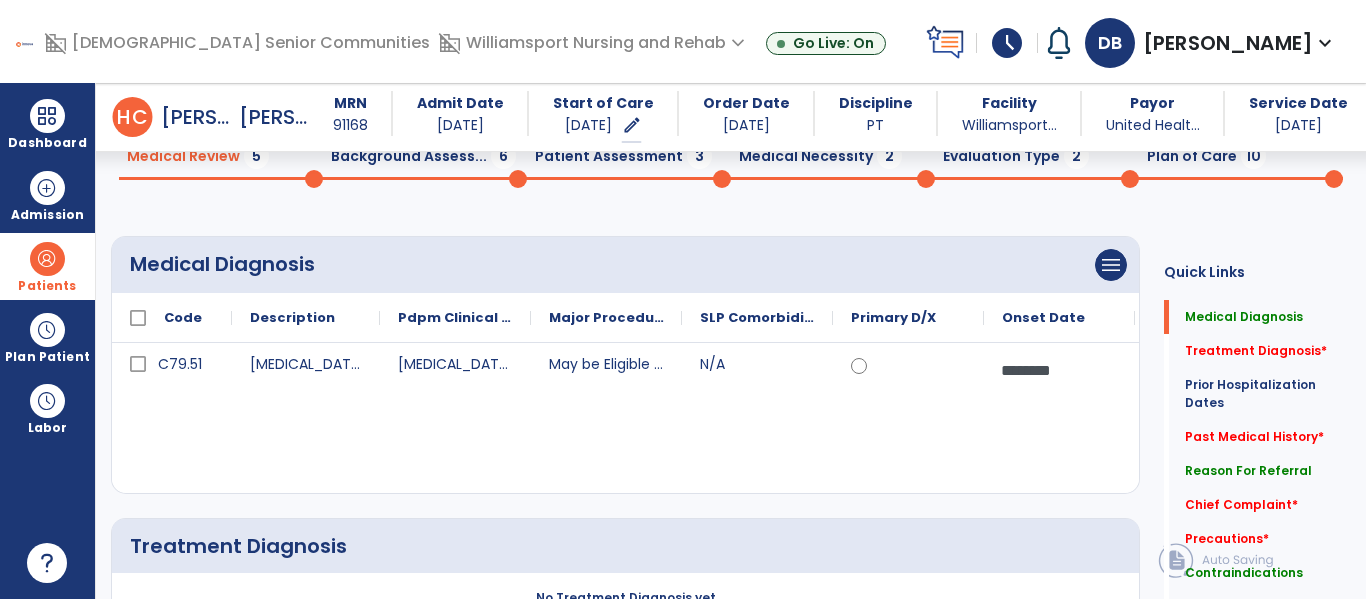 type on "**********" 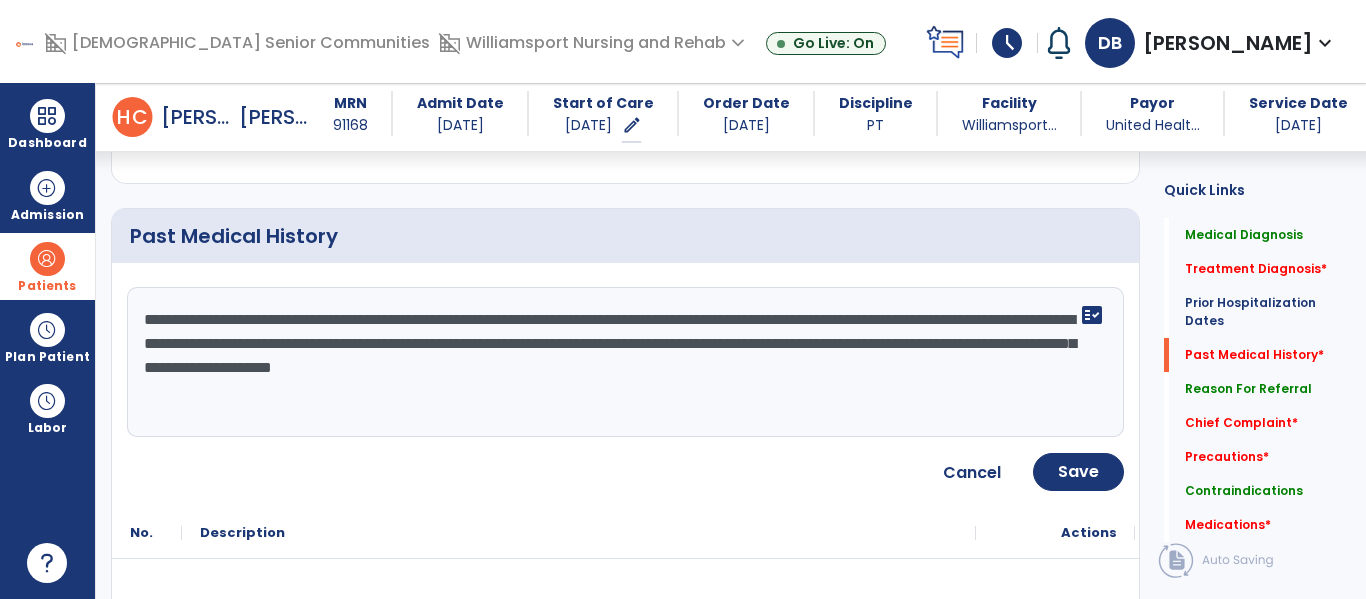 scroll, scrollTop: 841, scrollLeft: 0, axis: vertical 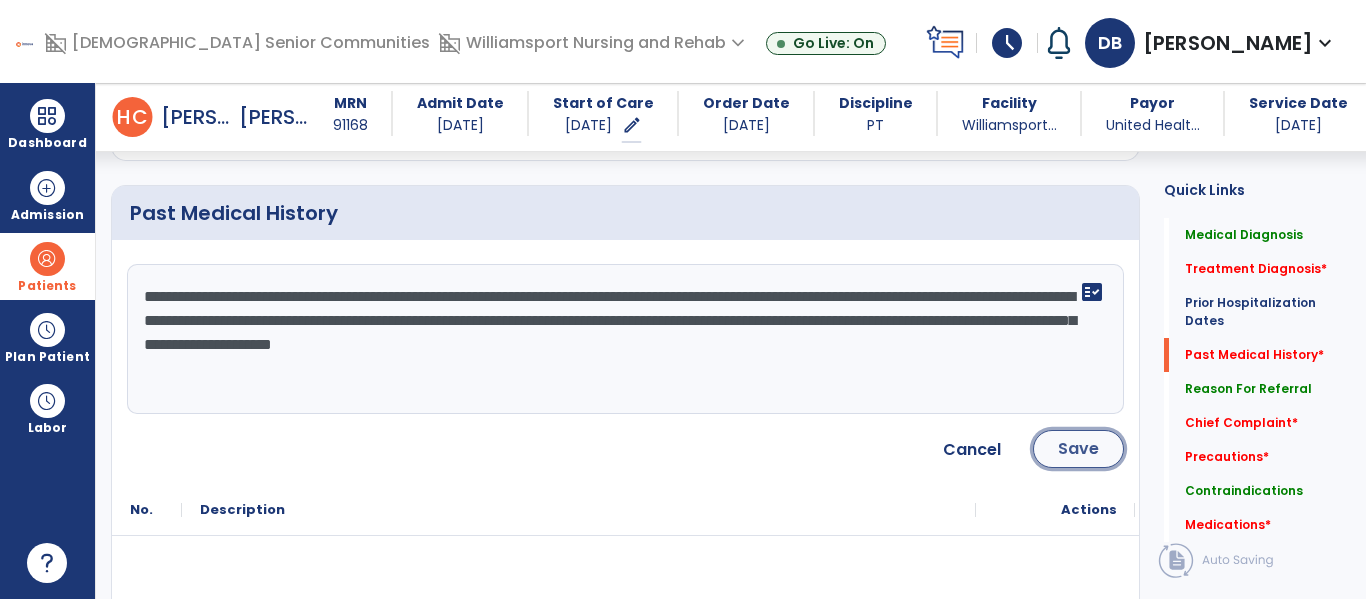 click on "Save" 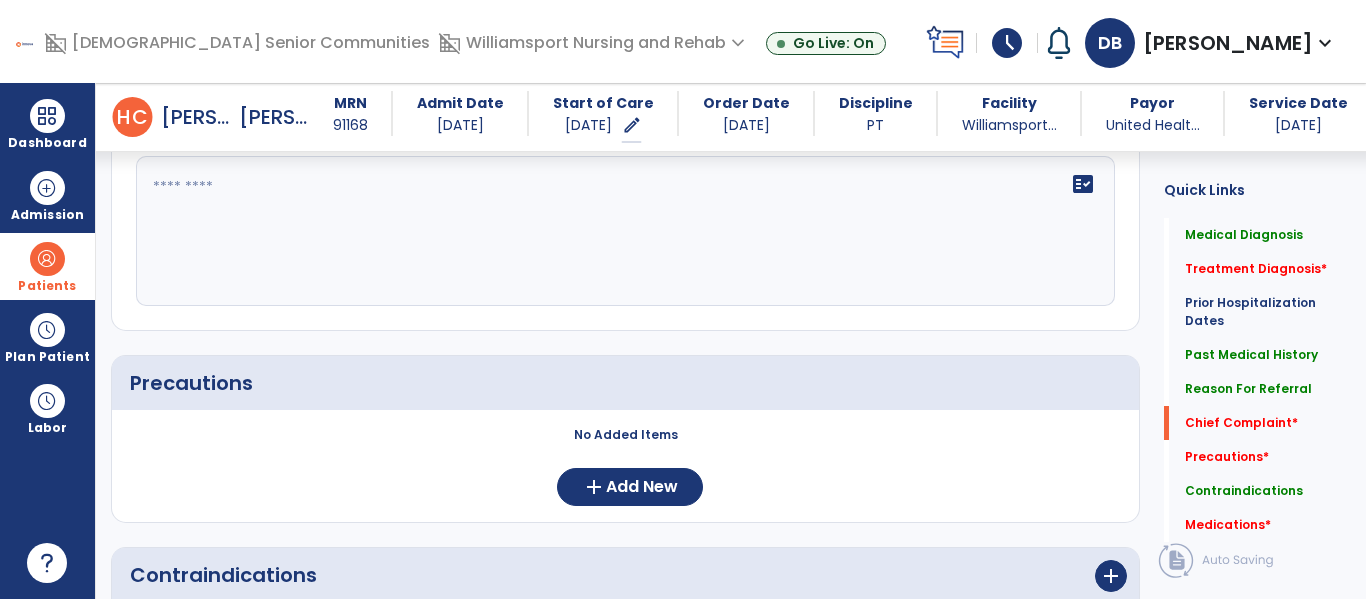 scroll, scrollTop: 1566, scrollLeft: 0, axis: vertical 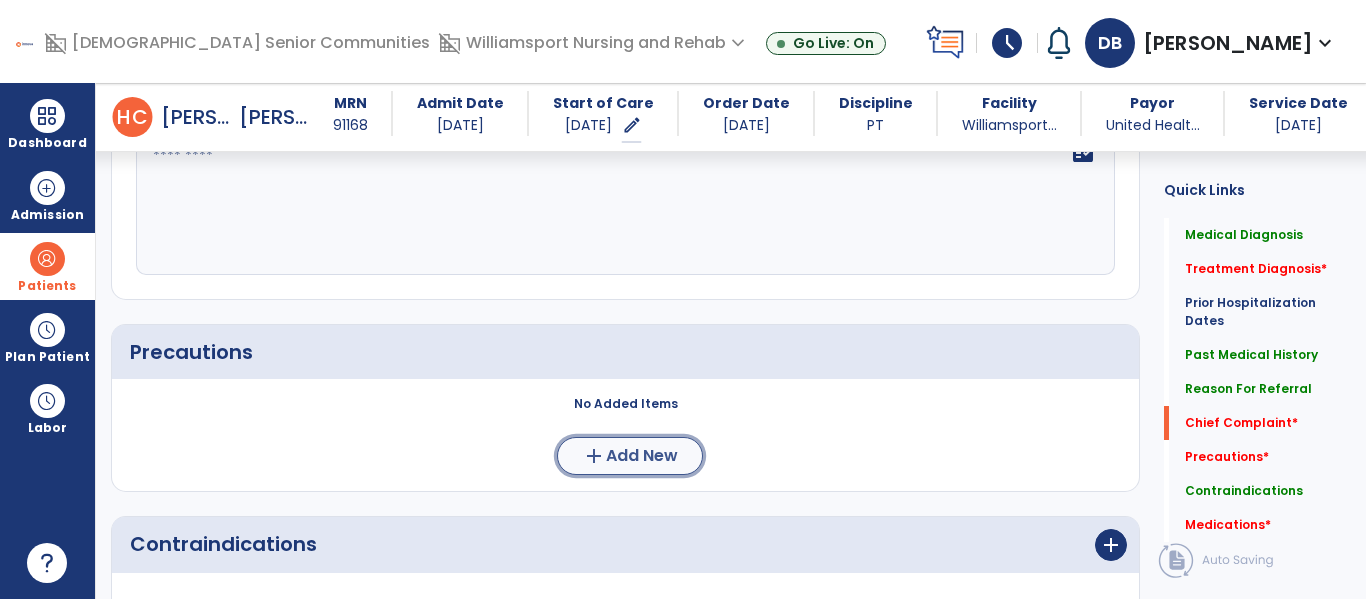 click on "Add New" 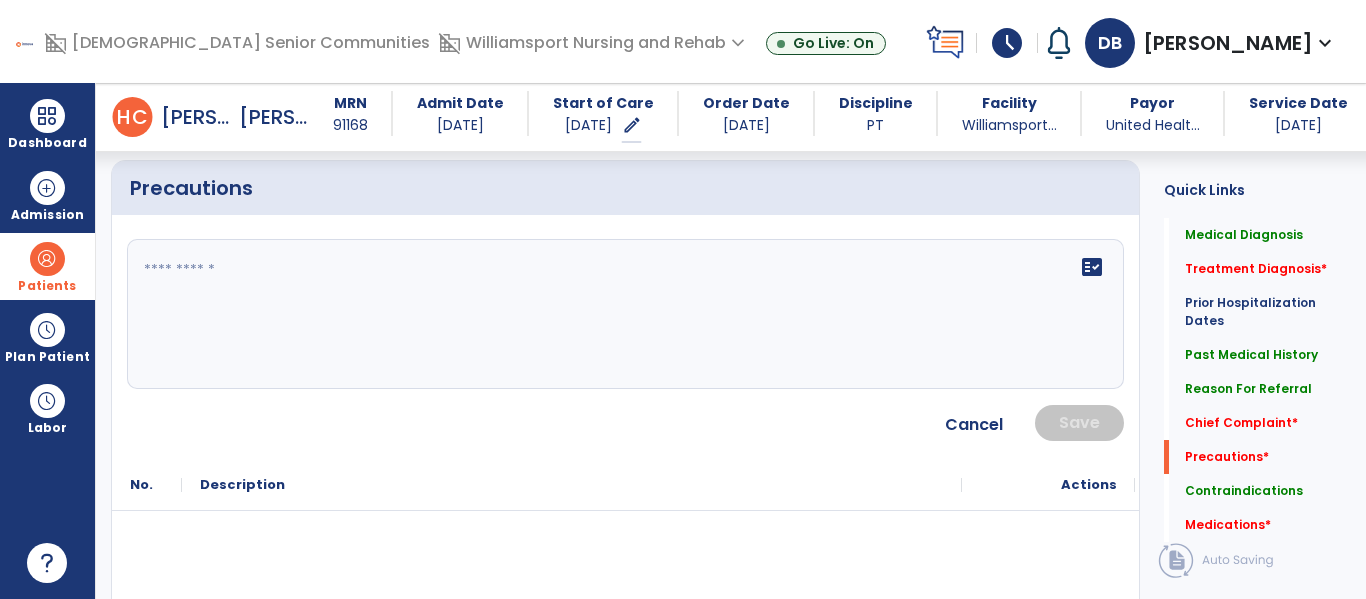 scroll, scrollTop: 1727, scrollLeft: 0, axis: vertical 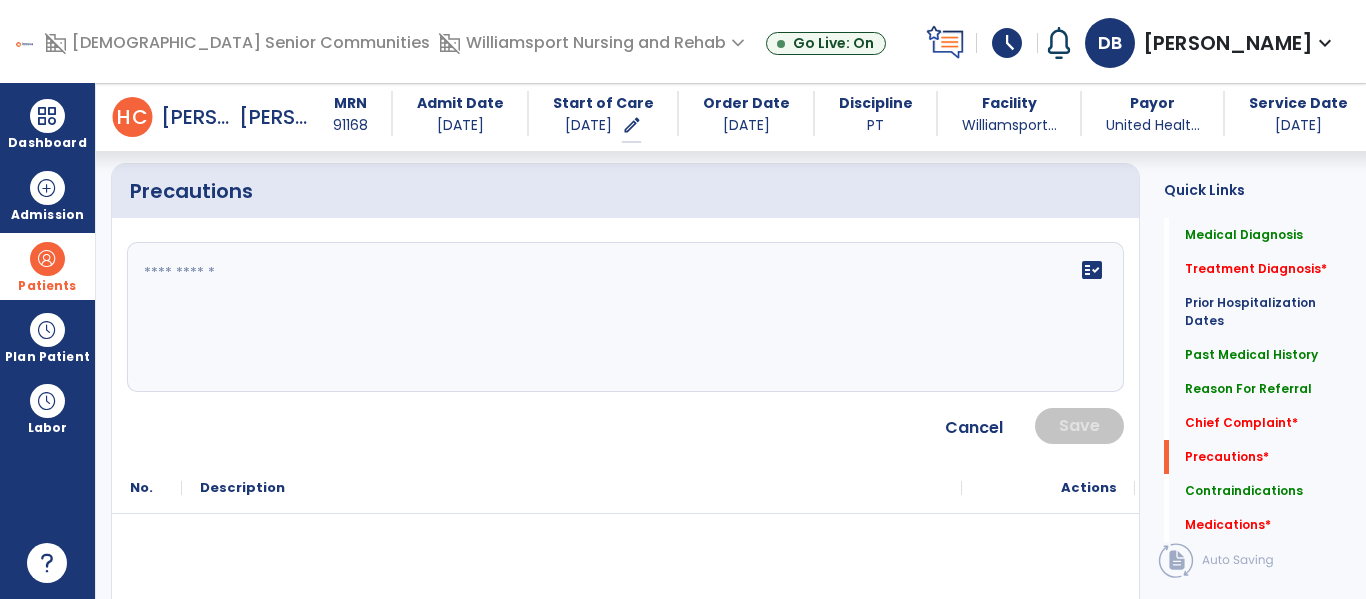 click on "fact_check" 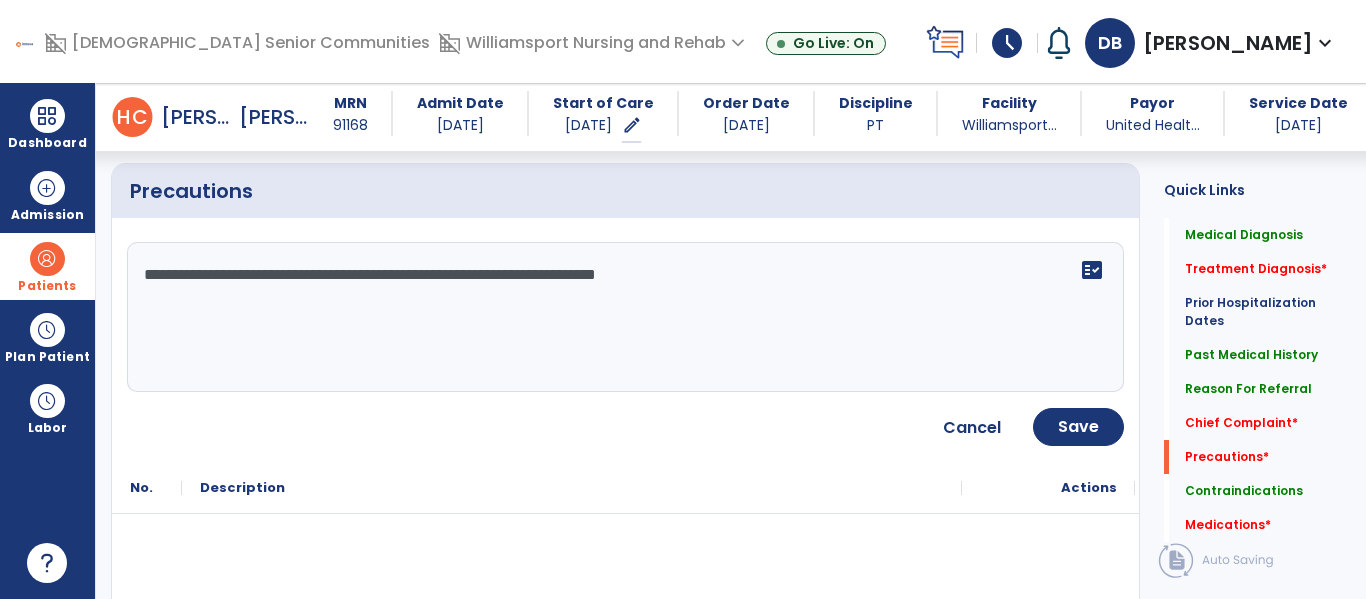 type on "**********" 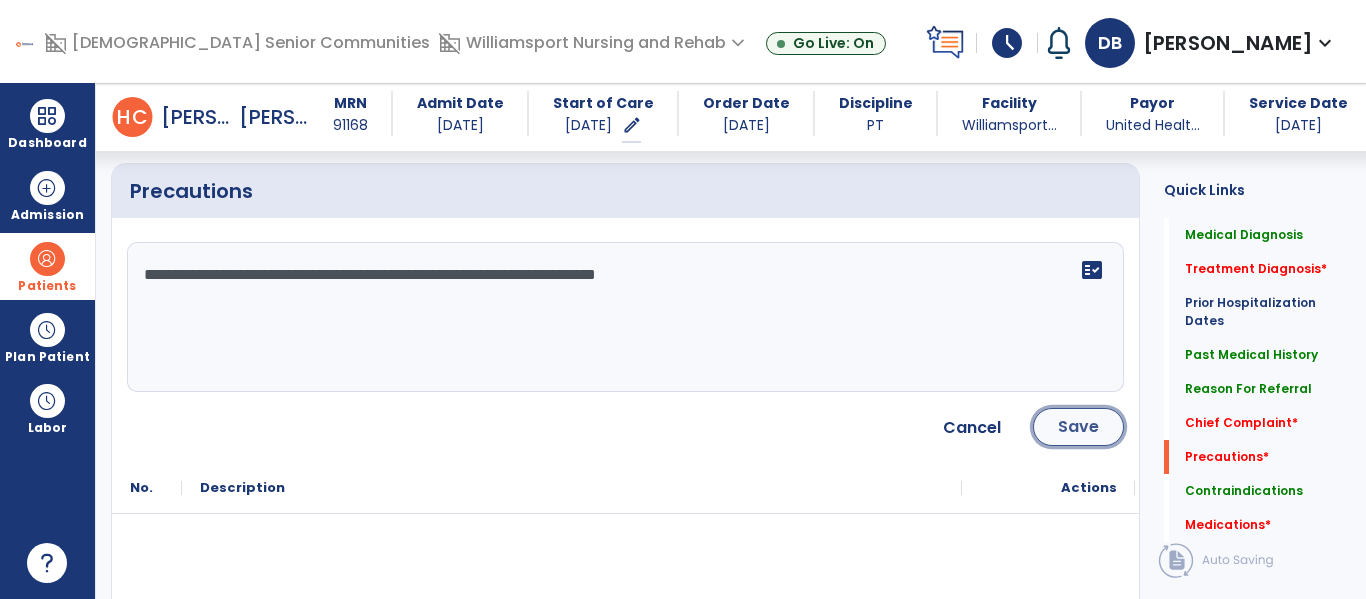 click on "Save" 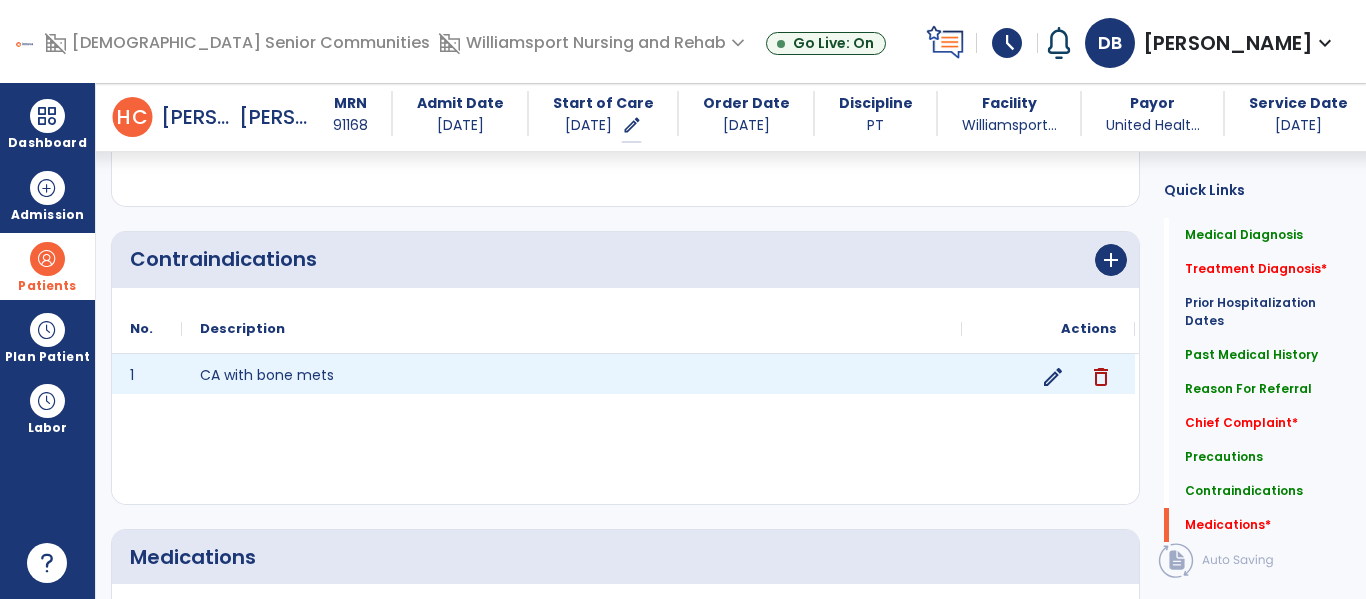 scroll, scrollTop: 2125, scrollLeft: 0, axis: vertical 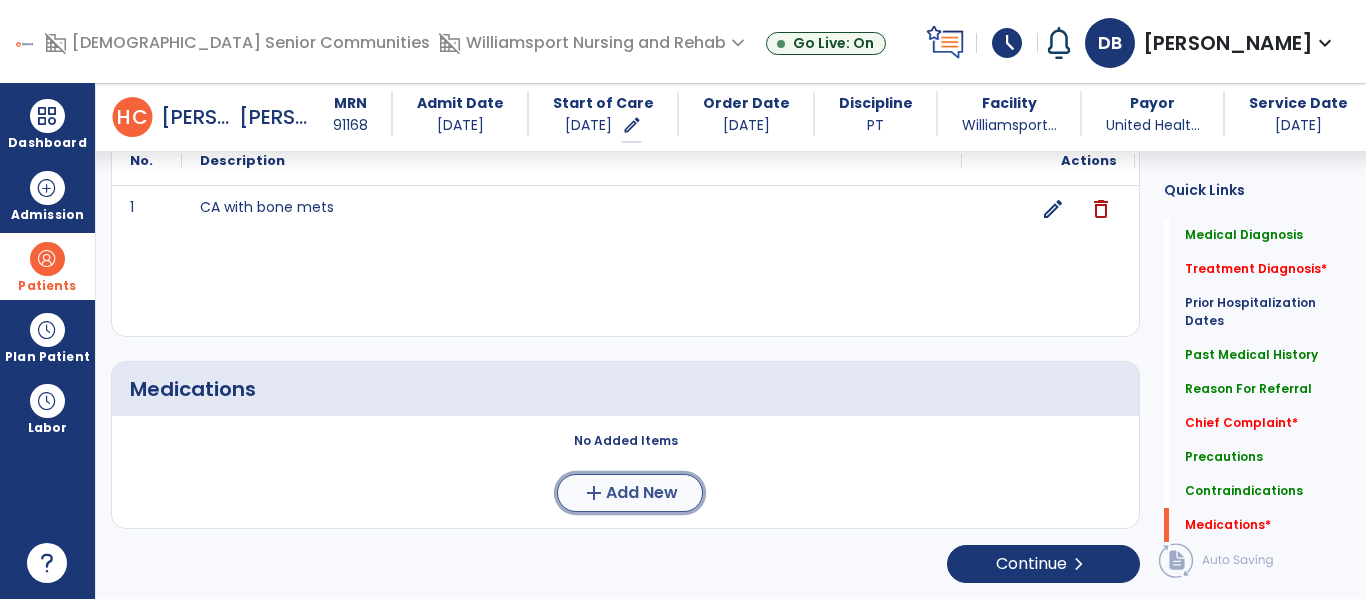 click on "Add New" 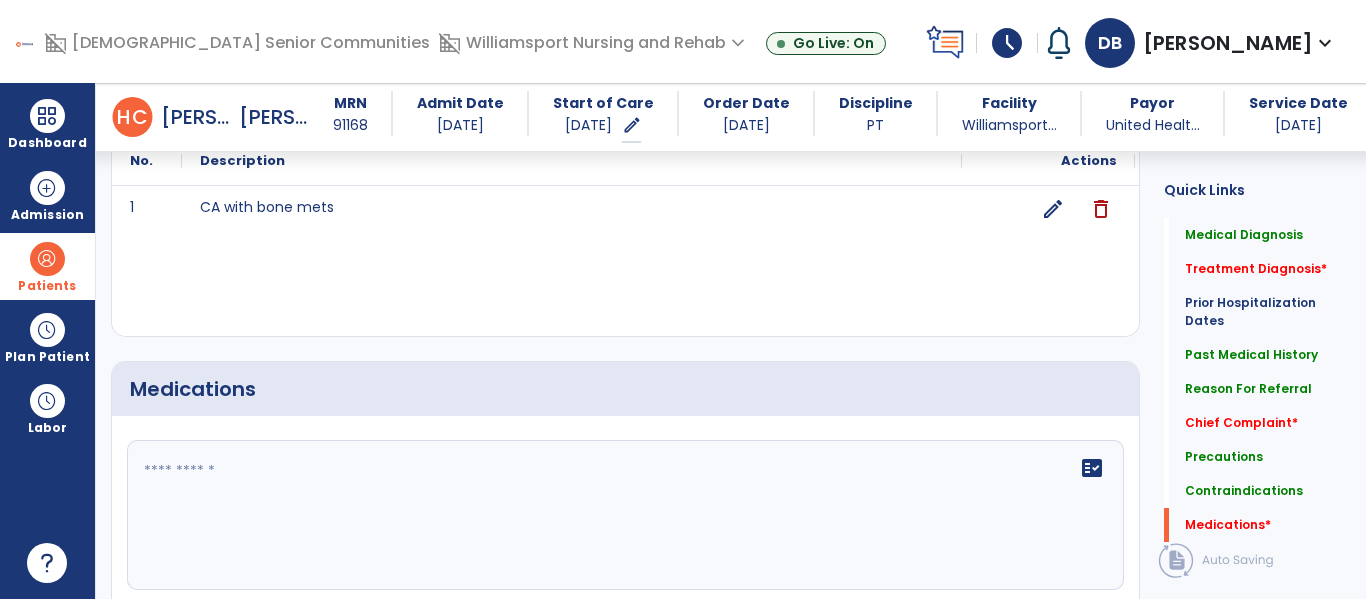 click on "fact_check" 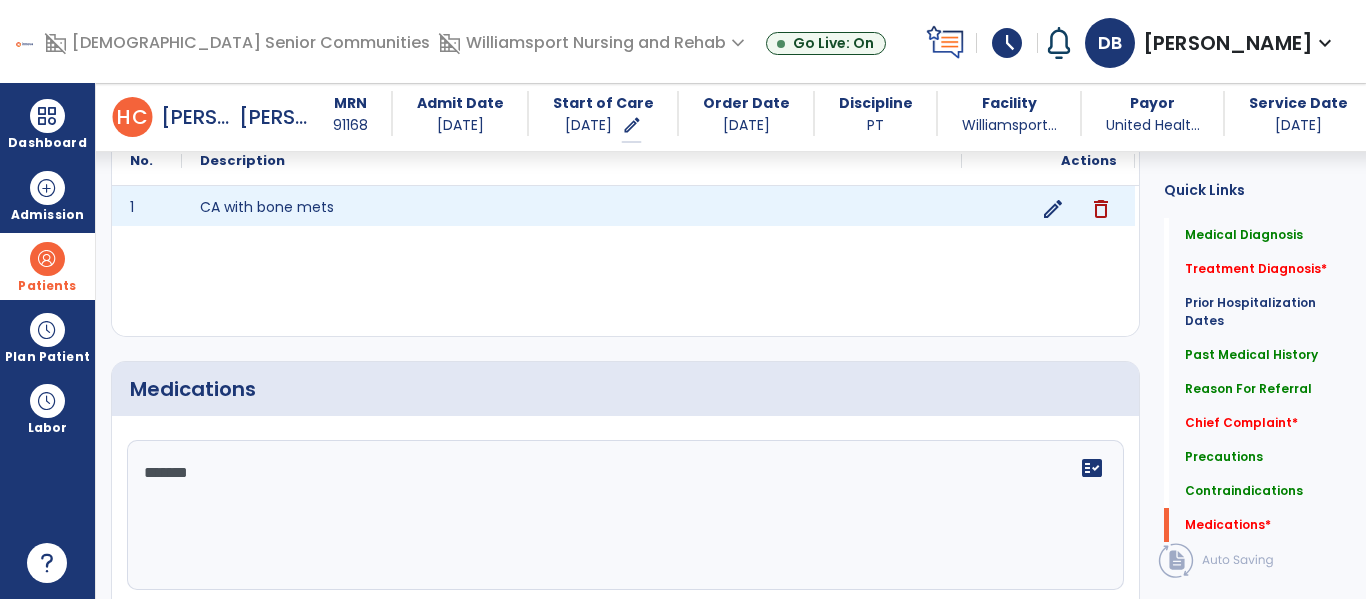 type on "*******" 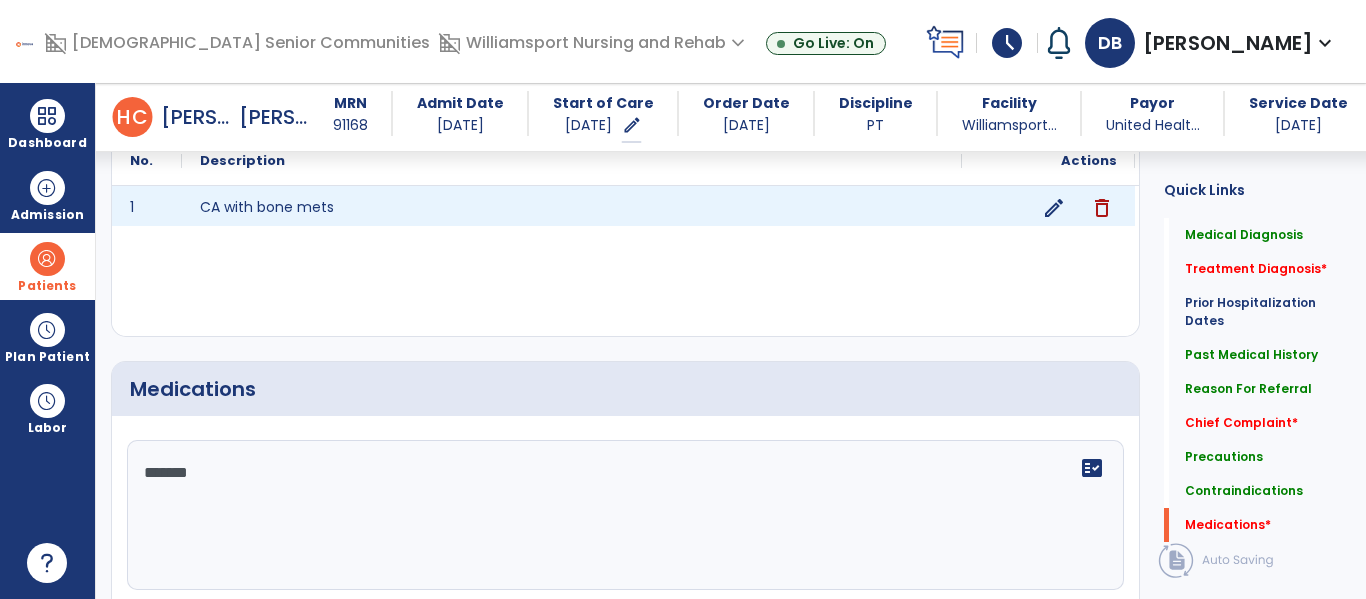 click on "edit" 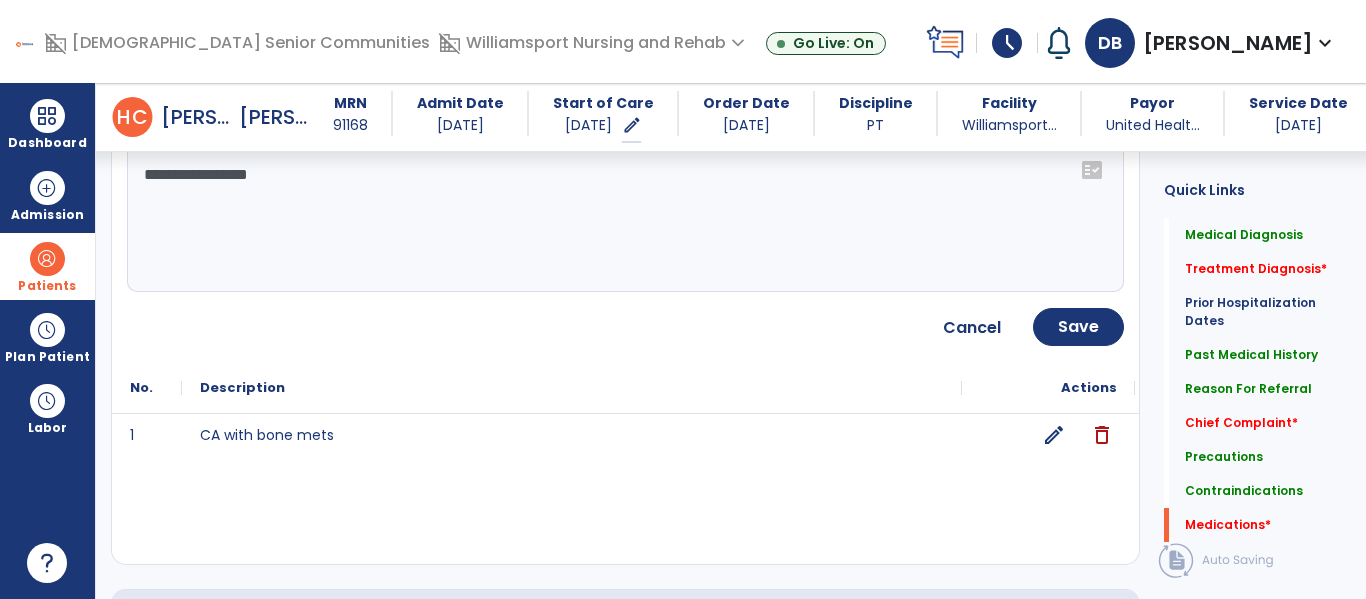 click on "**********" 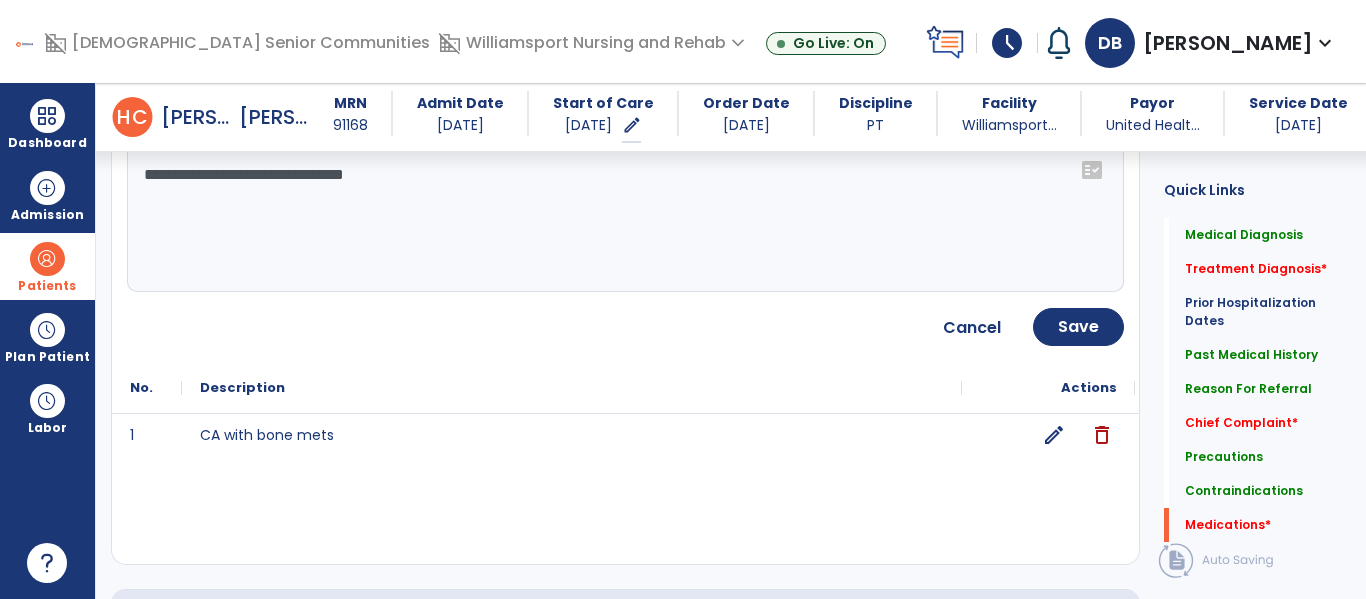 type on "**********" 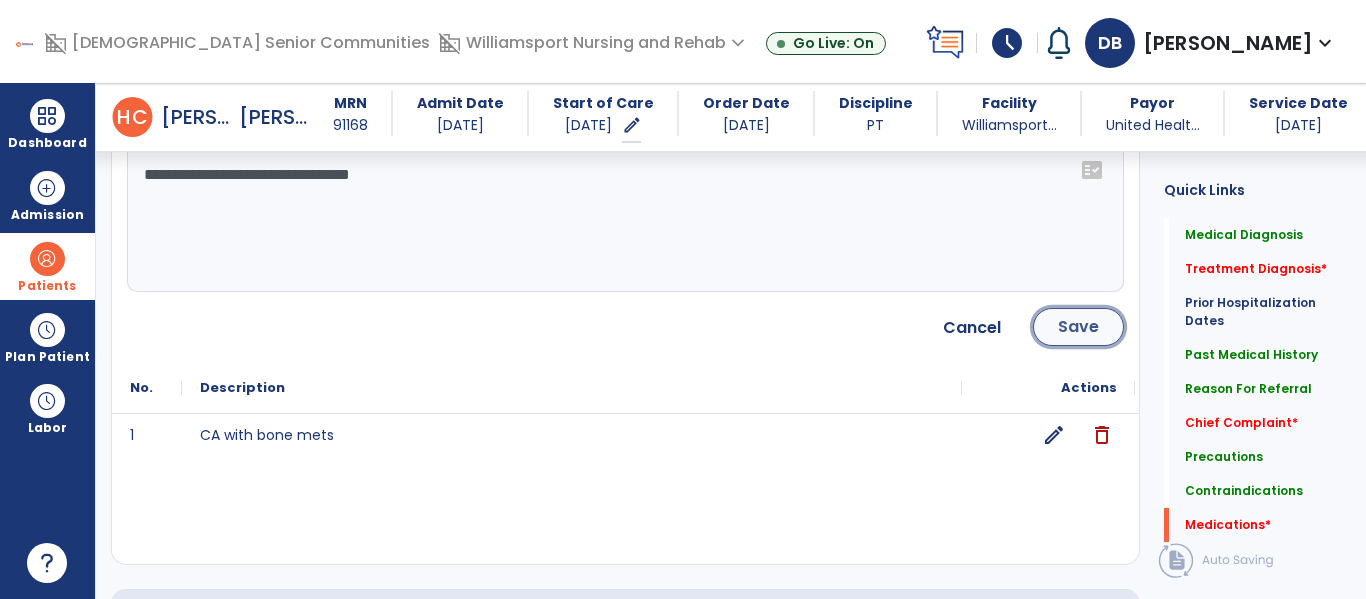 click on "Save" 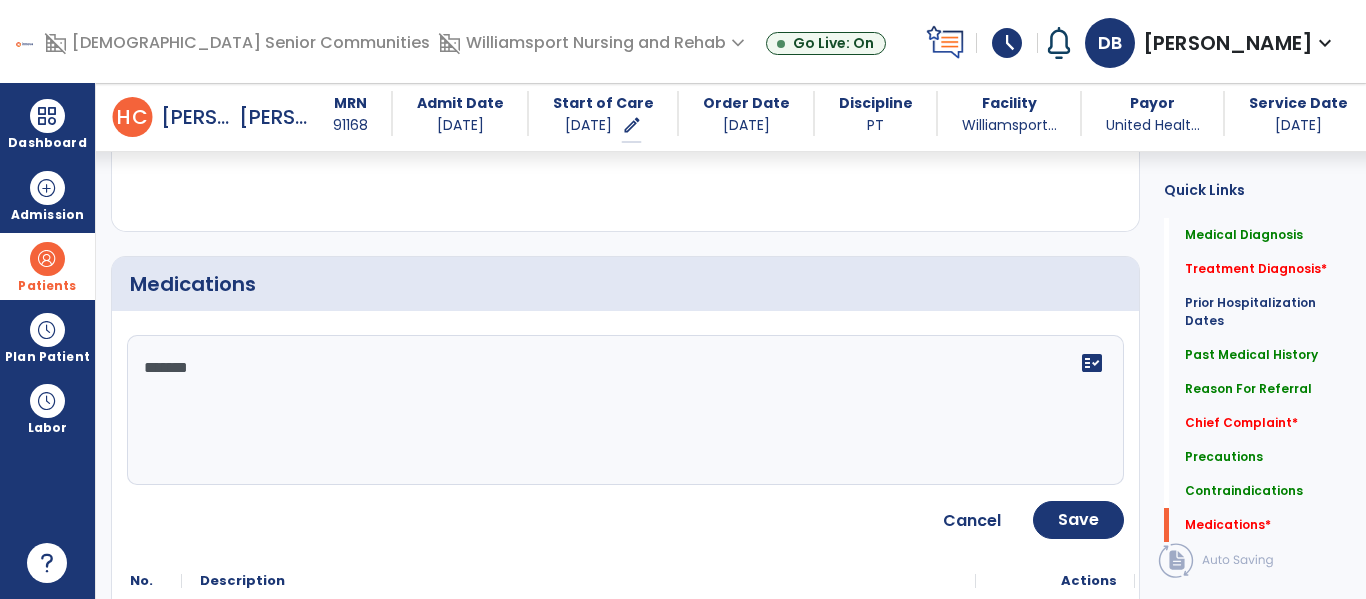 scroll, scrollTop: 2257, scrollLeft: 0, axis: vertical 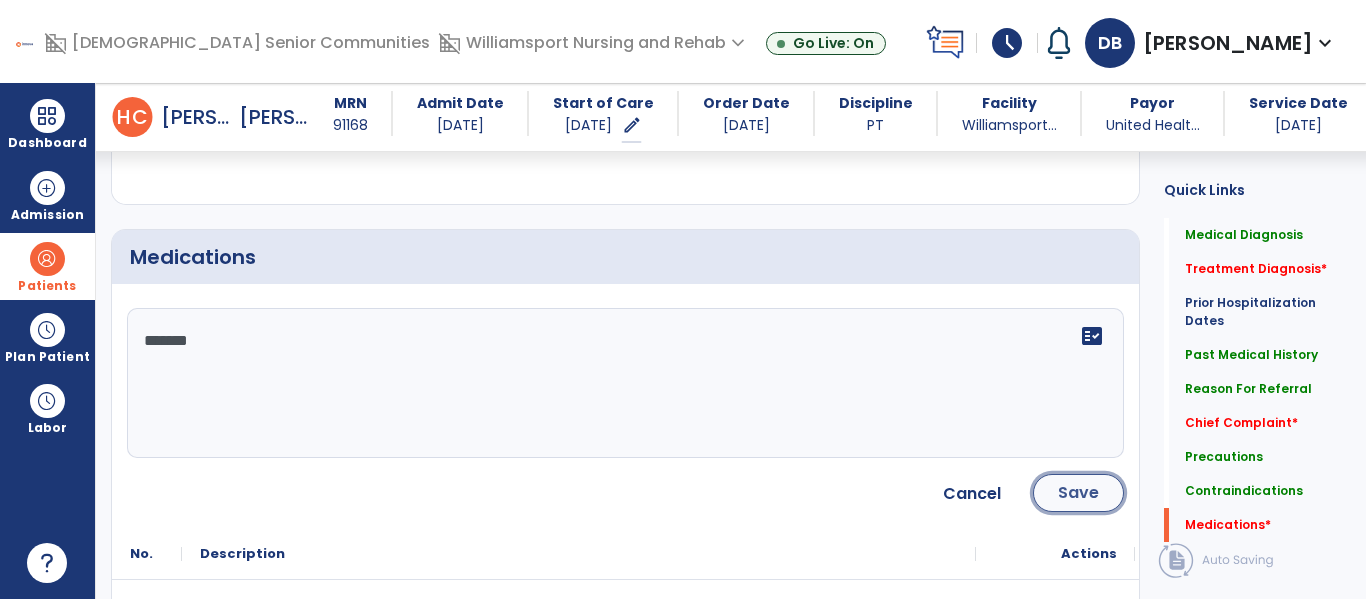 click on "Save" 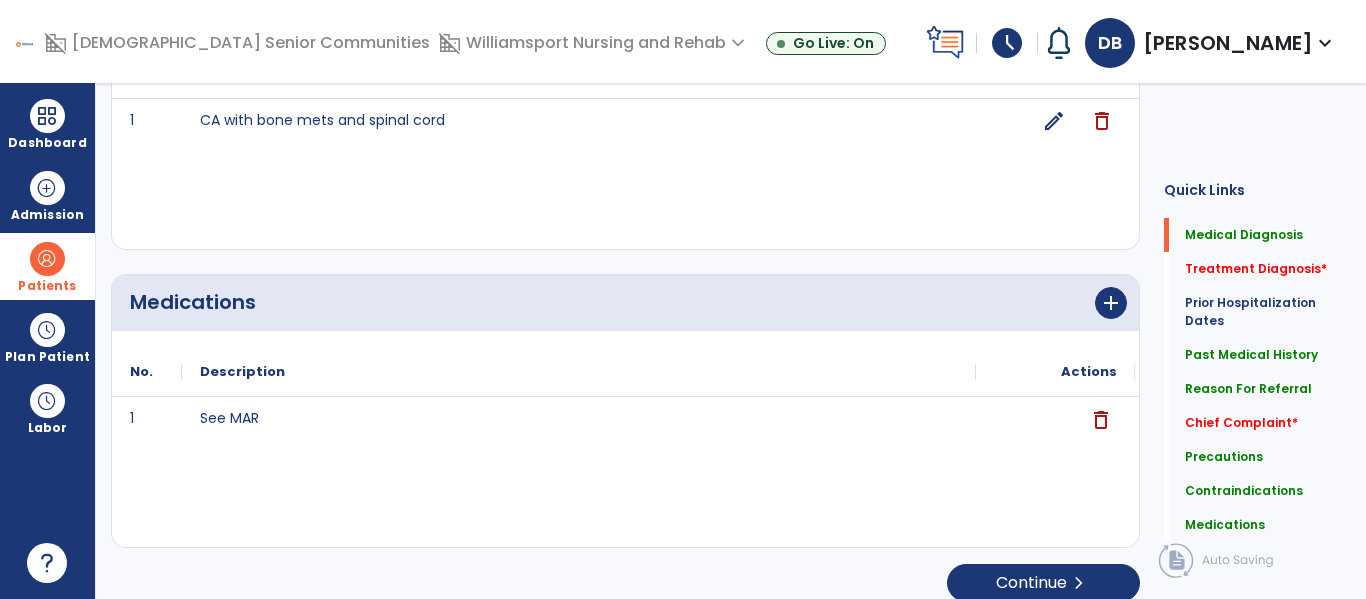 scroll, scrollTop: 0, scrollLeft: 0, axis: both 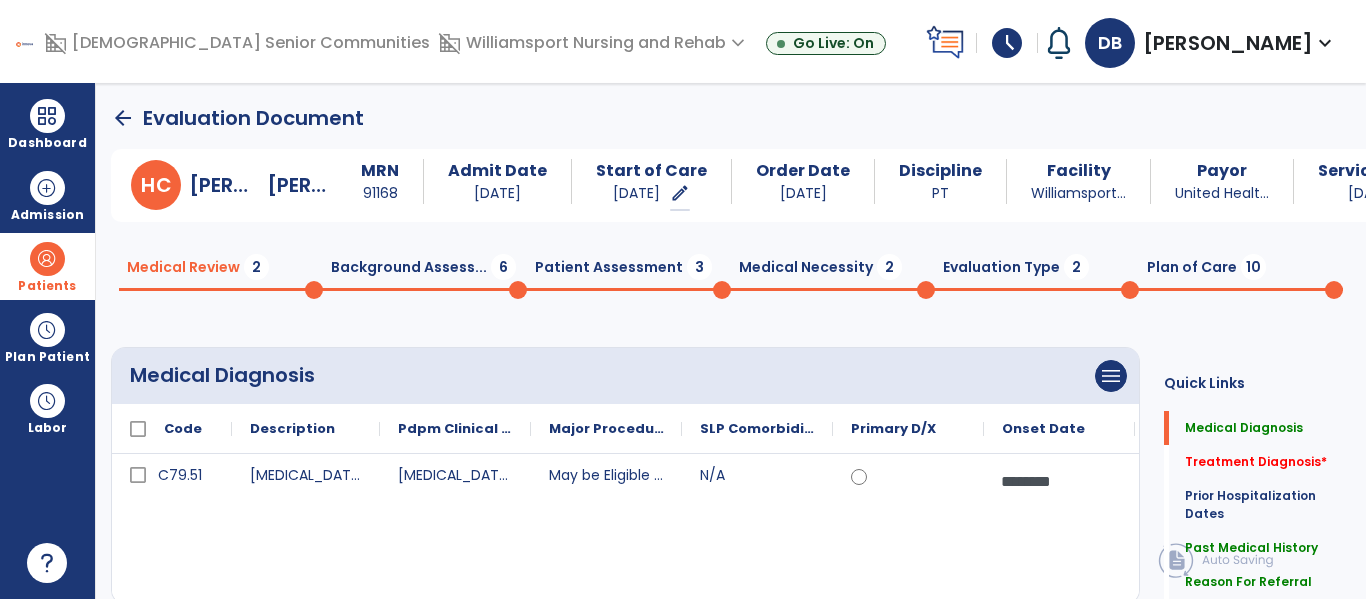 click on "Background Assess...  6" 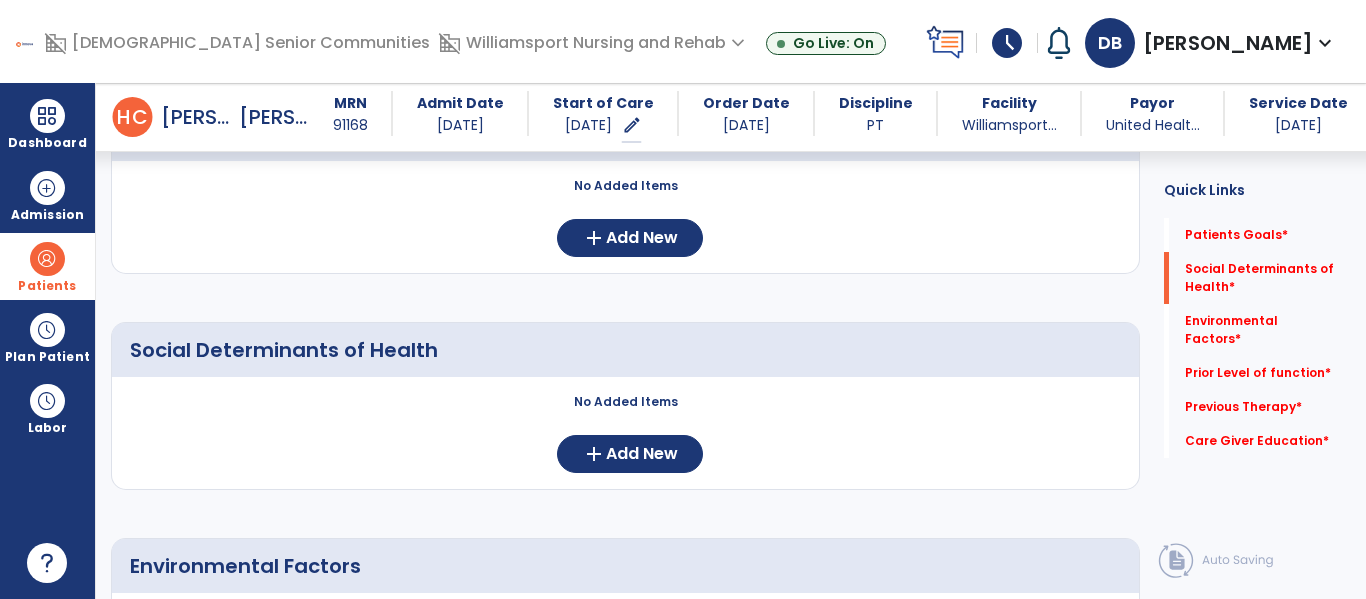 scroll, scrollTop: 226, scrollLeft: 0, axis: vertical 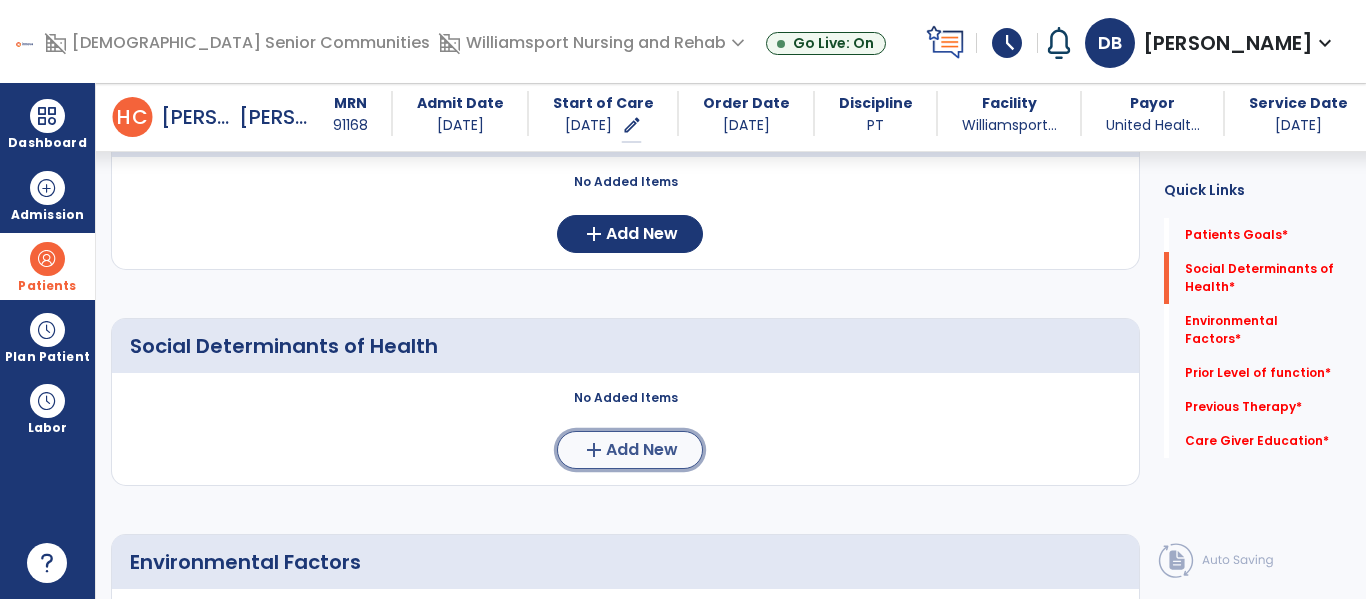 click on "Add New" 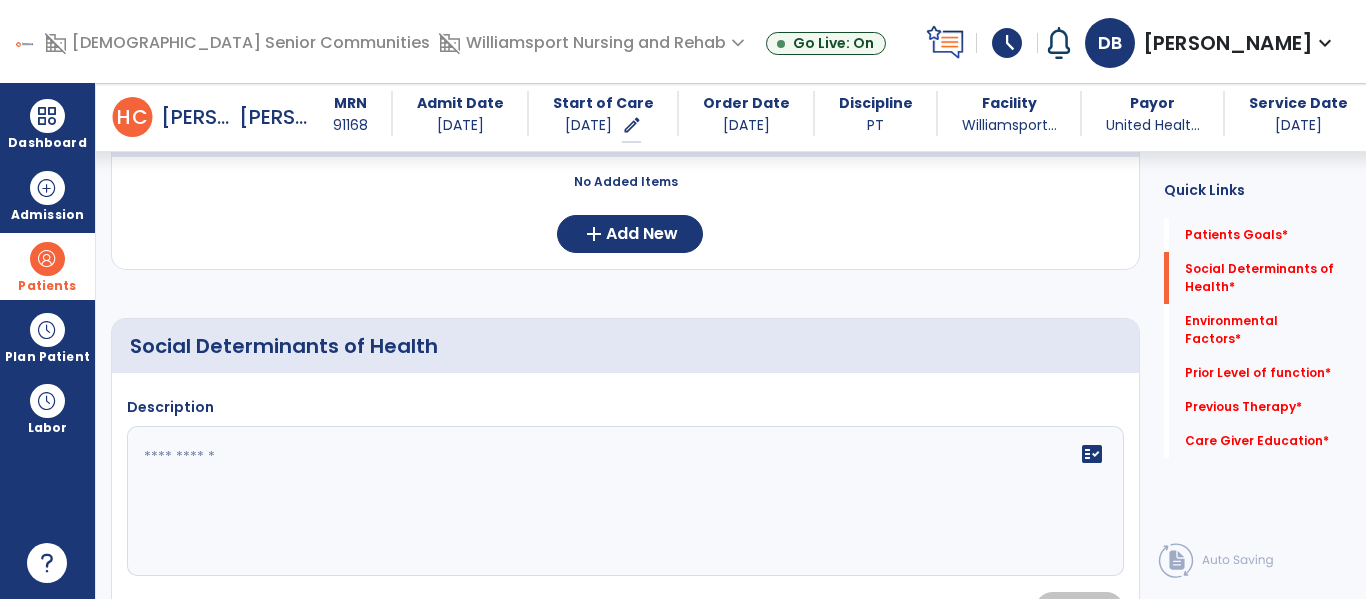 click 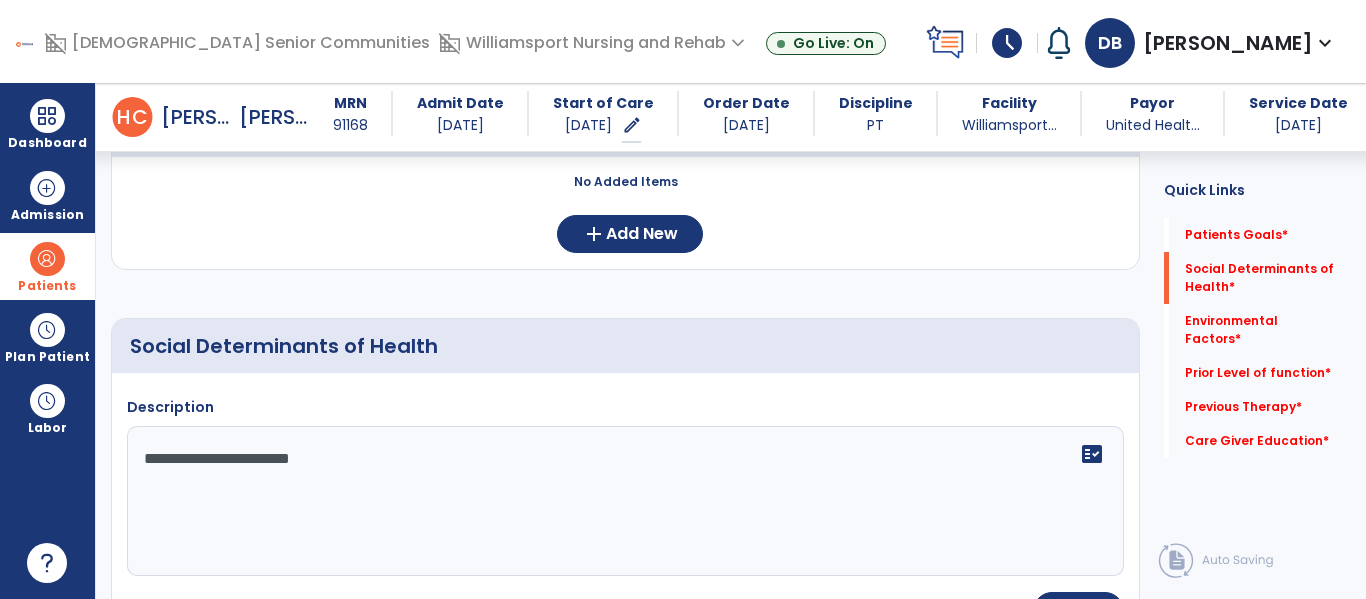 type on "**********" 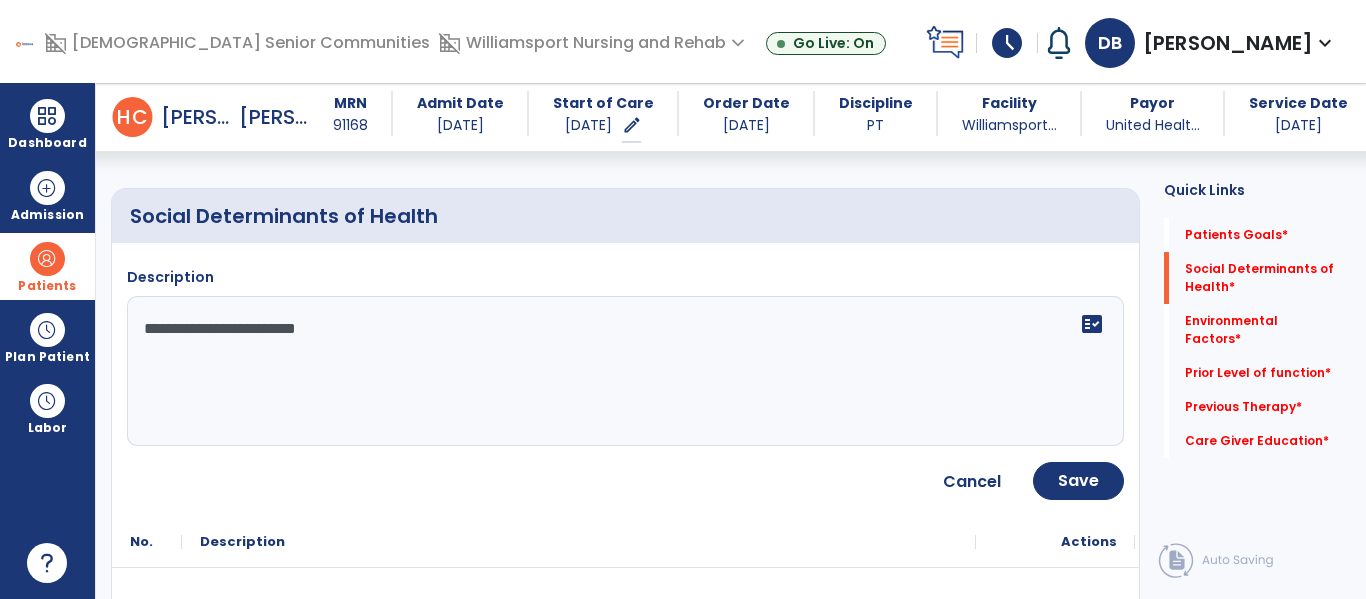 scroll, scrollTop: 395, scrollLeft: 0, axis: vertical 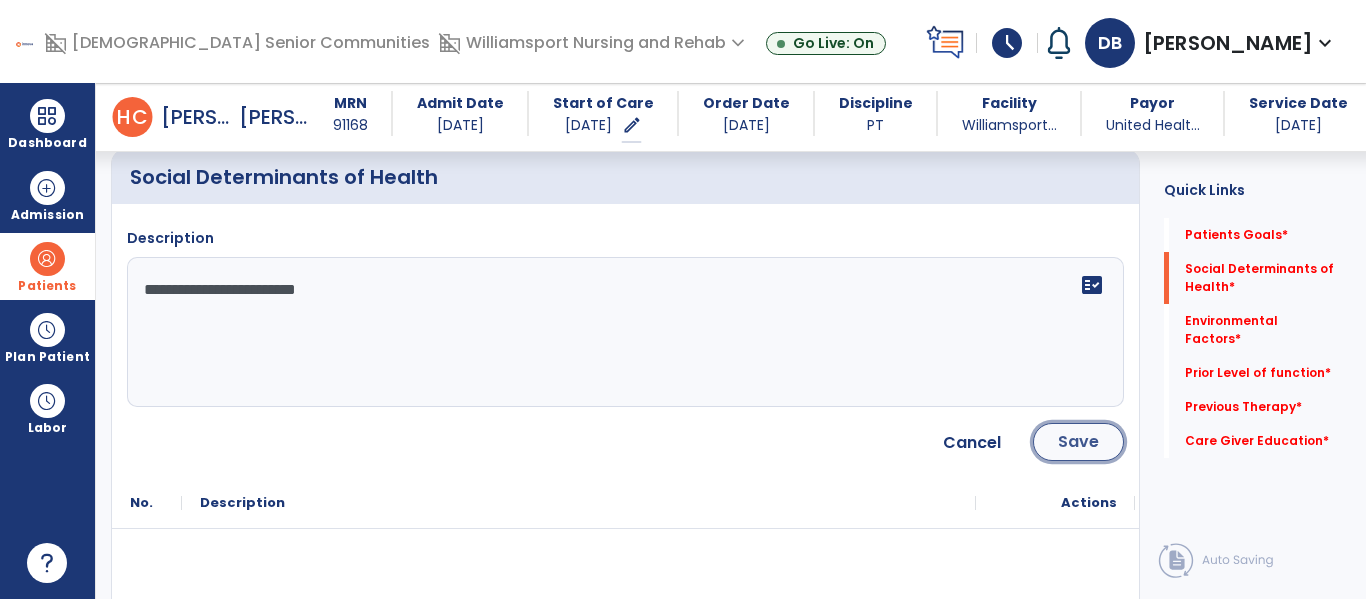 click on "Save" 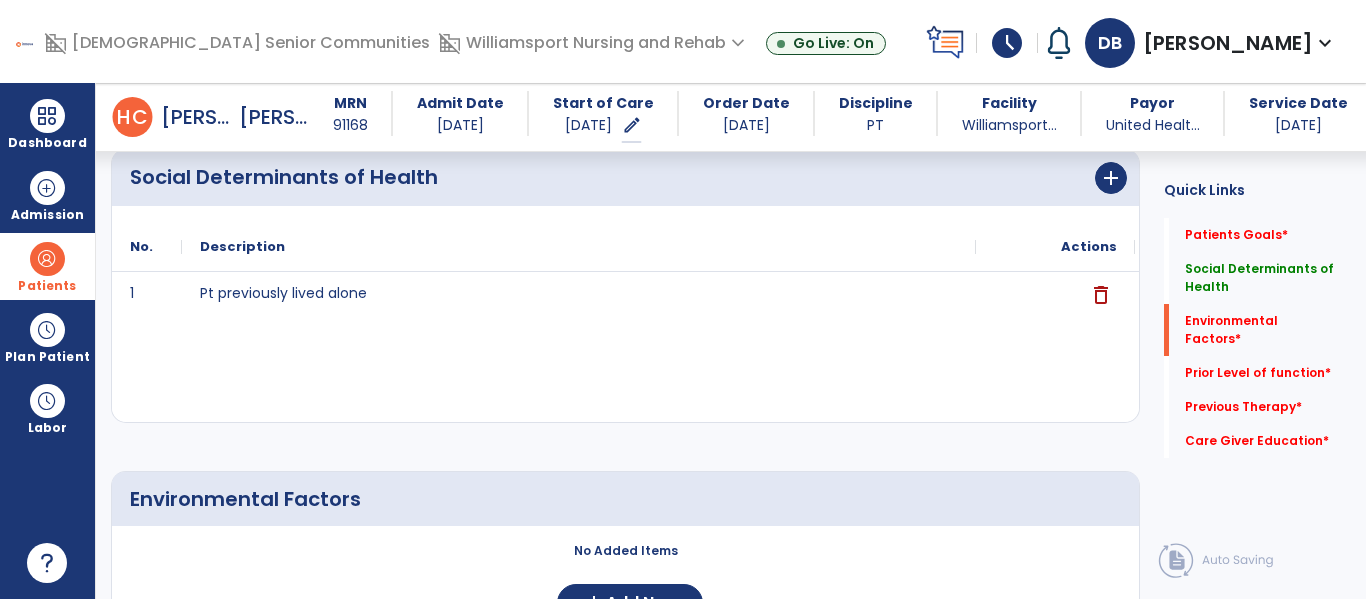 scroll, scrollTop: 571, scrollLeft: 0, axis: vertical 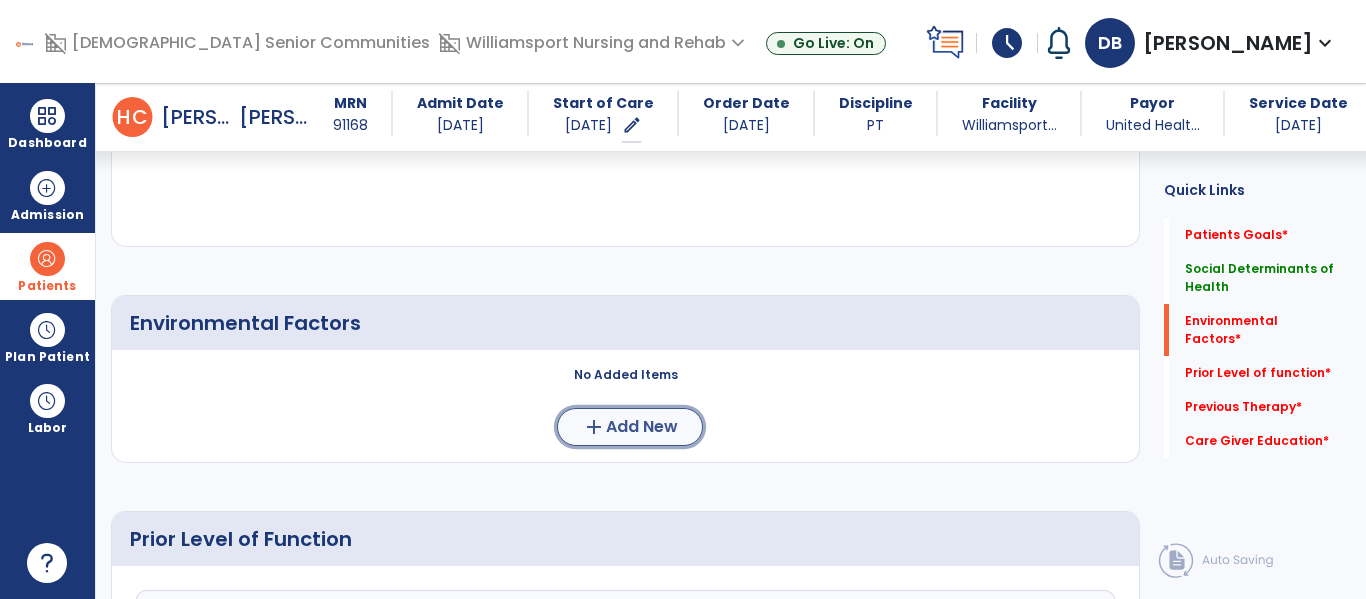 click on "add  Add New" 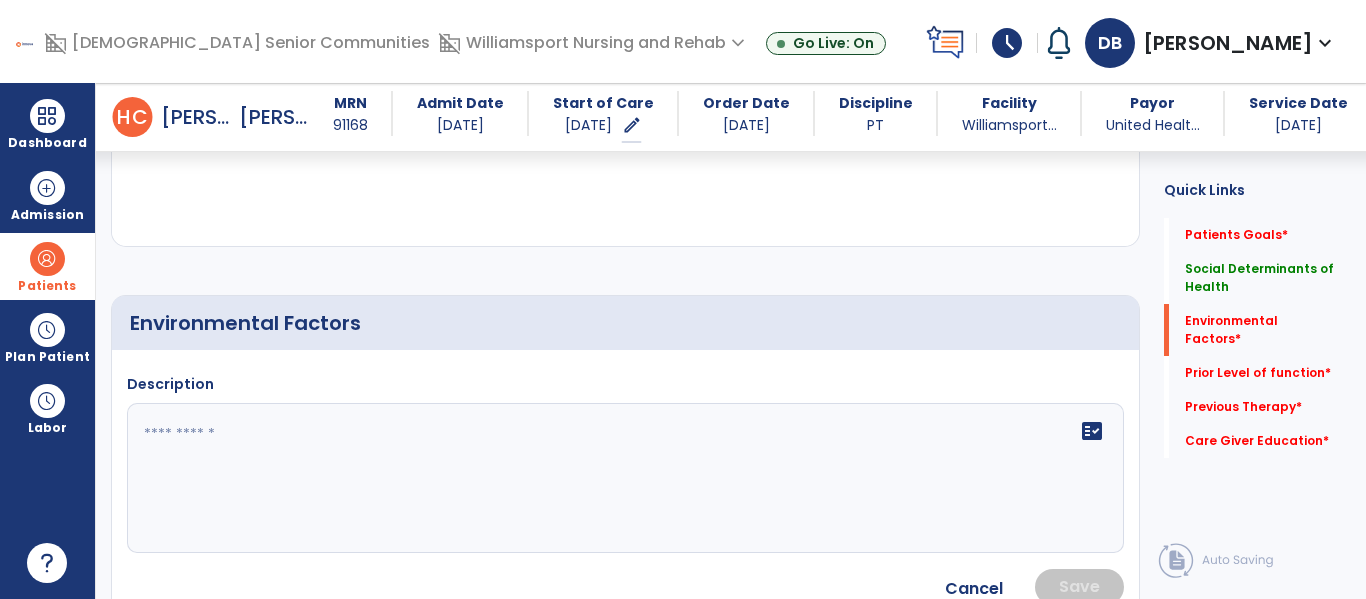 click 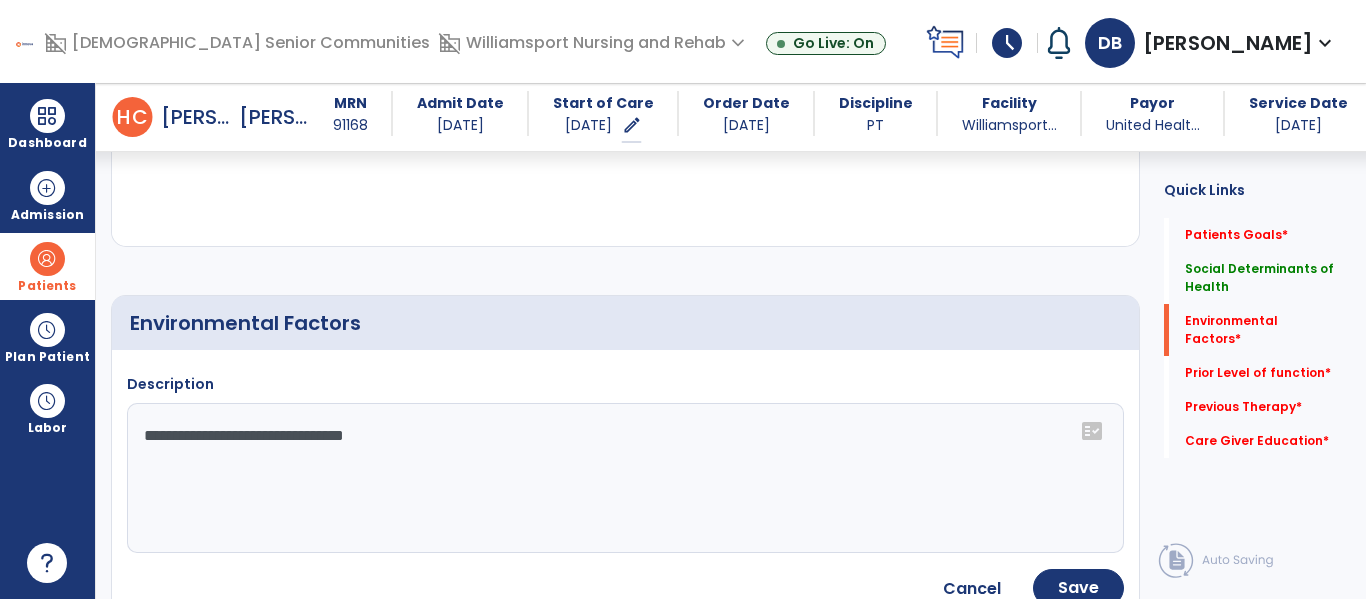 click on "**********" 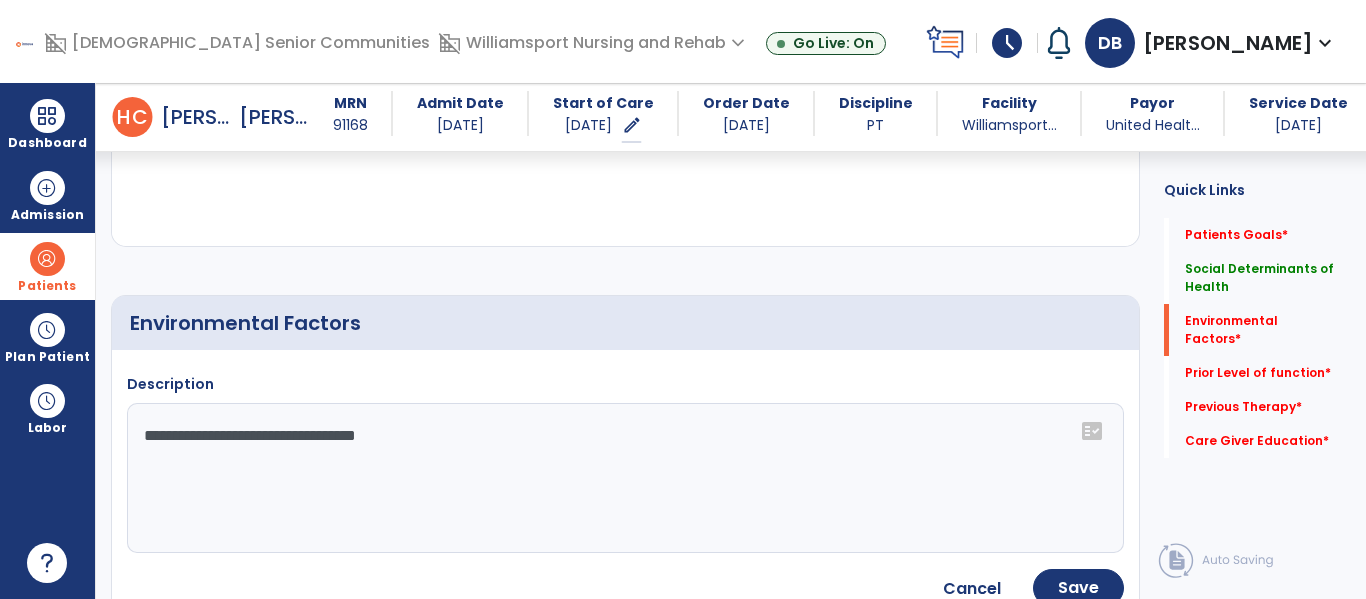 type on "**********" 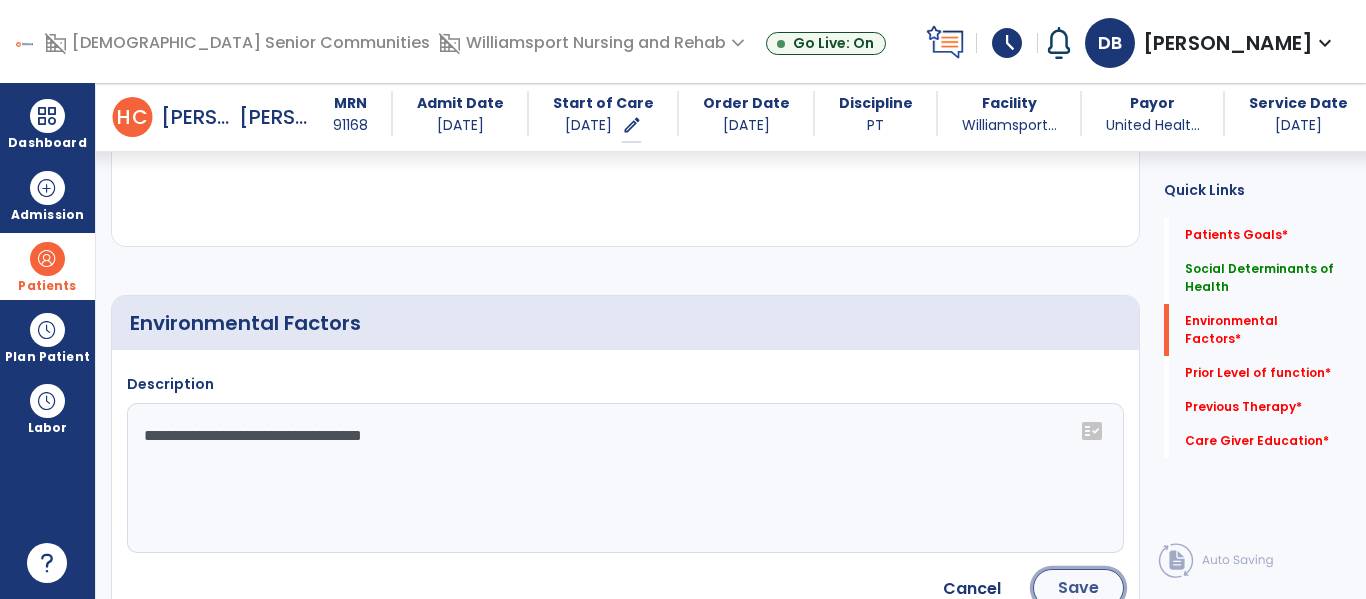 click on "Save" 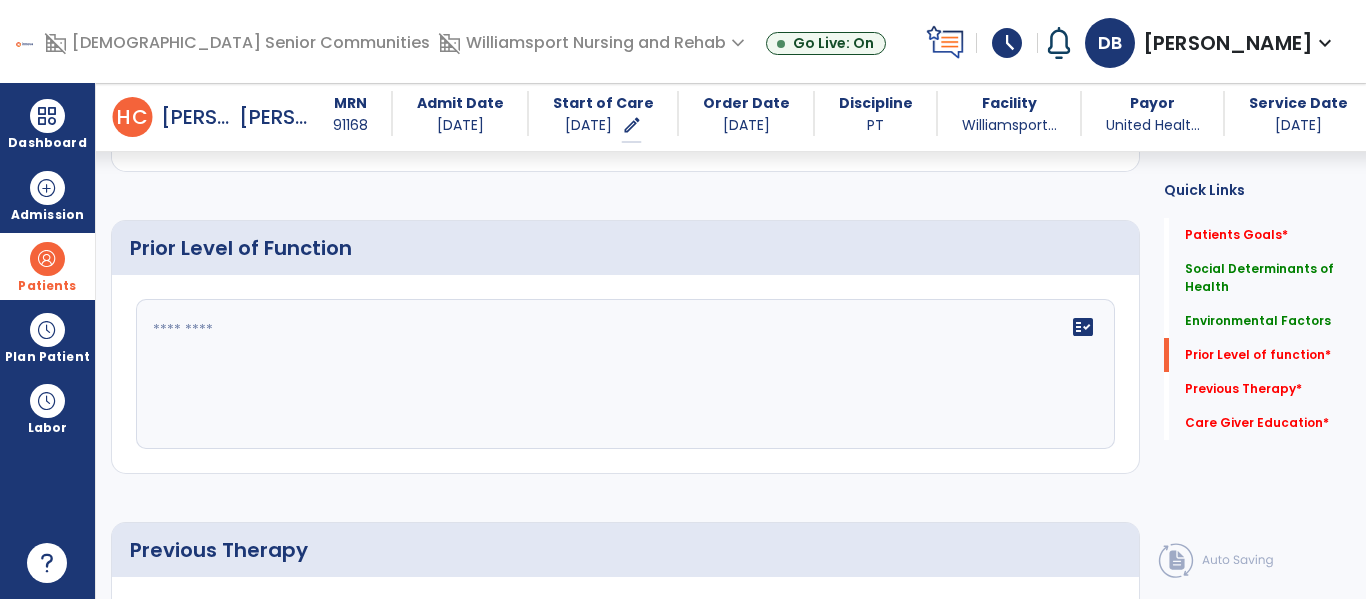 scroll, scrollTop: 976, scrollLeft: 0, axis: vertical 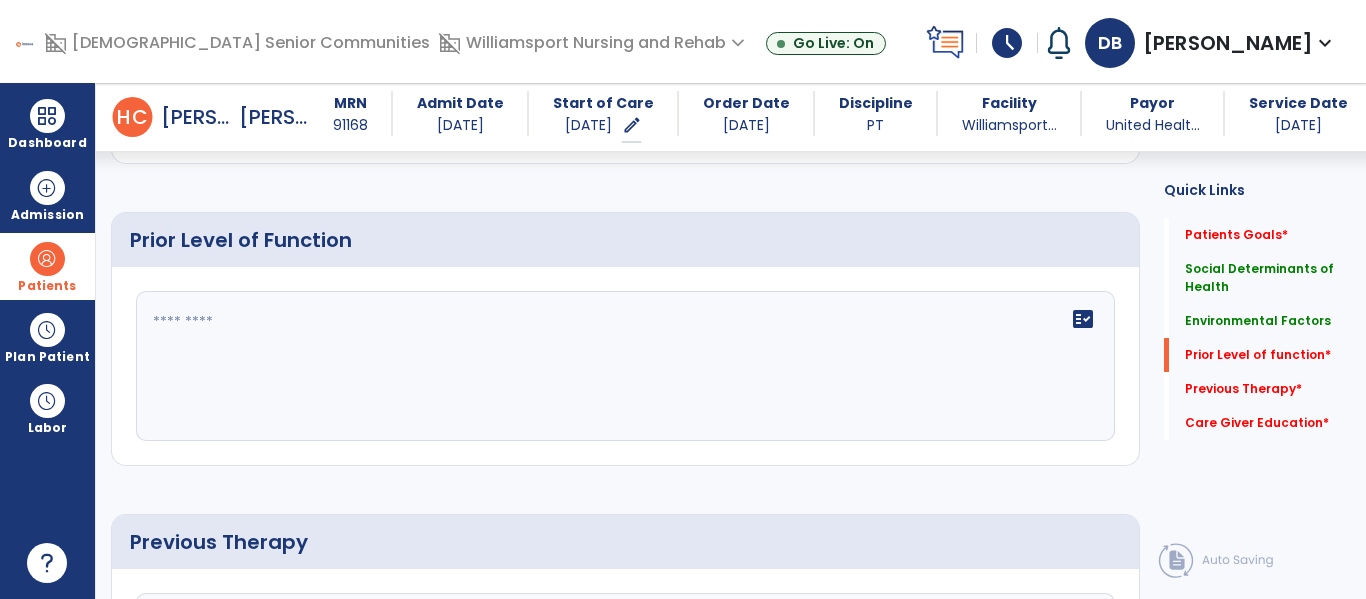 click on "fact_check" 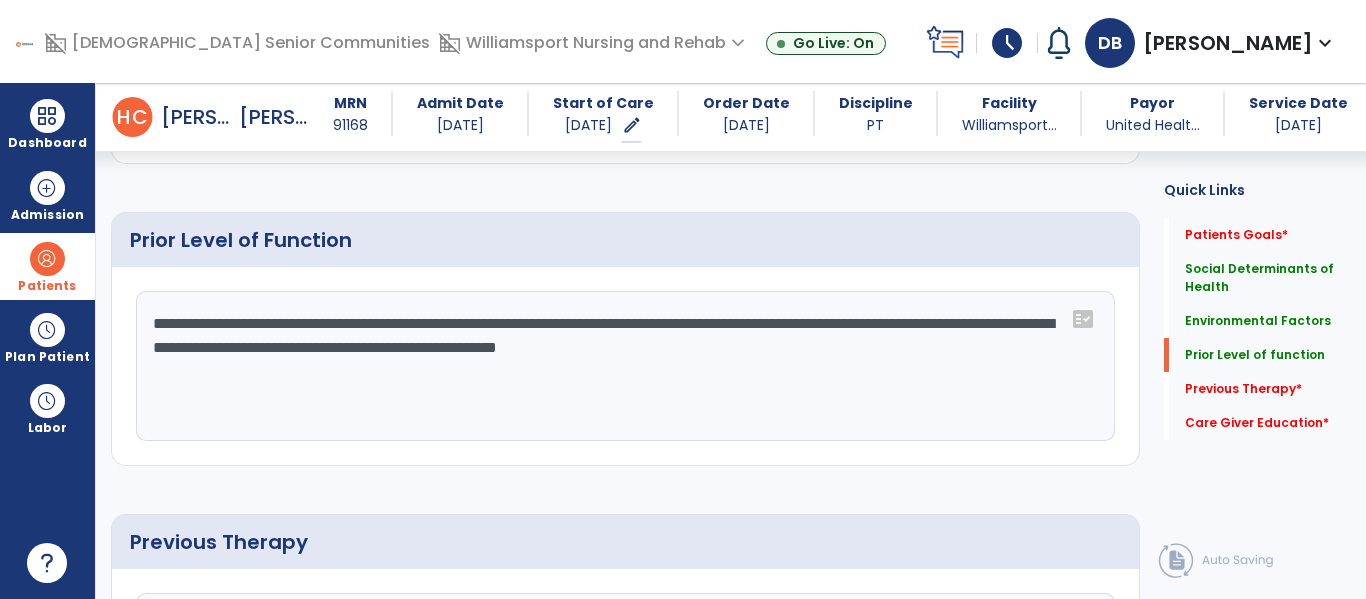 type on "**********" 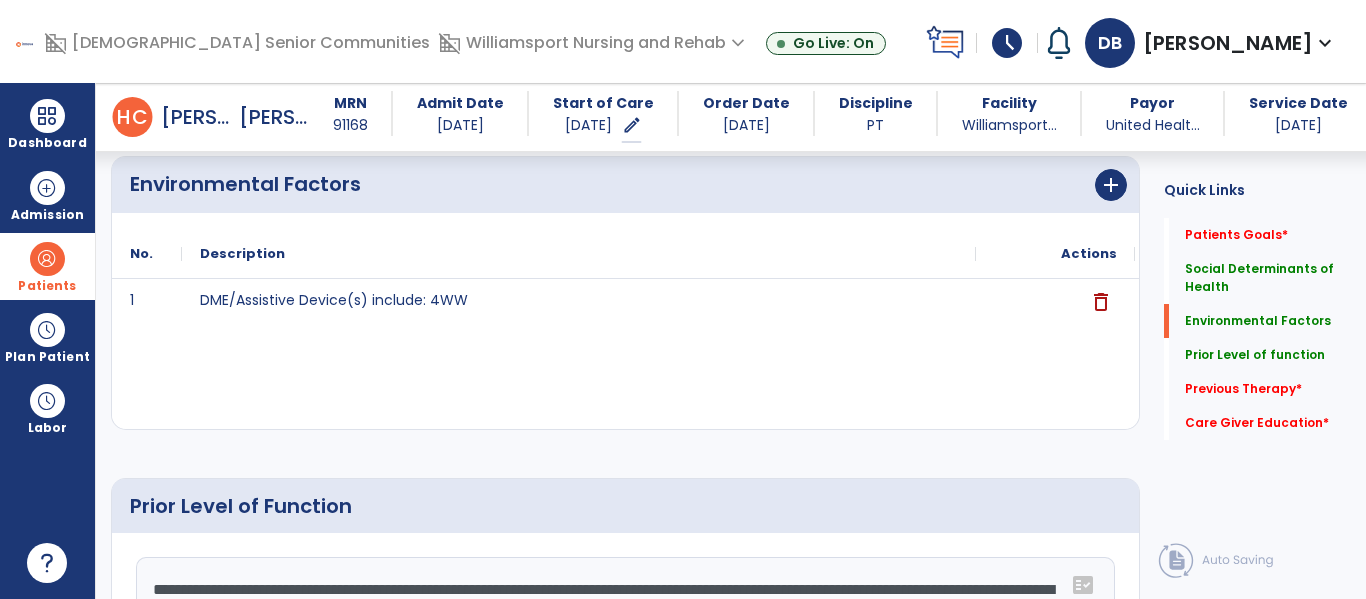 scroll, scrollTop: 0, scrollLeft: 0, axis: both 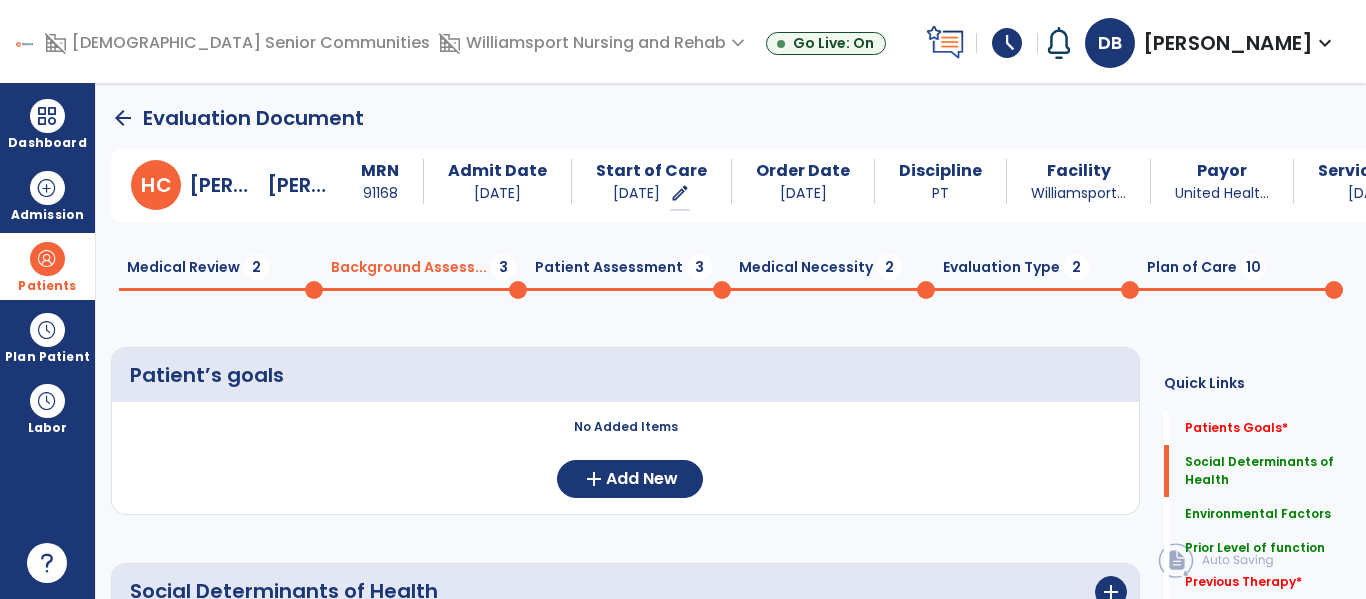click on "Medical Review  2" 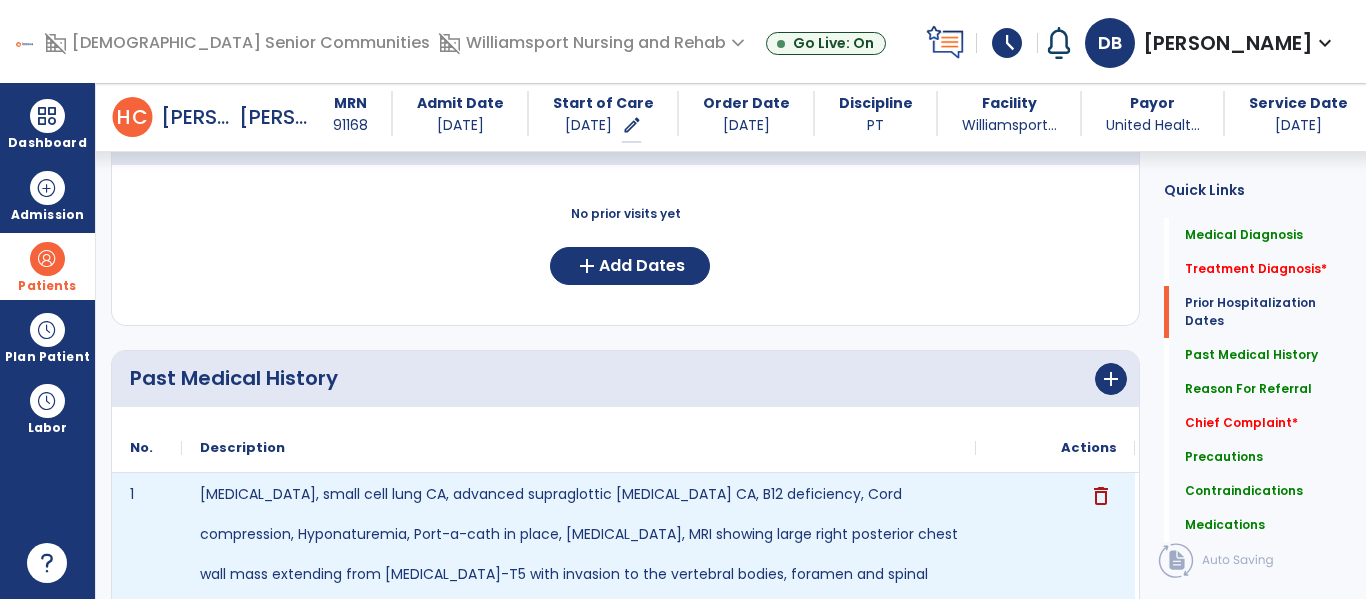 scroll, scrollTop: 835, scrollLeft: 0, axis: vertical 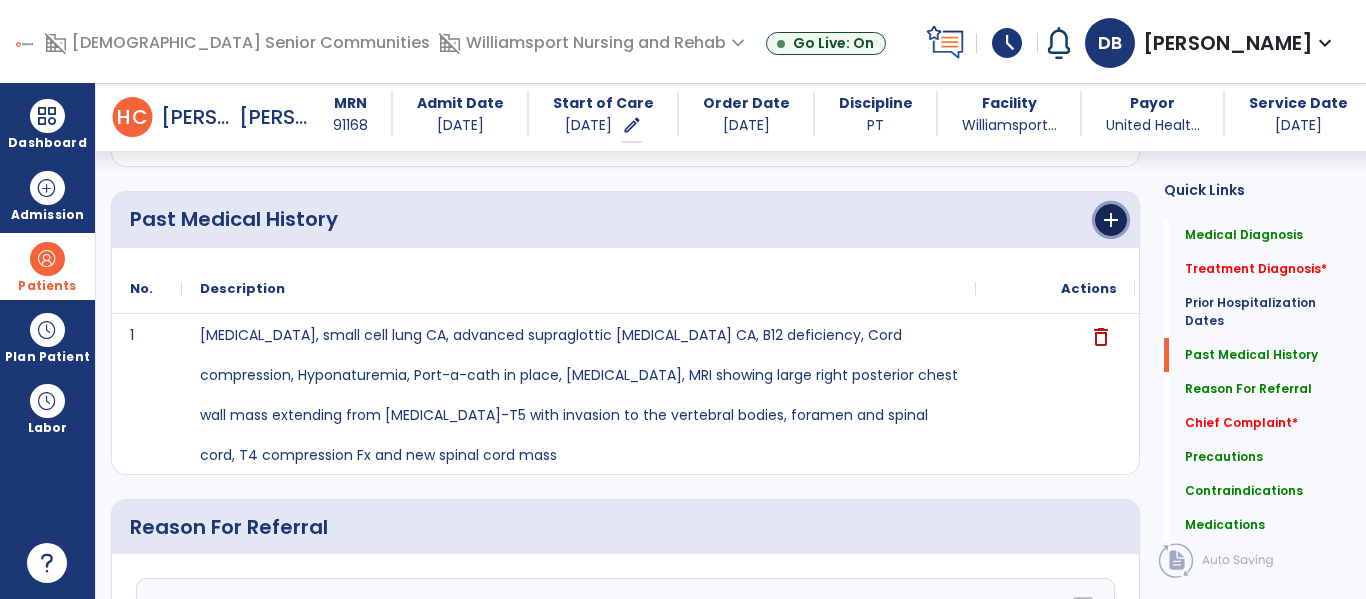click on "add" 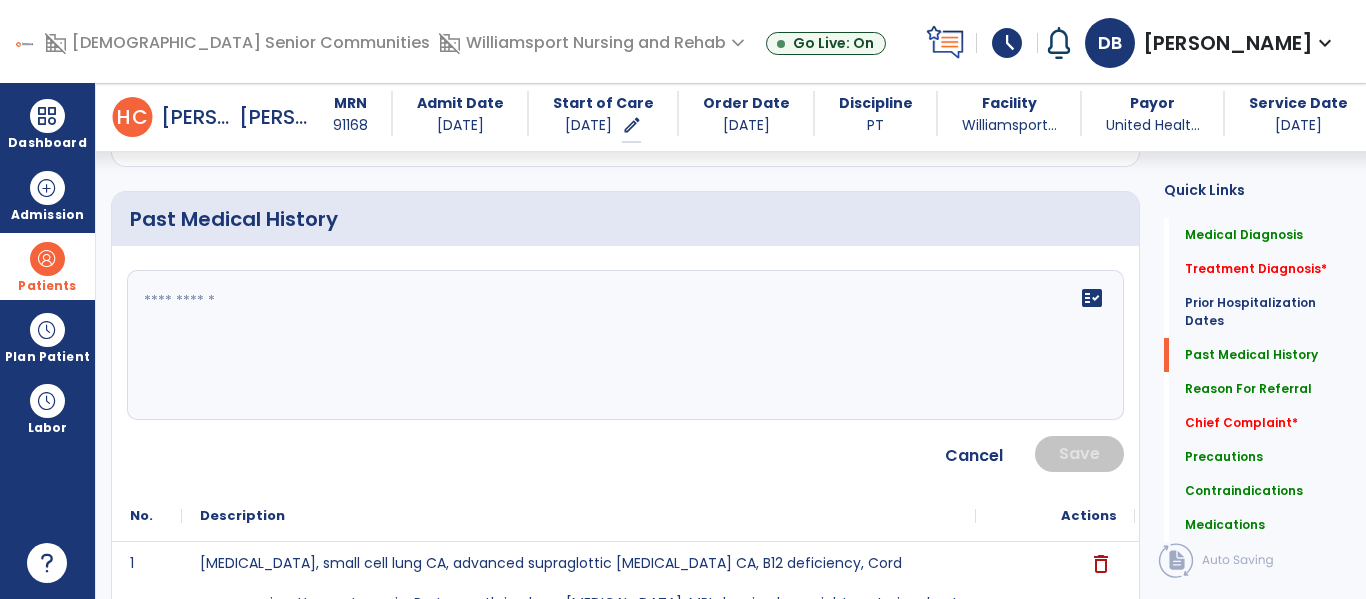 click on "fact_check" 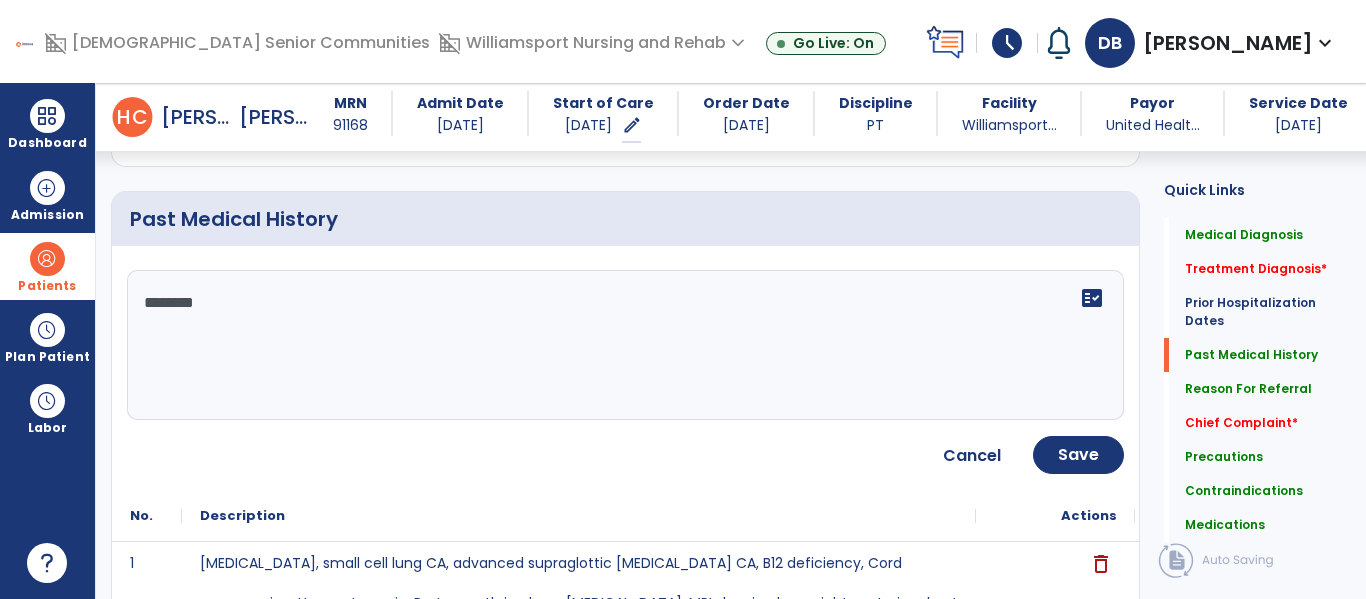 type on "********" 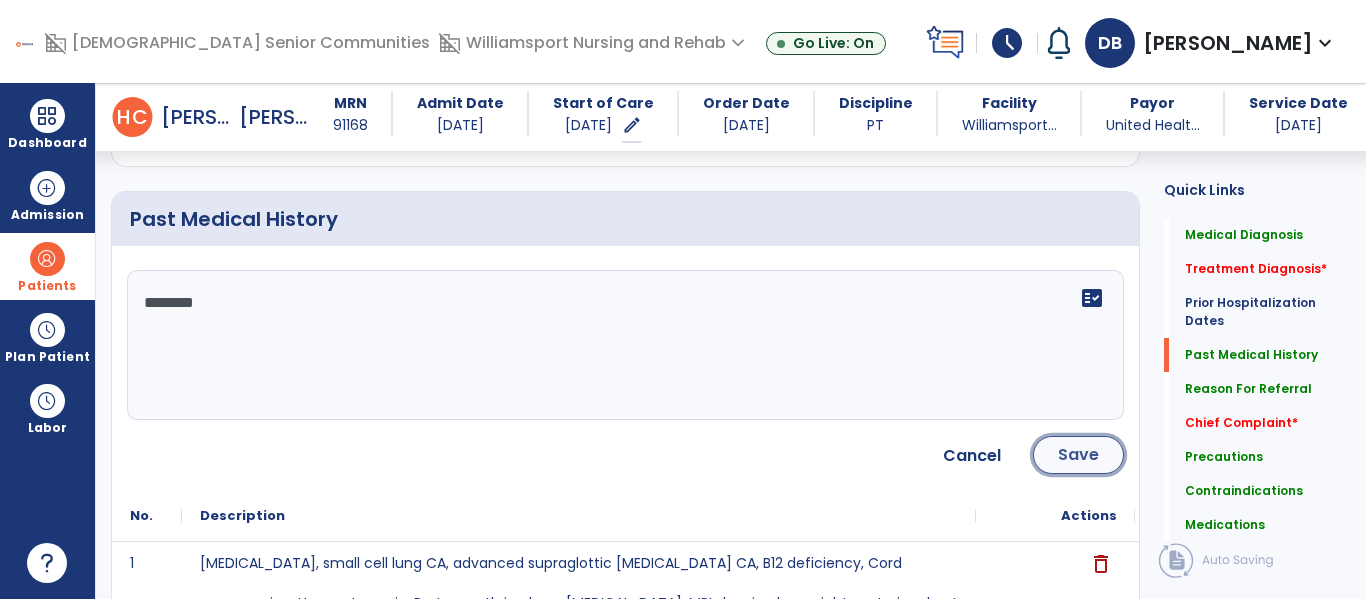 click on "Save" 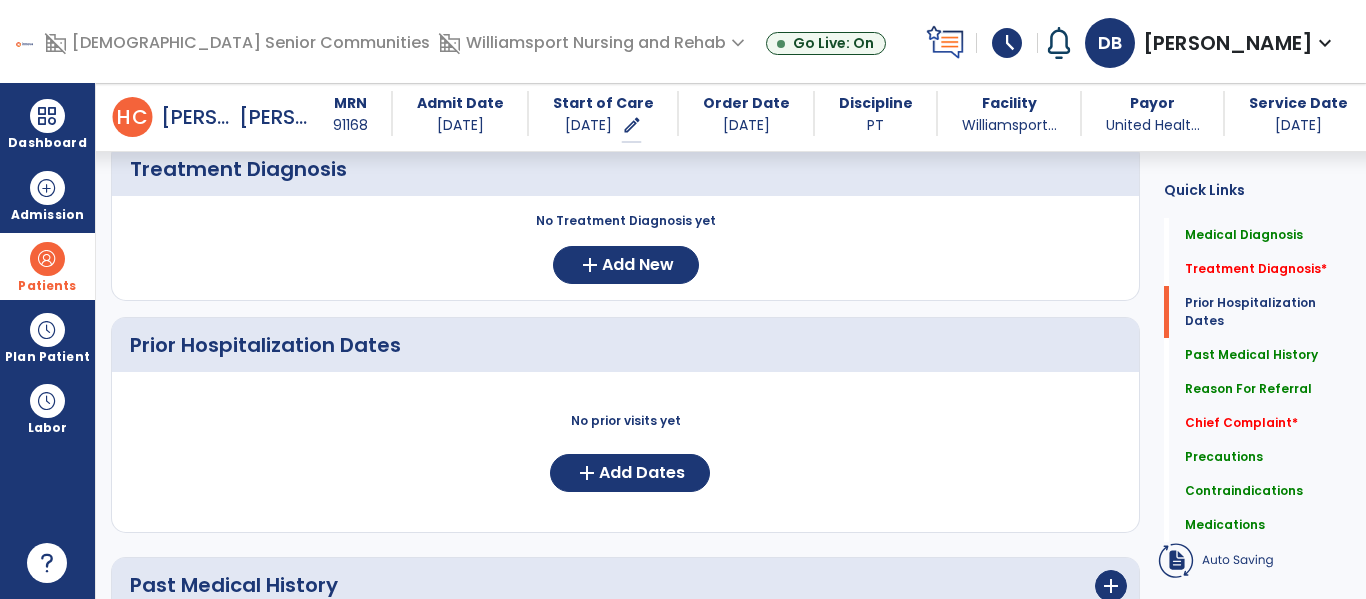 scroll, scrollTop: 462, scrollLeft: 0, axis: vertical 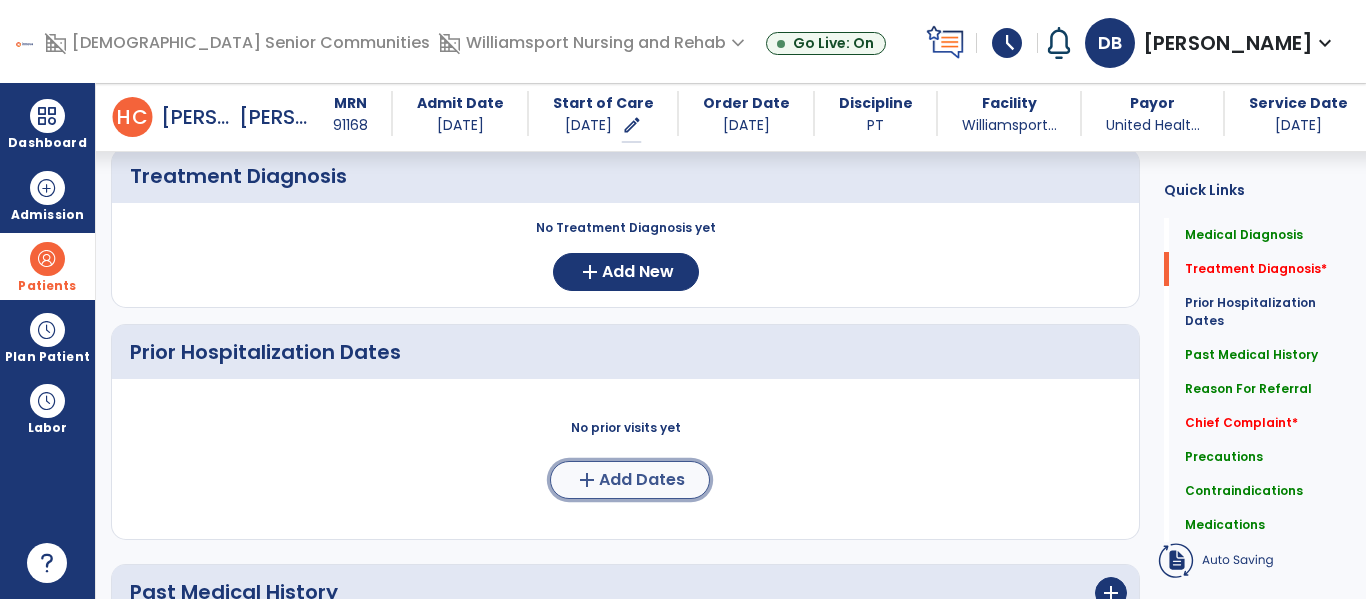click on "add  Add Dates" 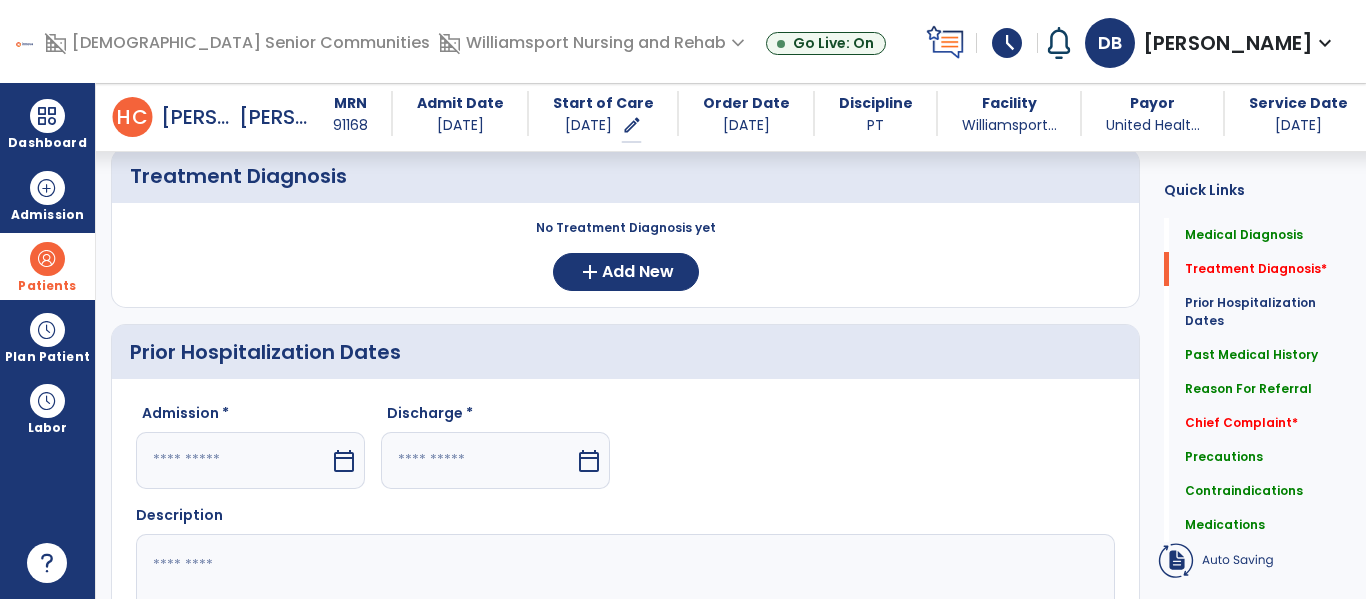 click on "calendar_today" at bounding box center (344, 461) 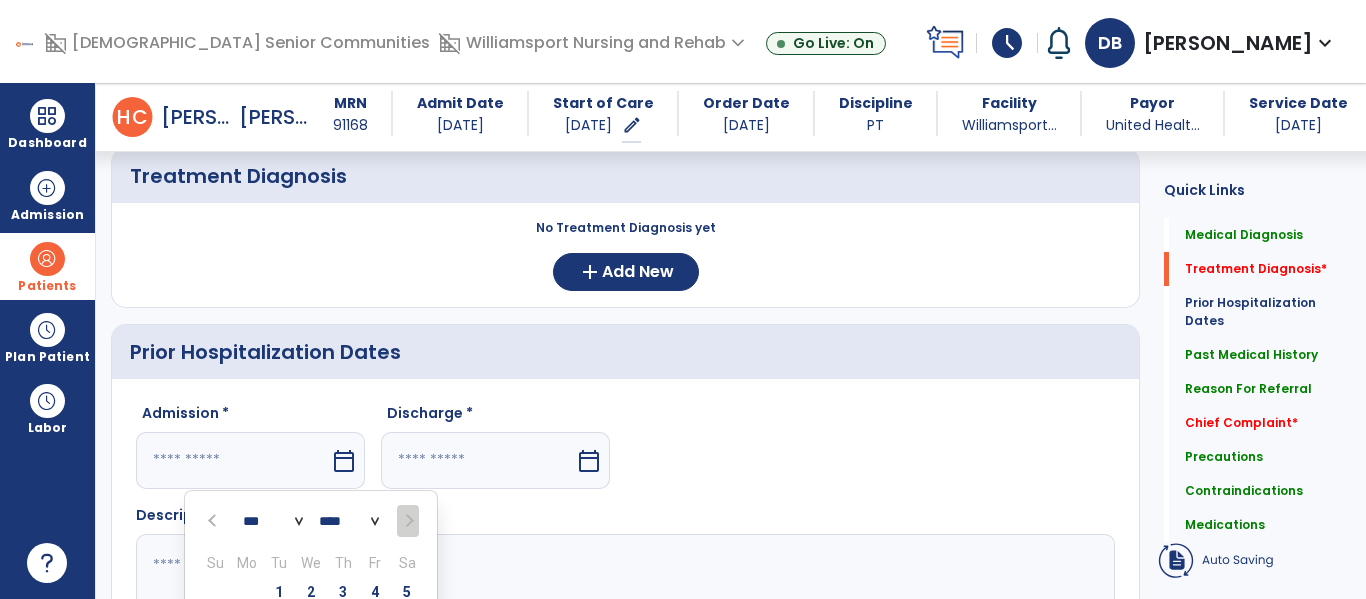 scroll, scrollTop: 749, scrollLeft: 0, axis: vertical 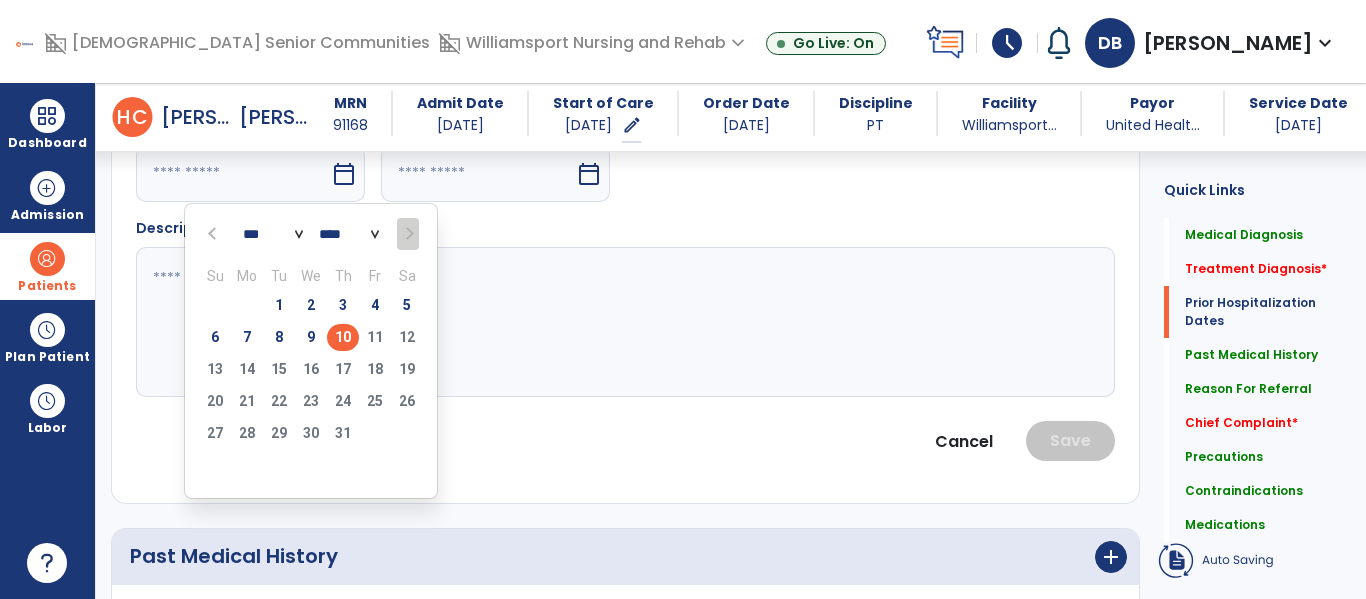 click at bounding box center (214, 234) 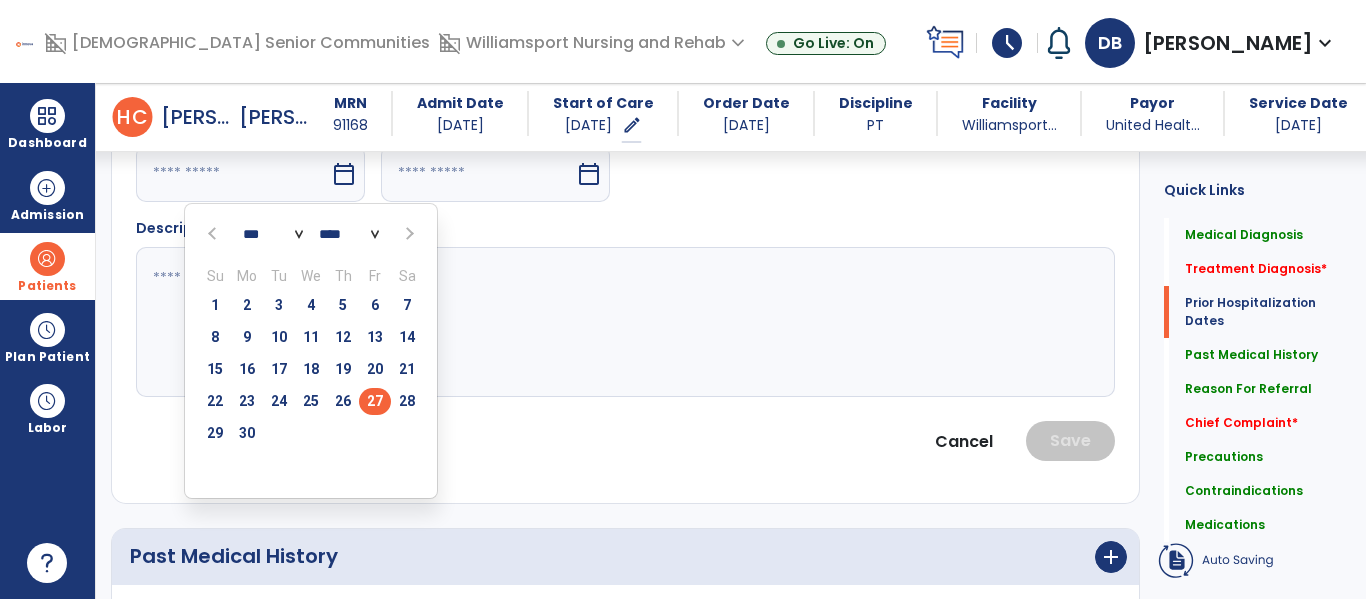 click on "27" at bounding box center [375, 401] 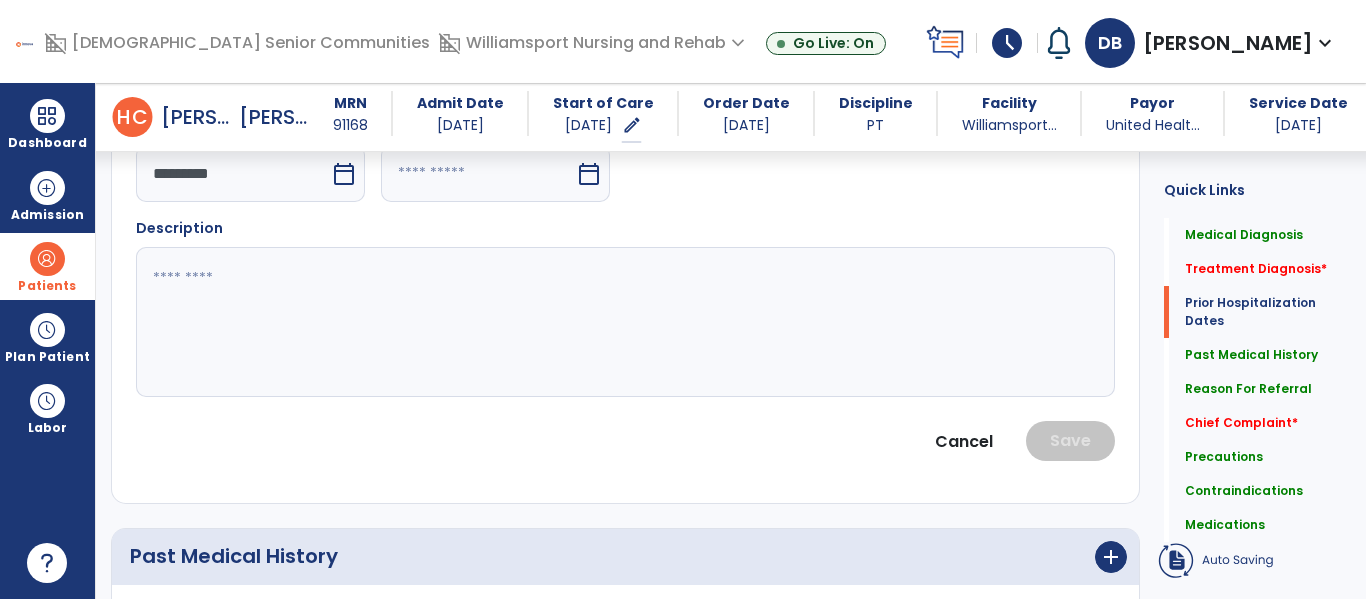 click at bounding box center (478, 173) 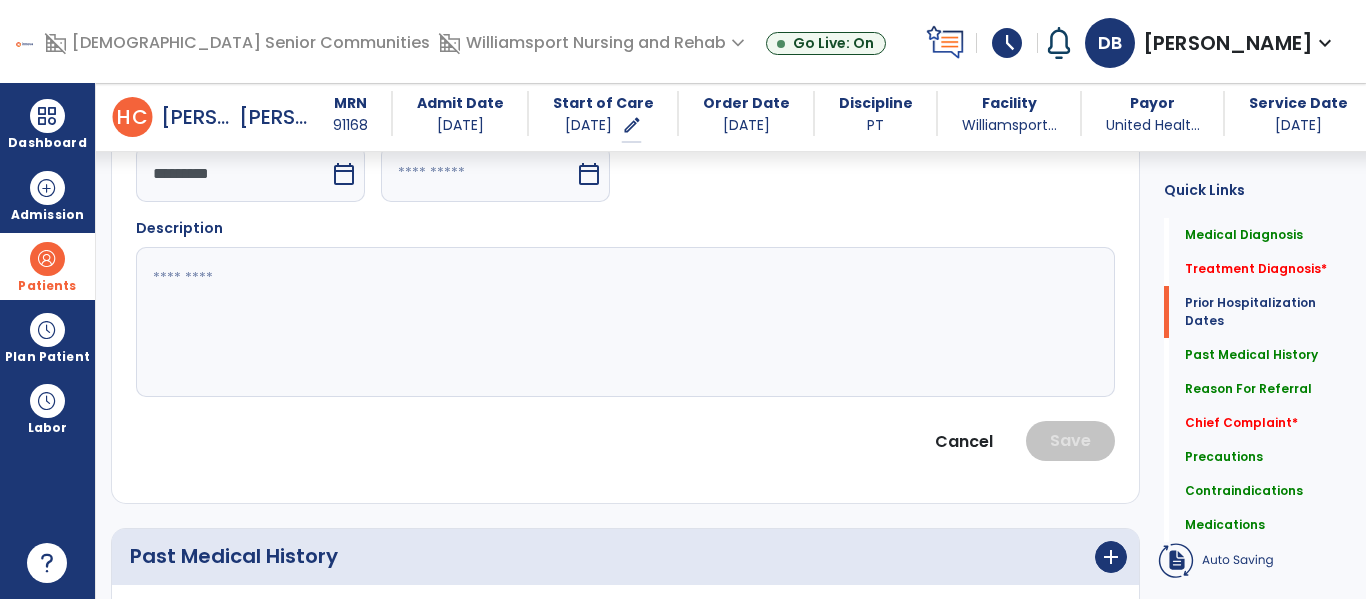 select on "*" 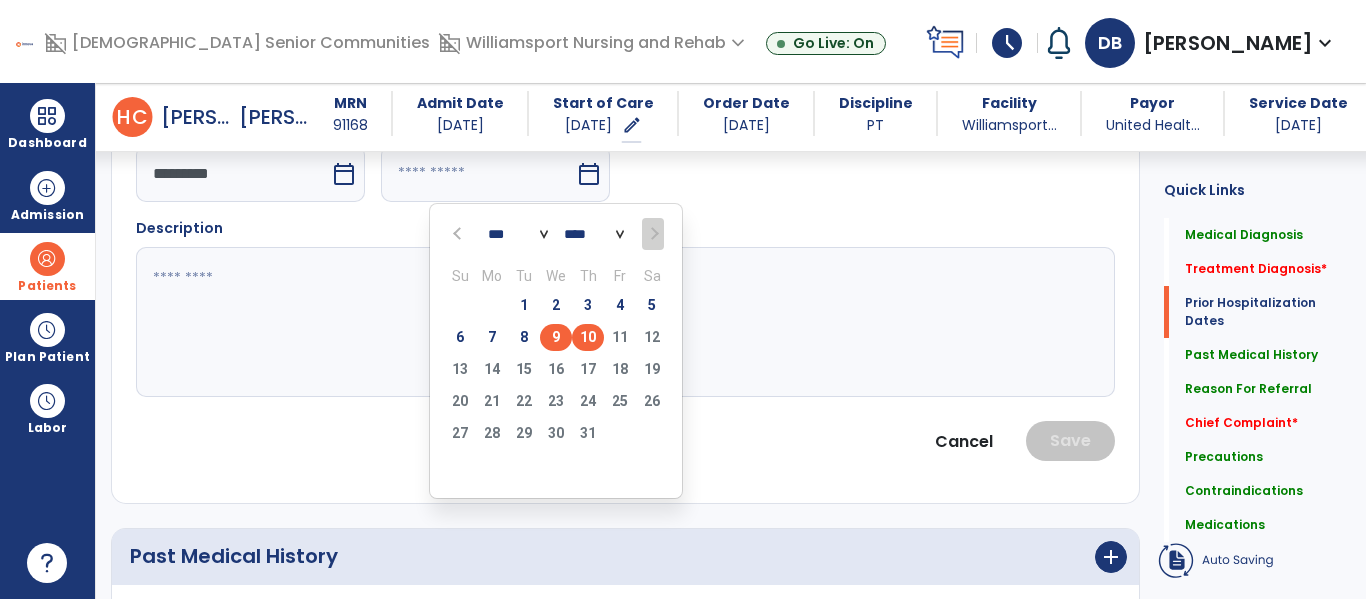 click on "9" at bounding box center [556, 337] 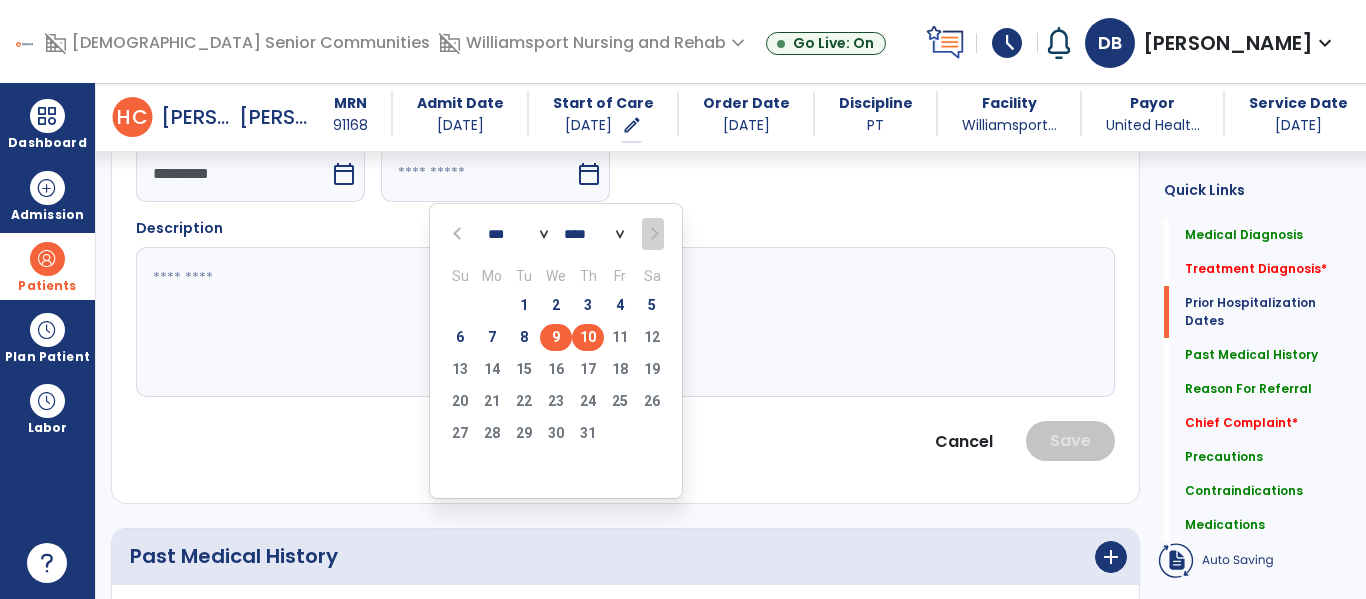 type on "********" 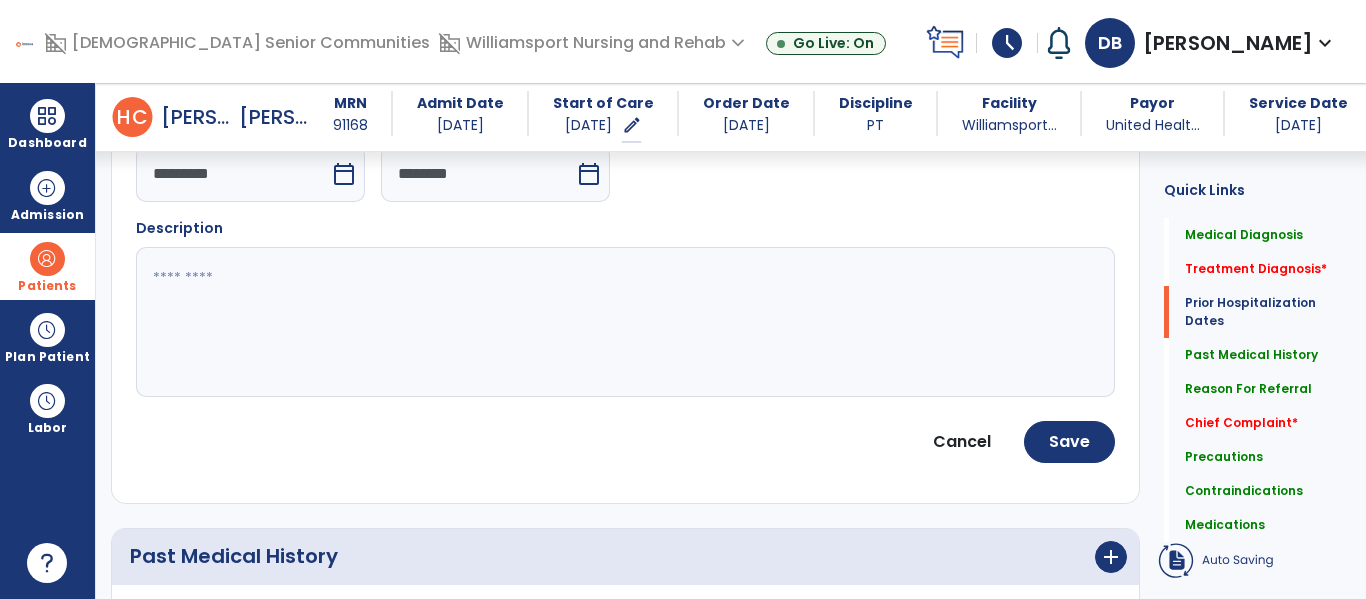 click 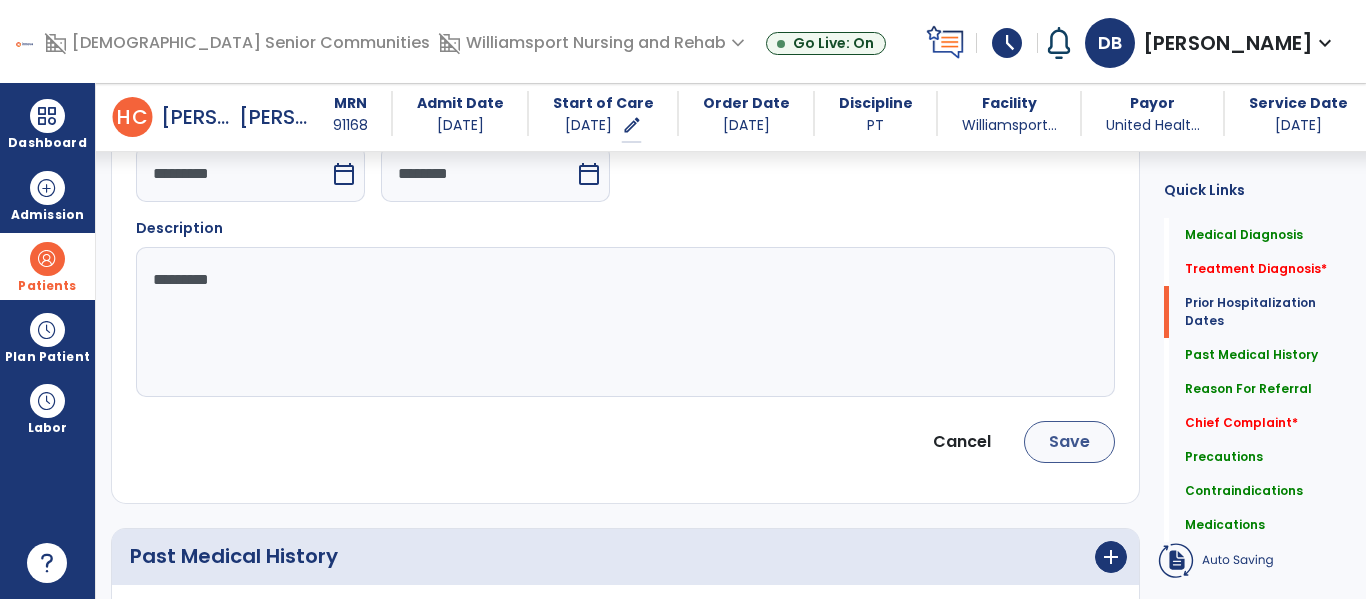 type on "*********" 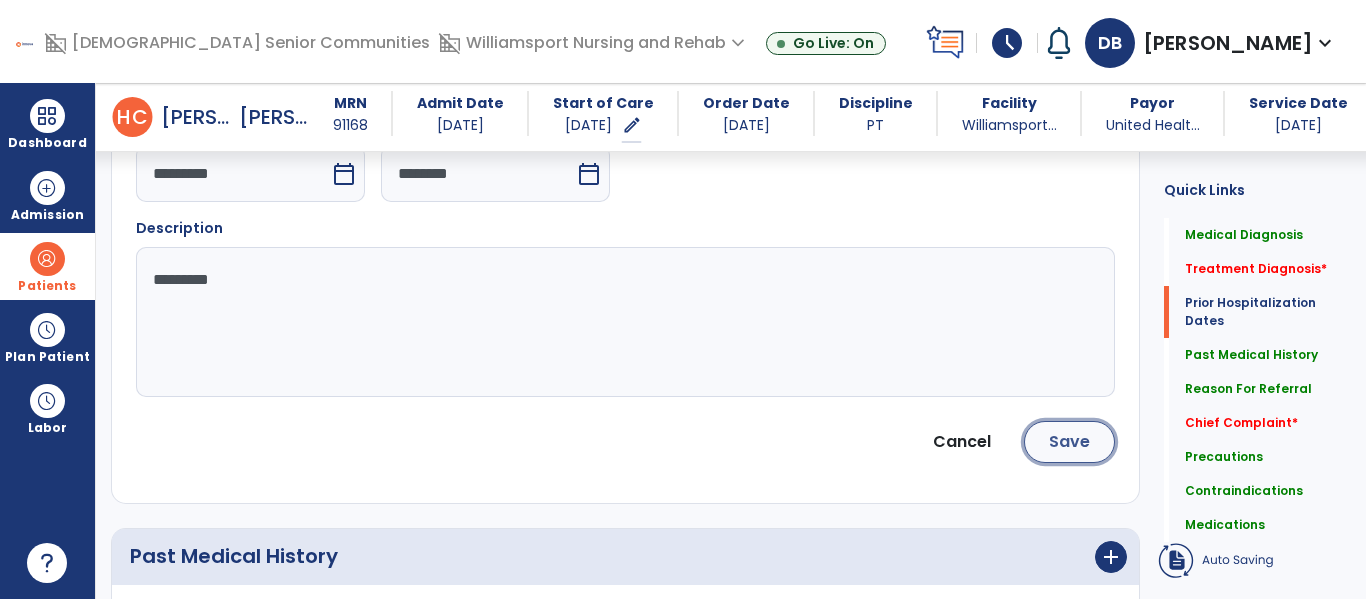 click on "Save" 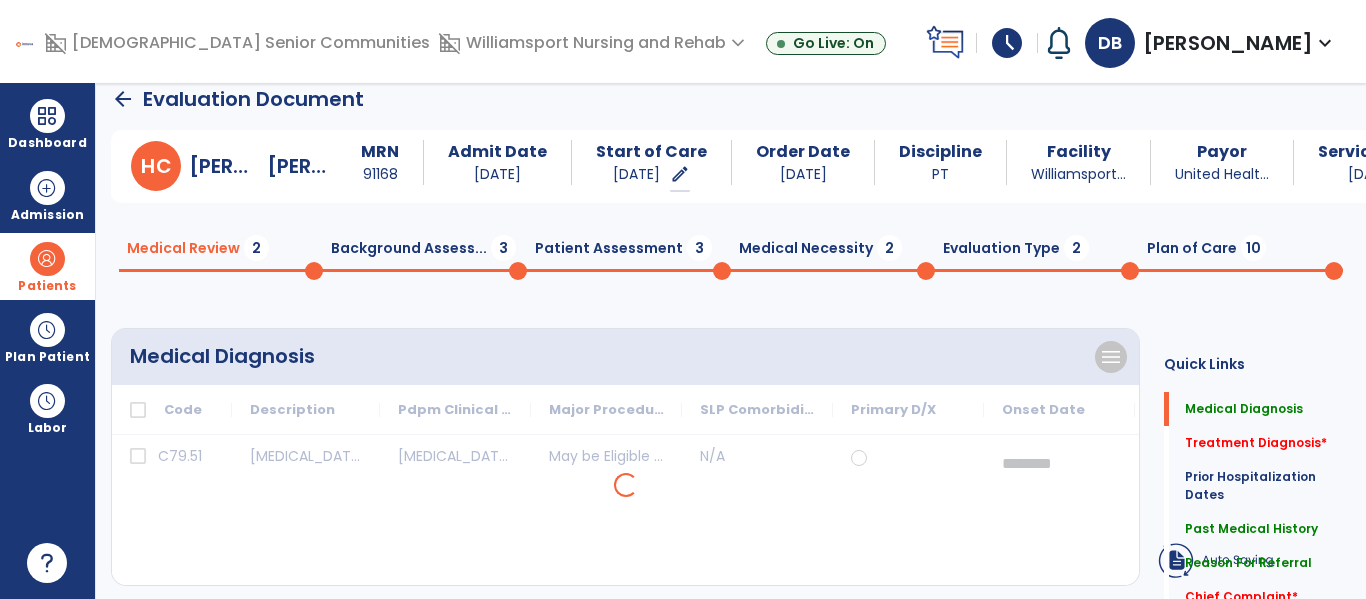 scroll, scrollTop: 9, scrollLeft: 0, axis: vertical 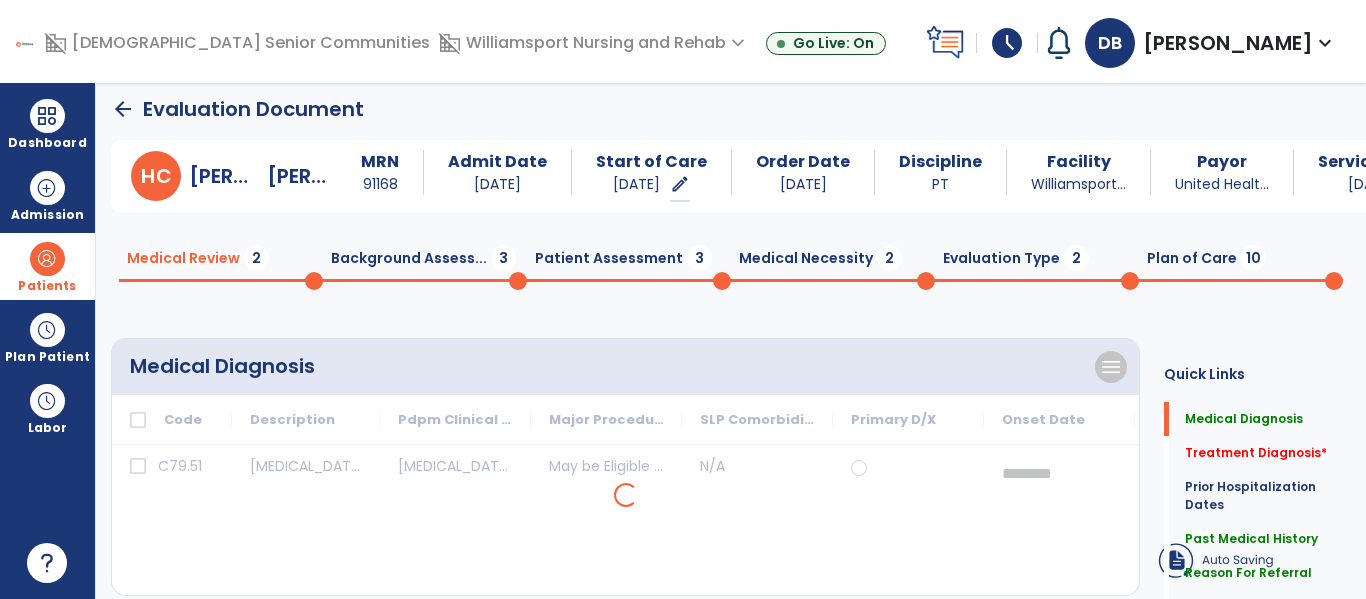 click on "Background Assess...  3" 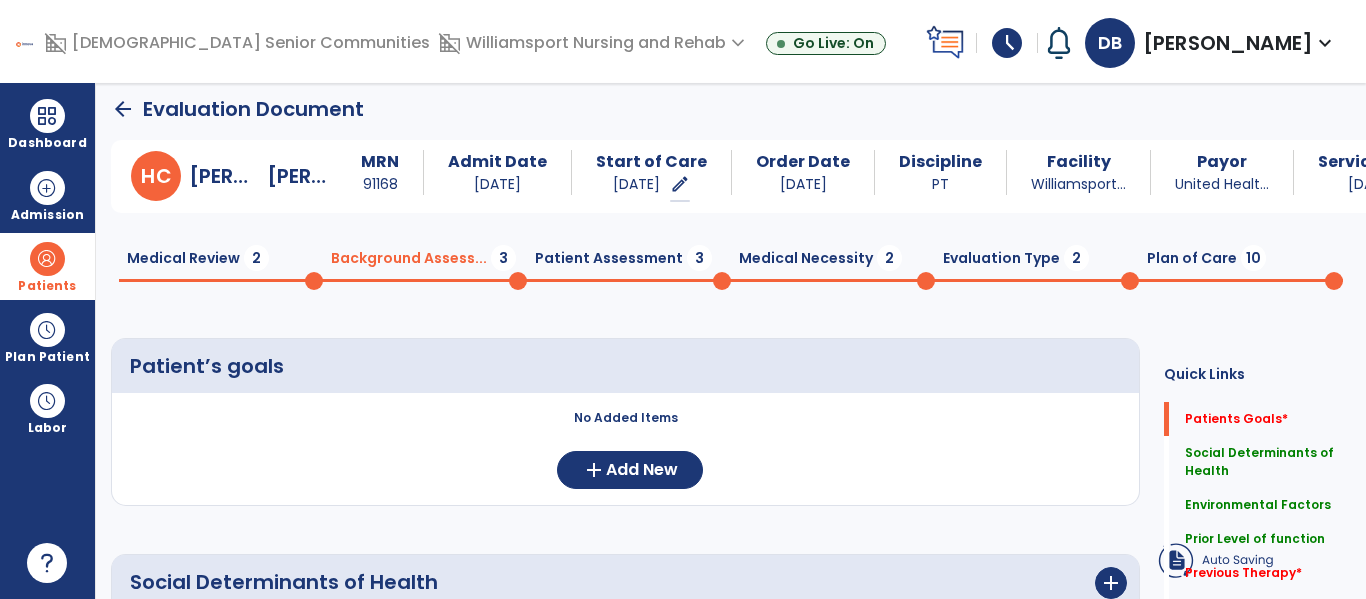 click on "Medical Review  2" 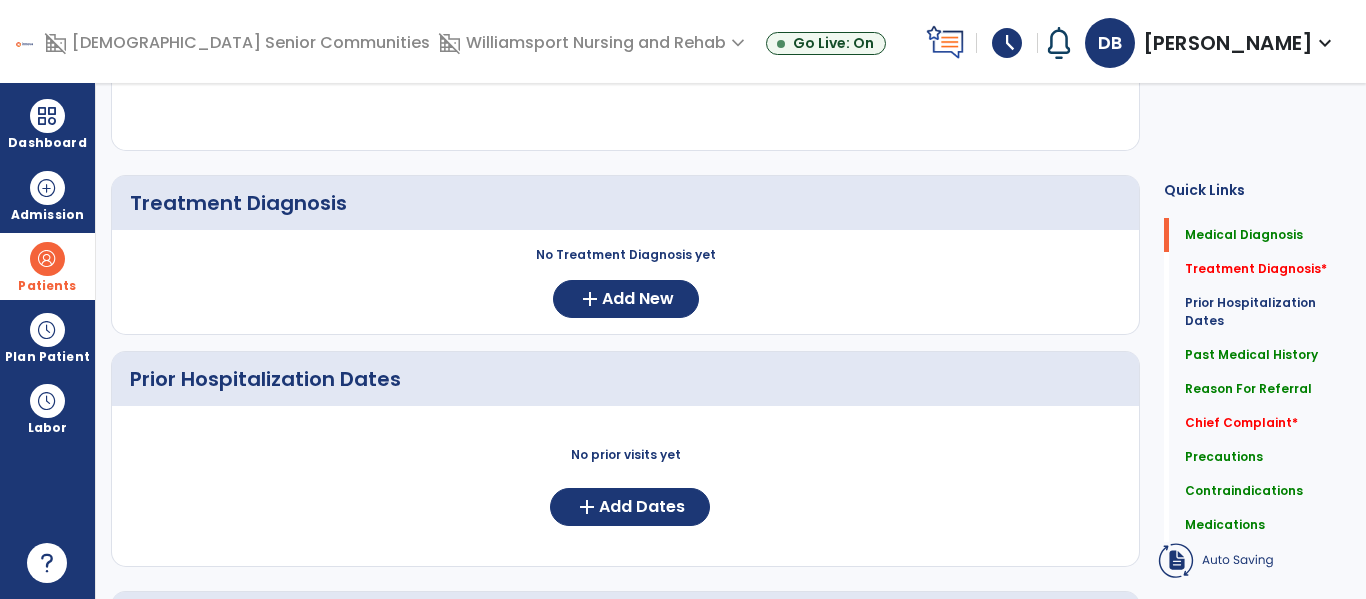 scroll, scrollTop: 0, scrollLeft: 0, axis: both 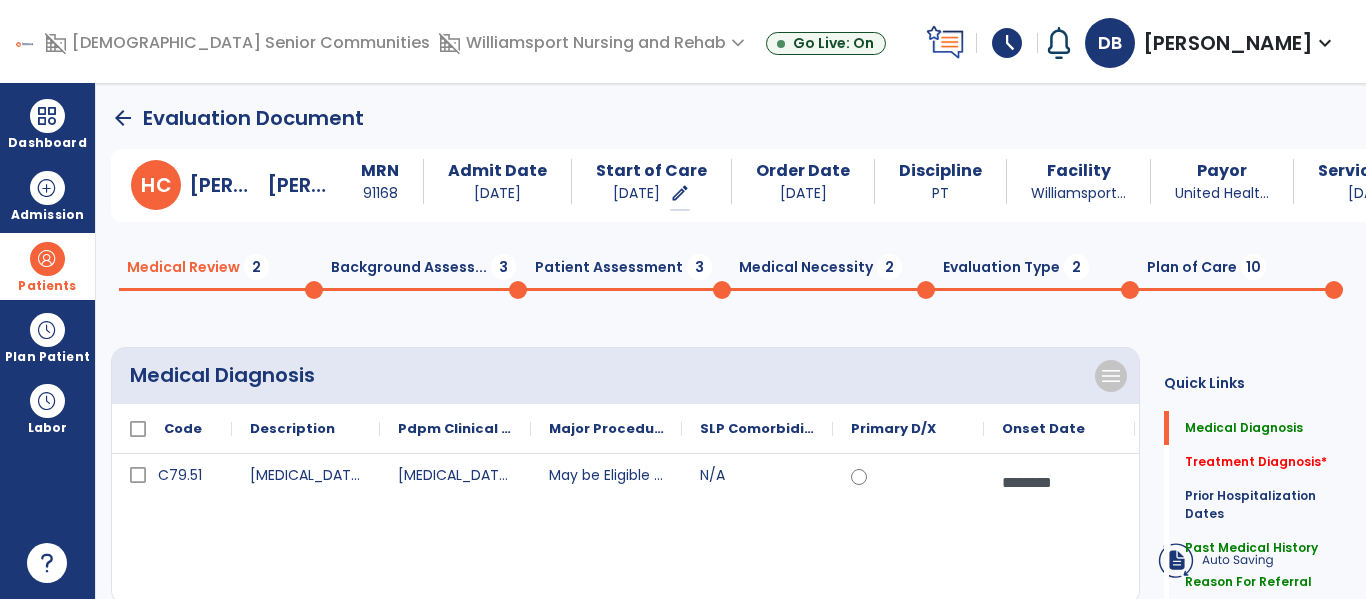 click on "arrow_back" 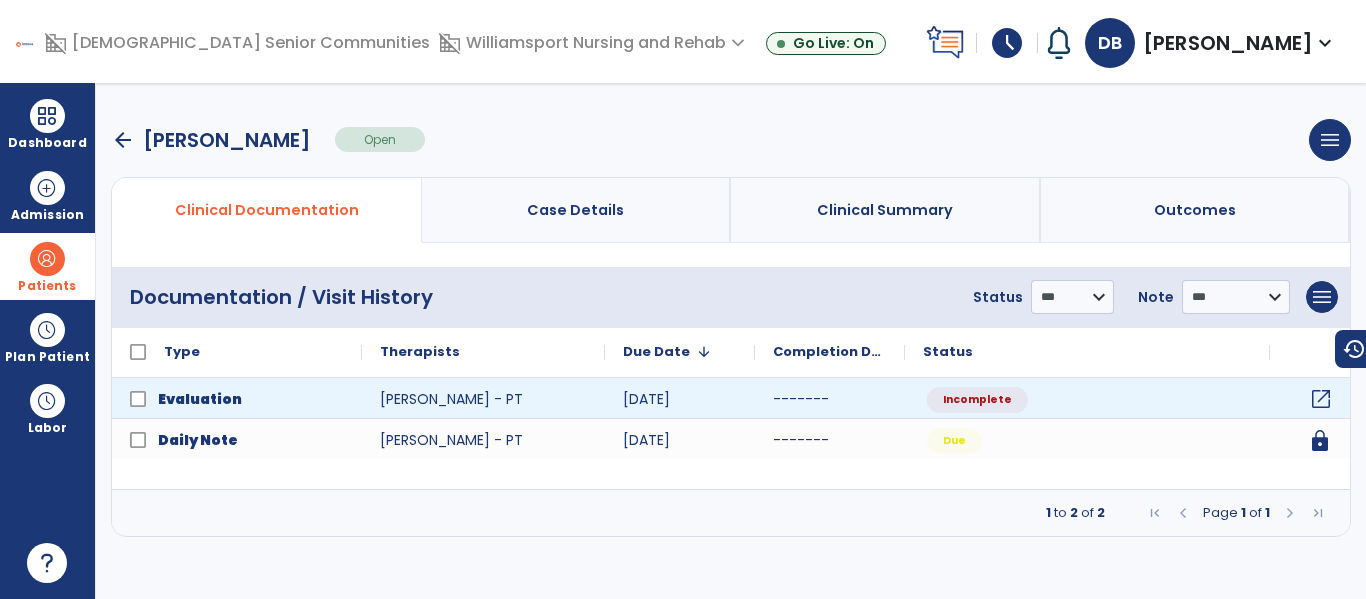 click on "open_in_new" 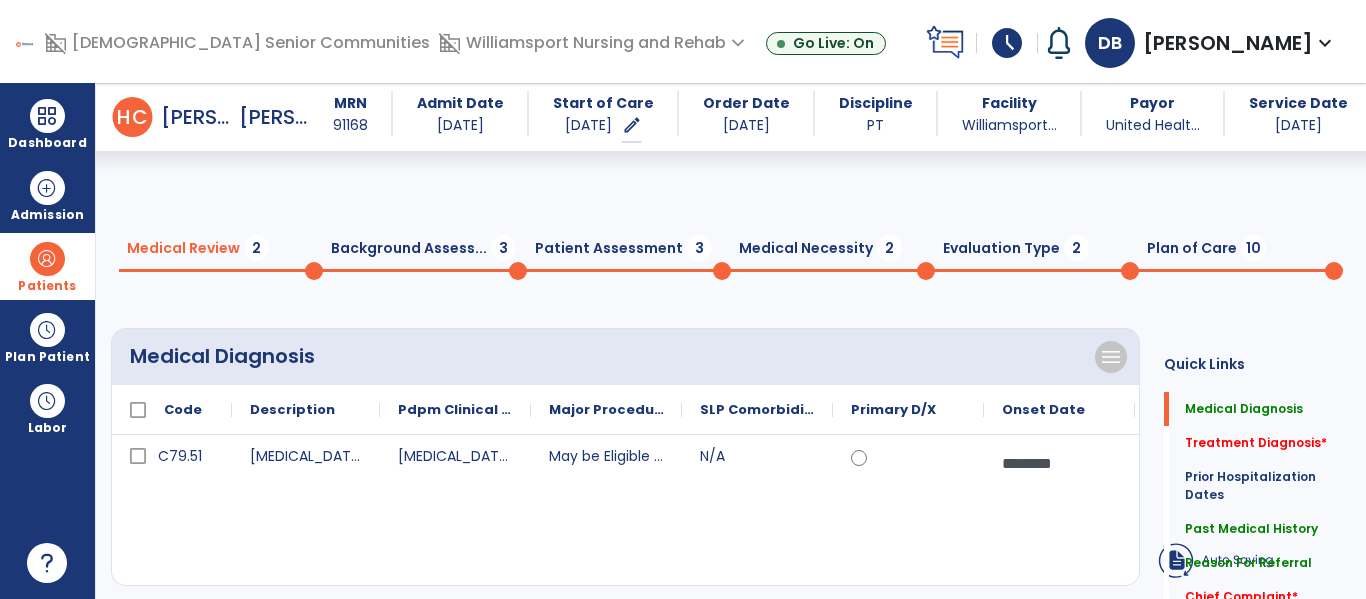 scroll, scrollTop: 422, scrollLeft: 0, axis: vertical 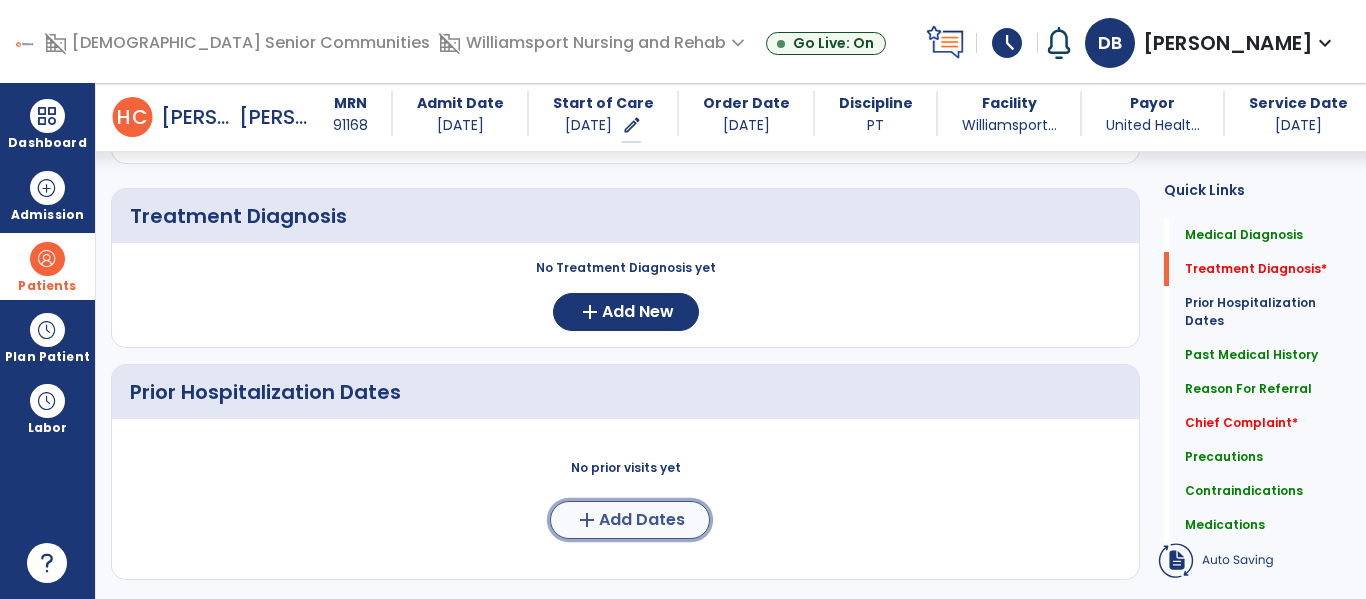 click on "Add Dates" 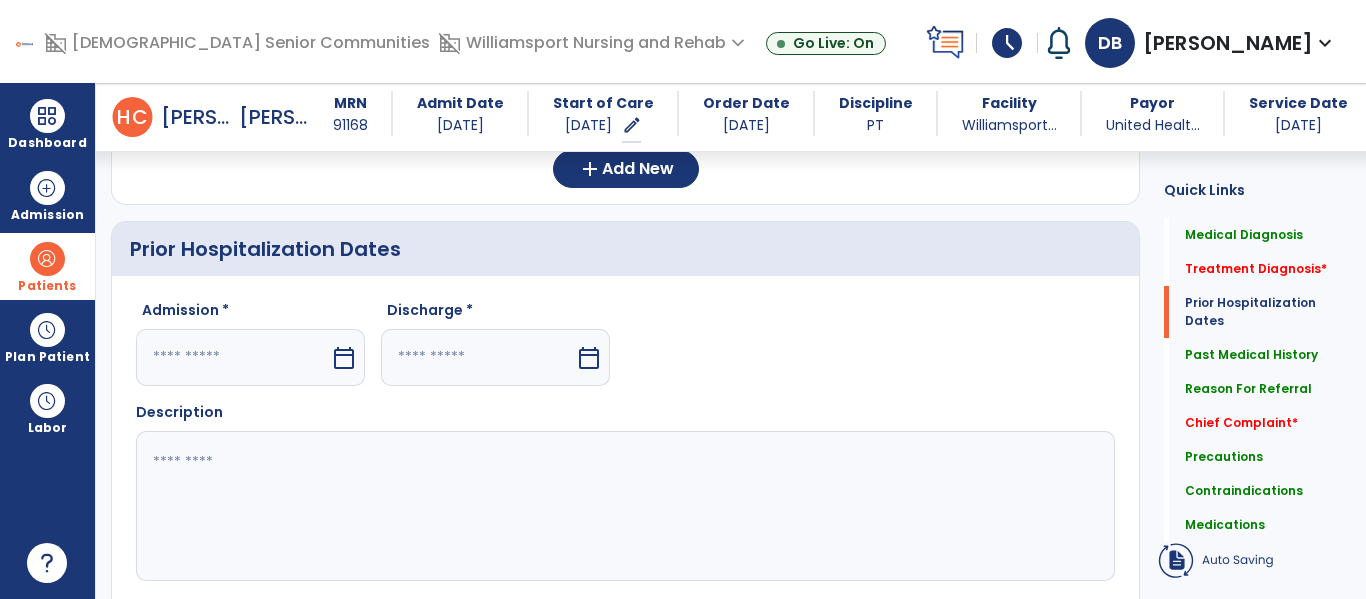 scroll, scrollTop: 594, scrollLeft: 0, axis: vertical 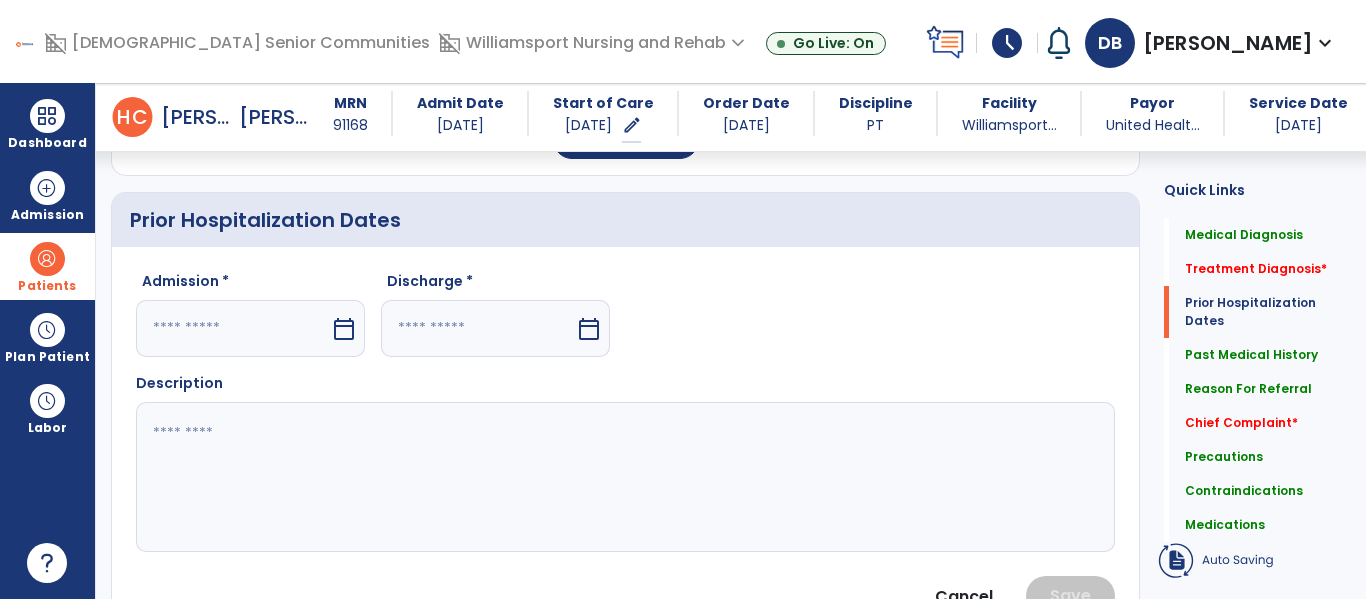 click on "calendar_today" at bounding box center [344, 329] 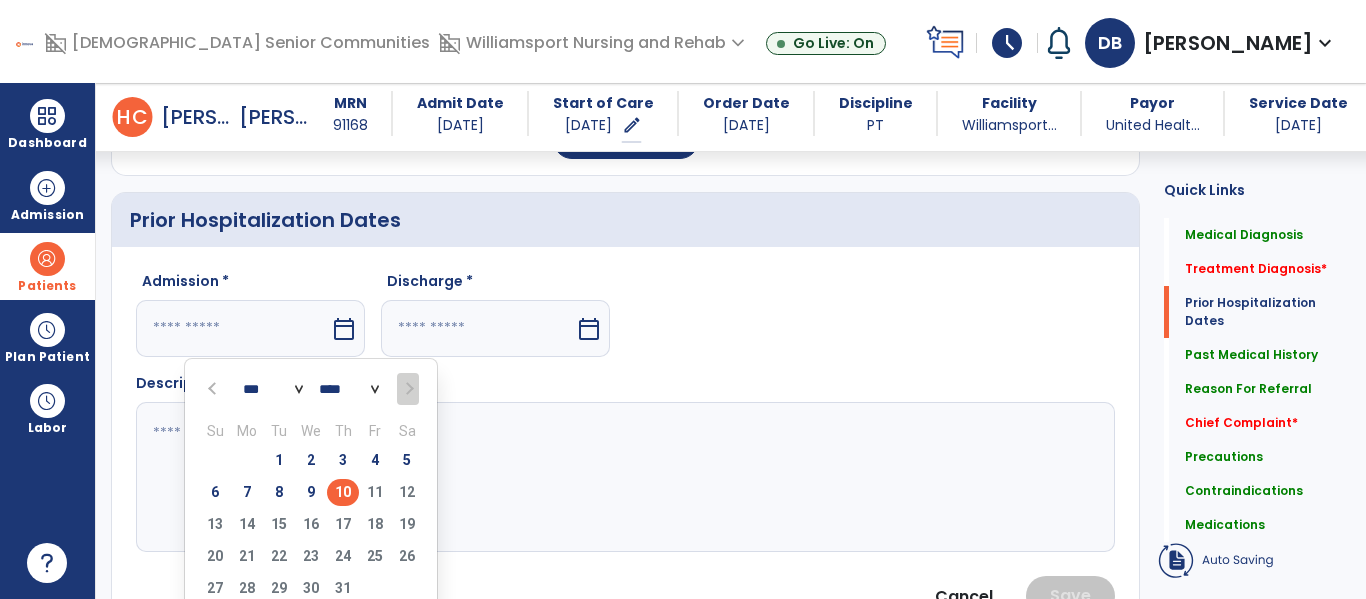 click at bounding box center [214, 389] 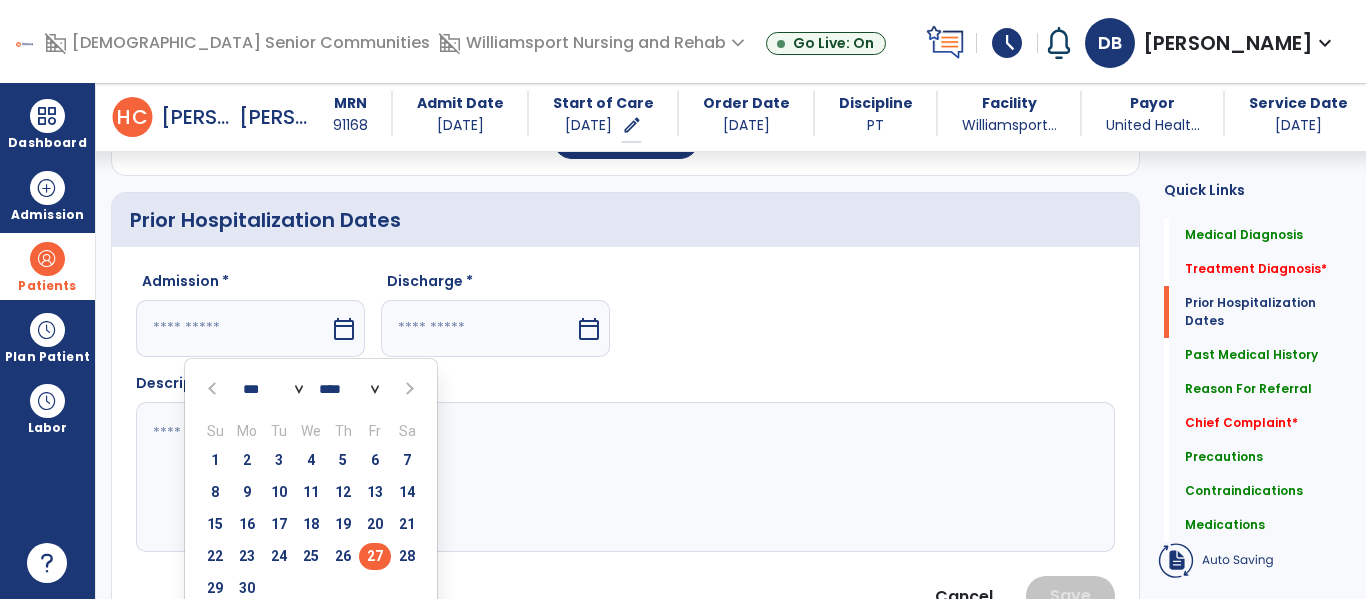 click on "27" at bounding box center [375, 556] 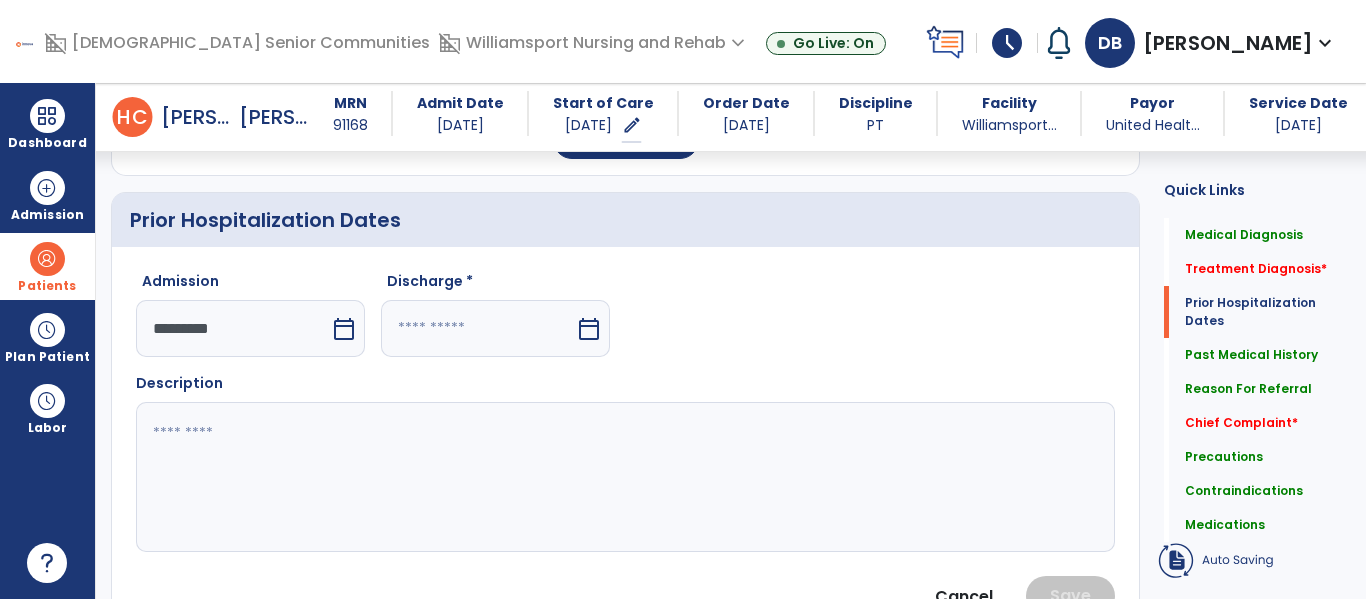 click on "calendar_today" at bounding box center [589, 329] 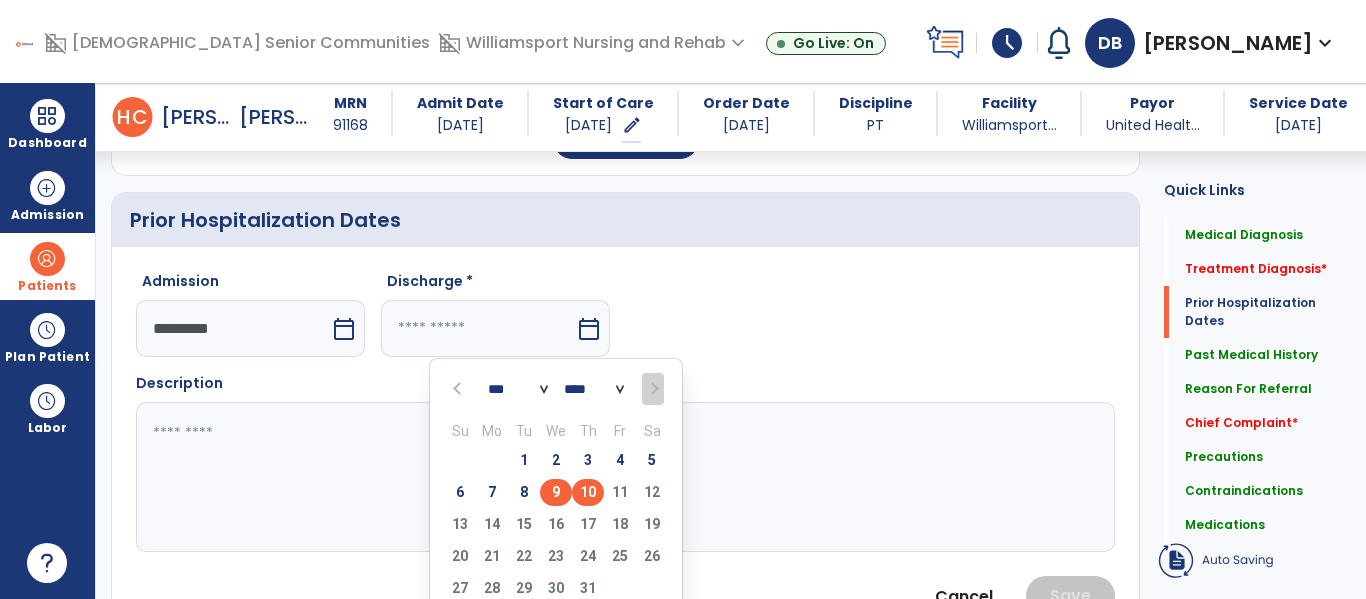 click on "9" at bounding box center [556, 492] 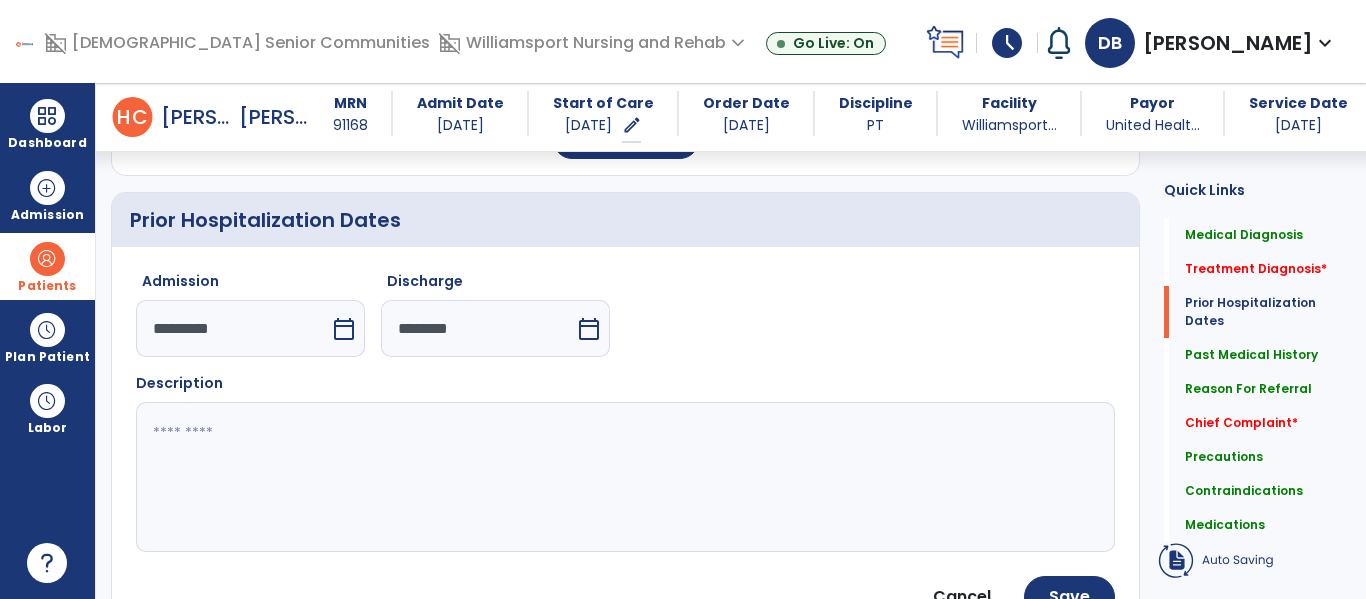 click 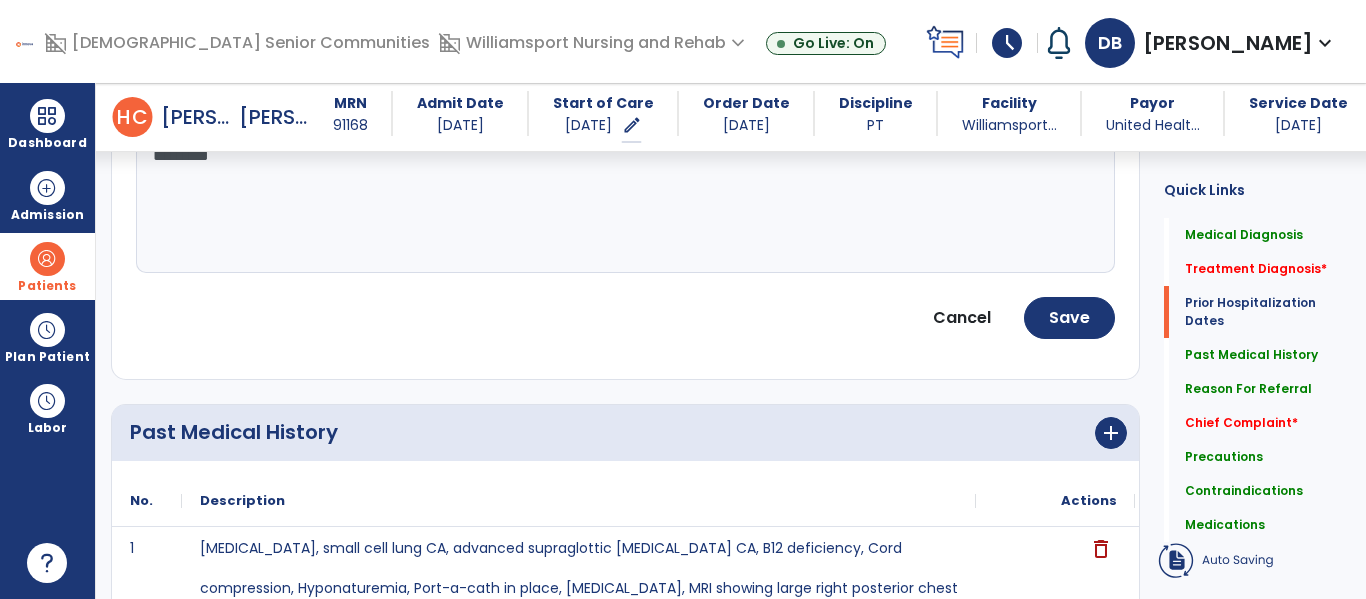 scroll, scrollTop: 876, scrollLeft: 0, axis: vertical 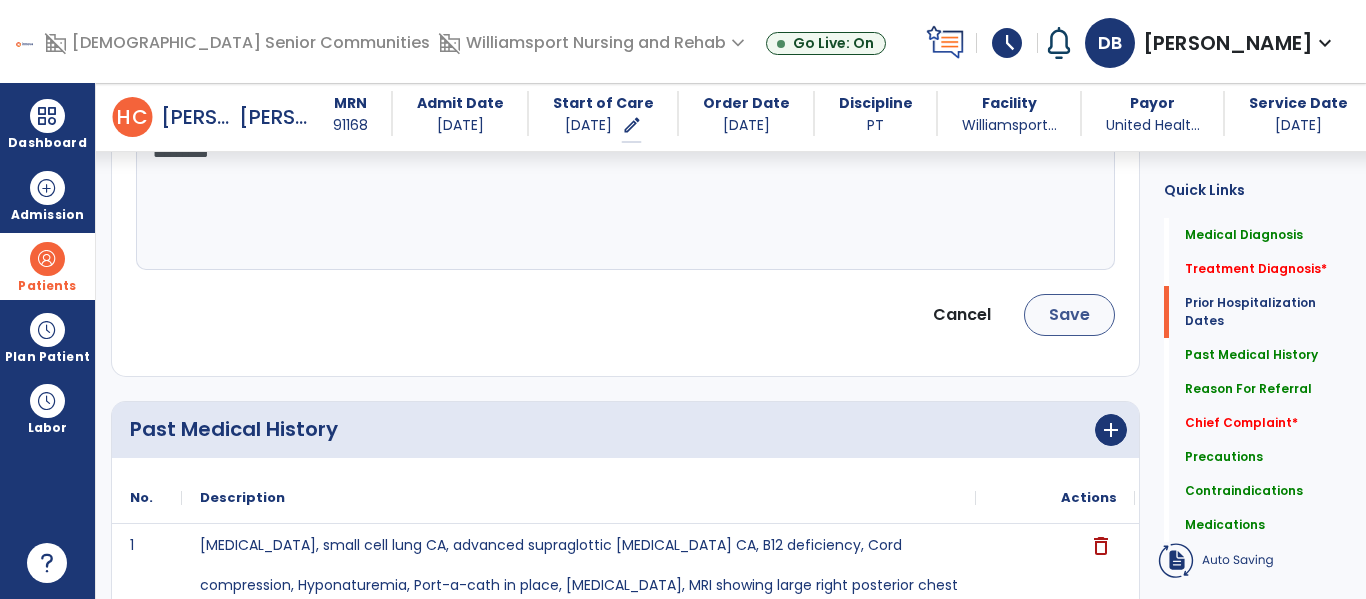 type on "*********" 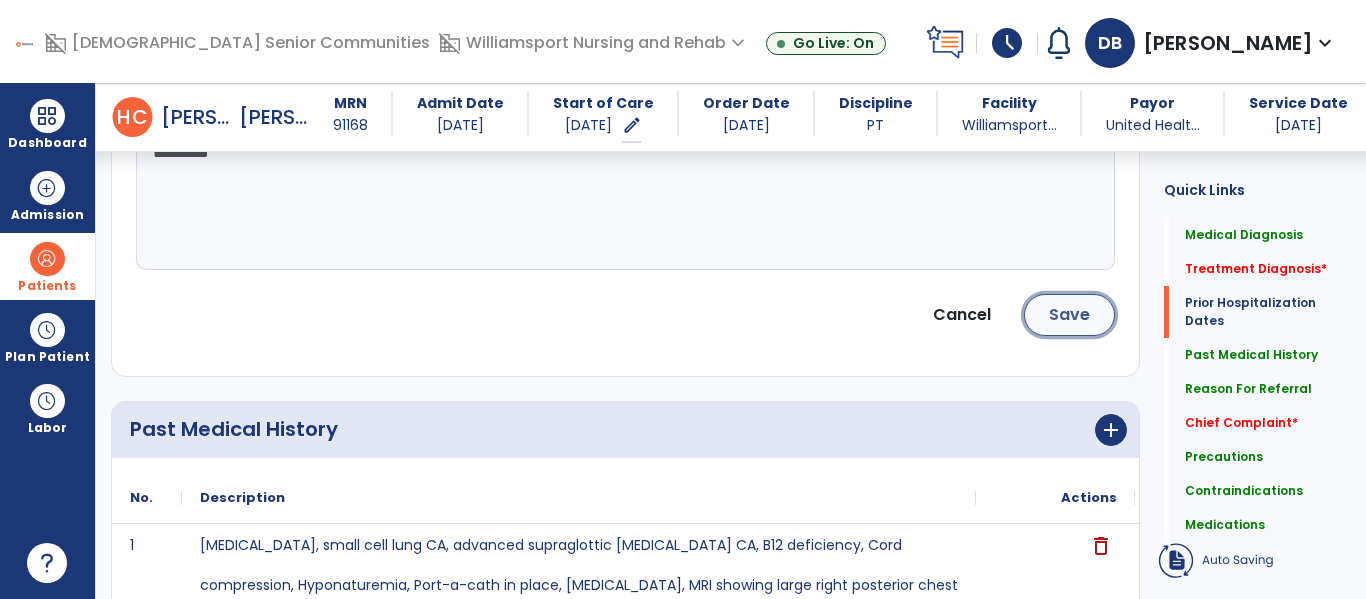 click on "Save" 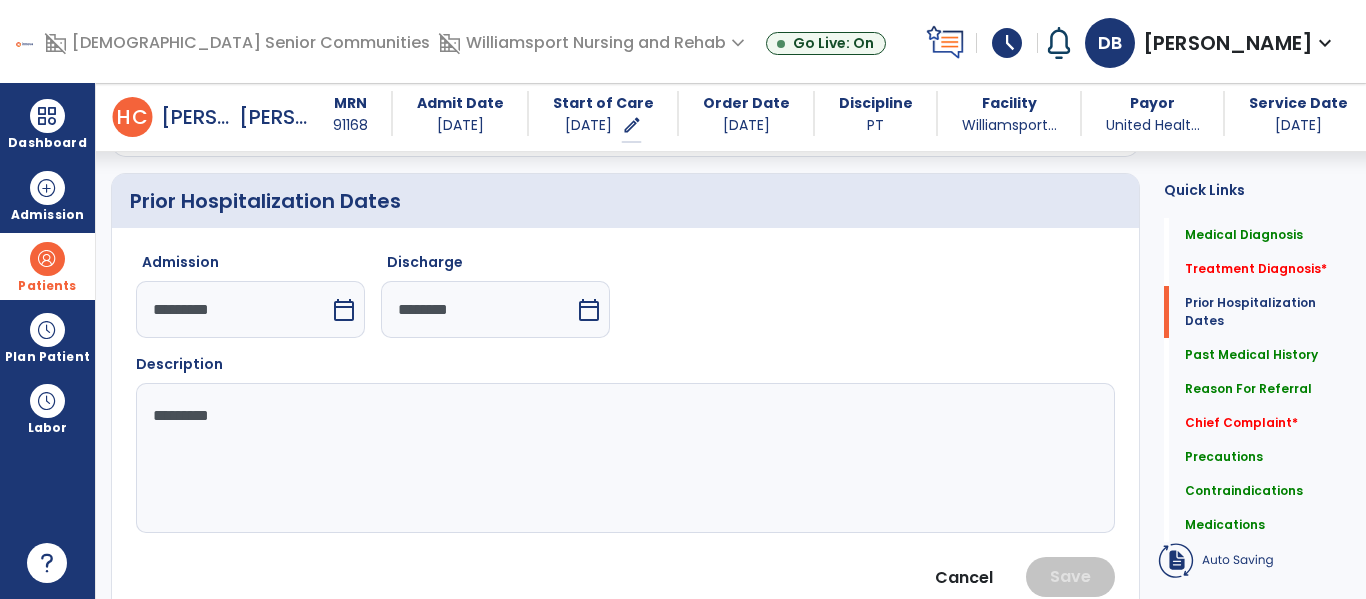 scroll, scrollTop: 607, scrollLeft: 0, axis: vertical 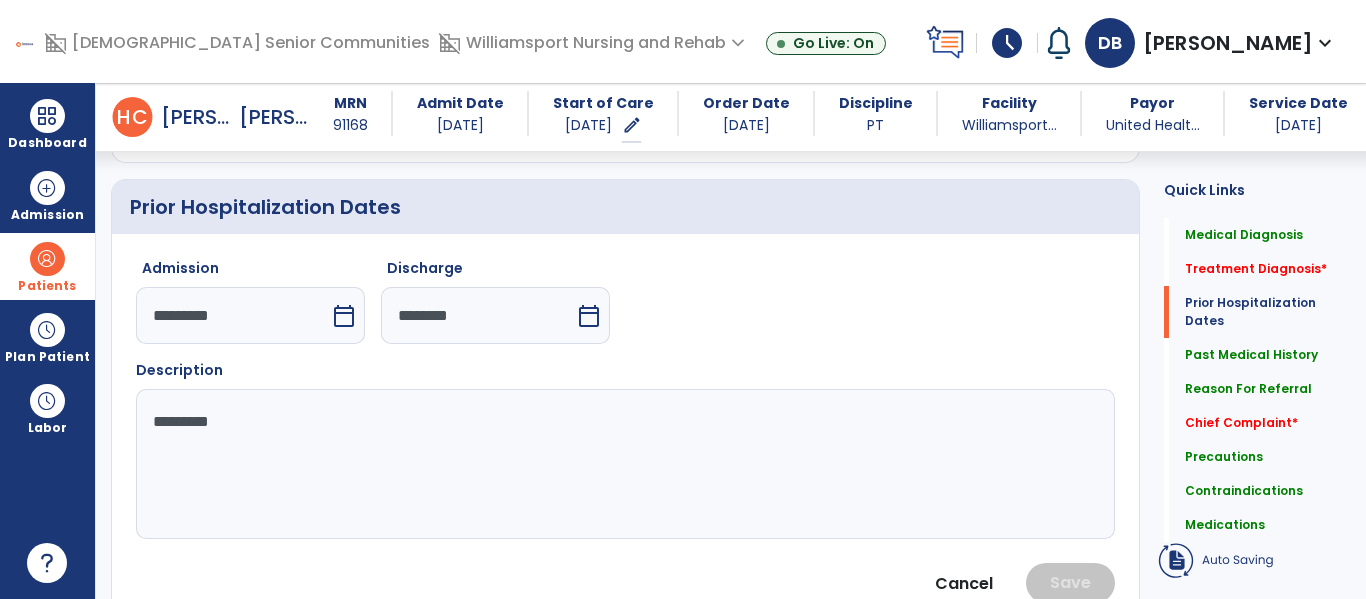 click on "*********" 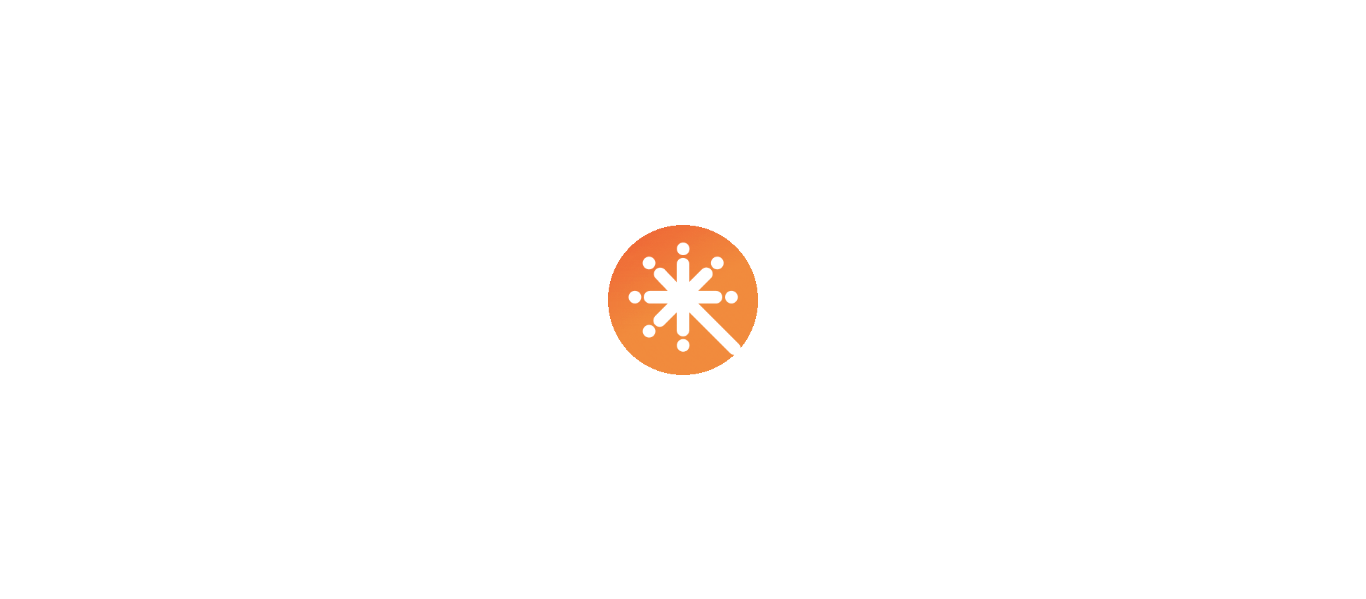 scroll, scrollTop: 0, scrollLeft: 0, axis: both 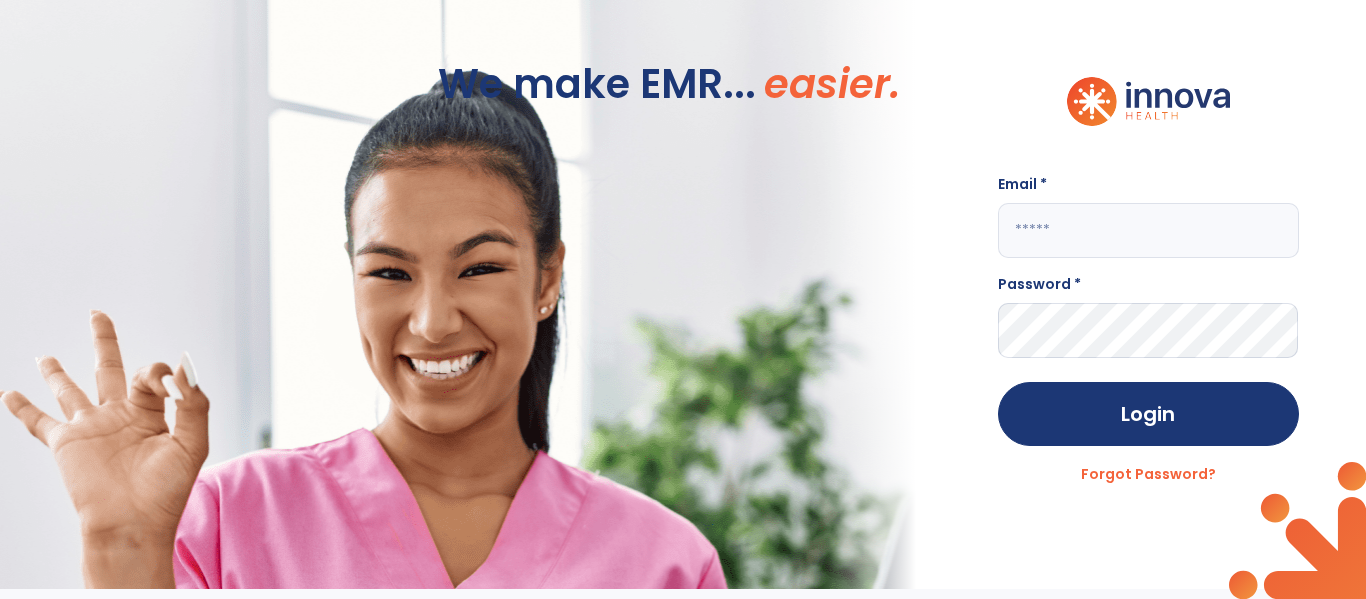click 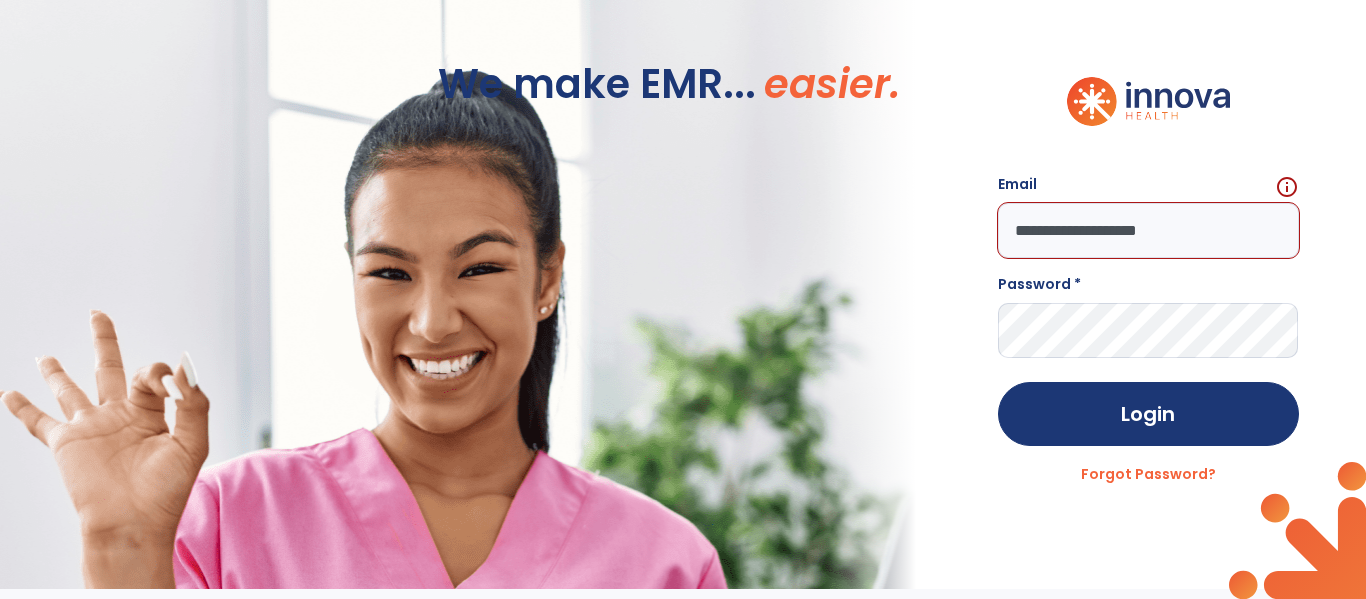 type on "**********" 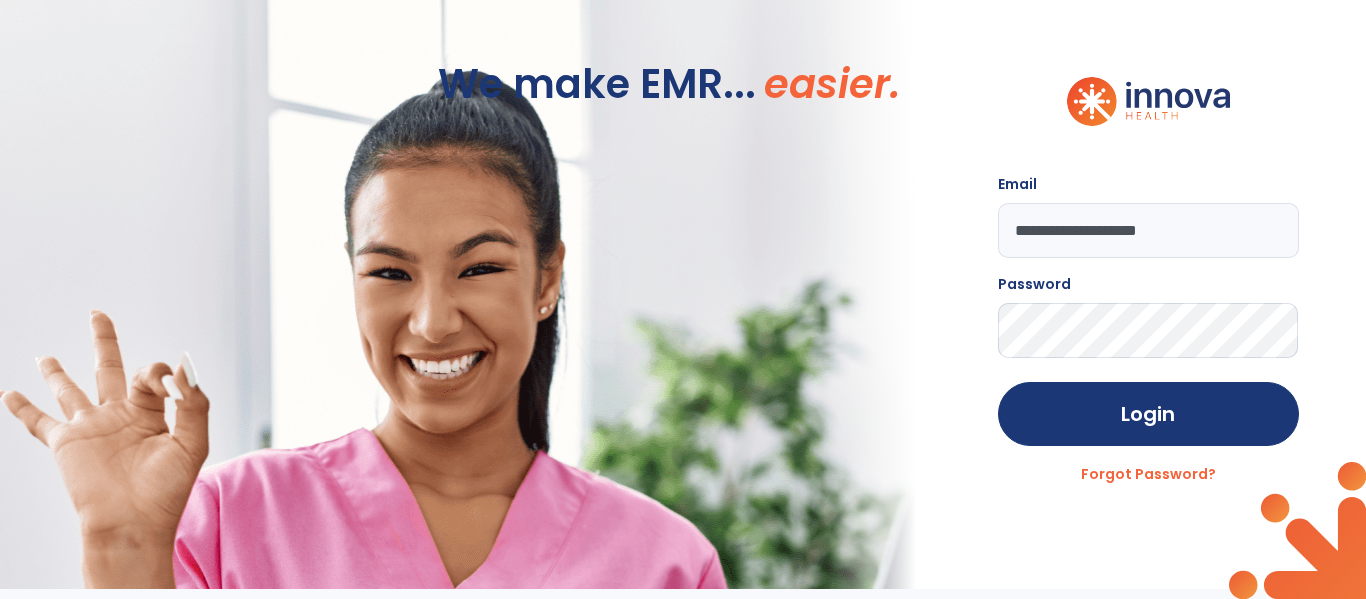 click on "Login" 